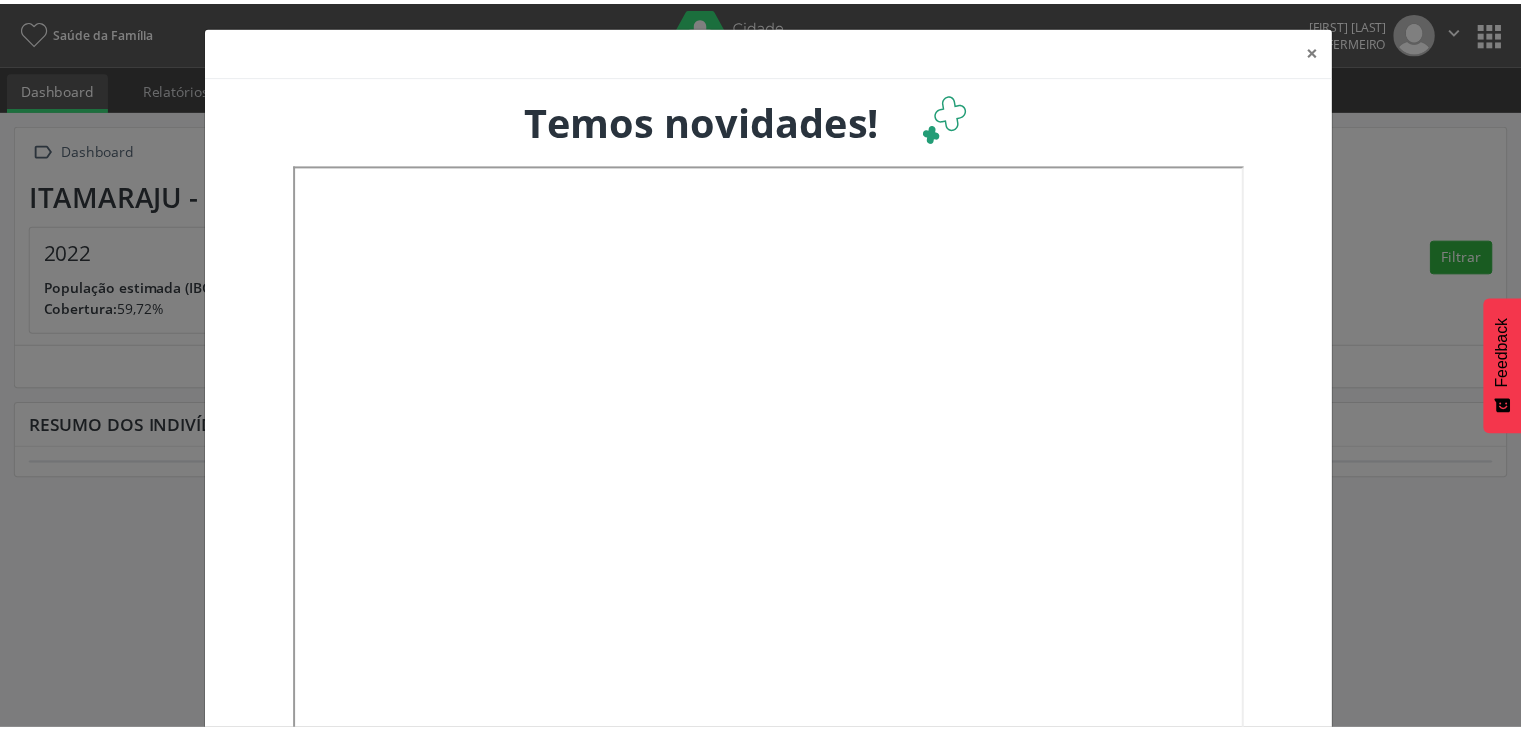 scroll, scrollTop: 0, scrollLeft: 0, axis: both 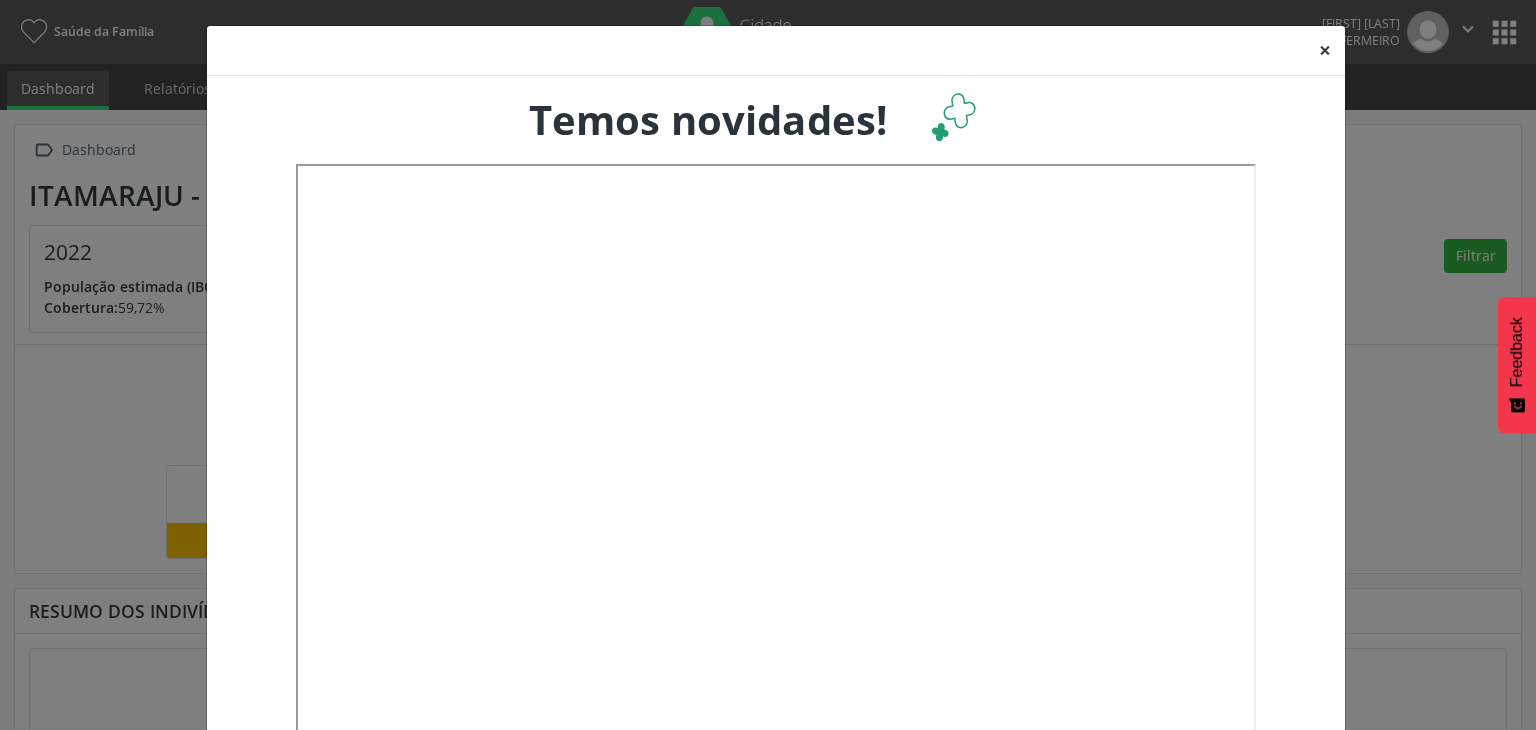 click on "×" at bounding box center (1325, 50) 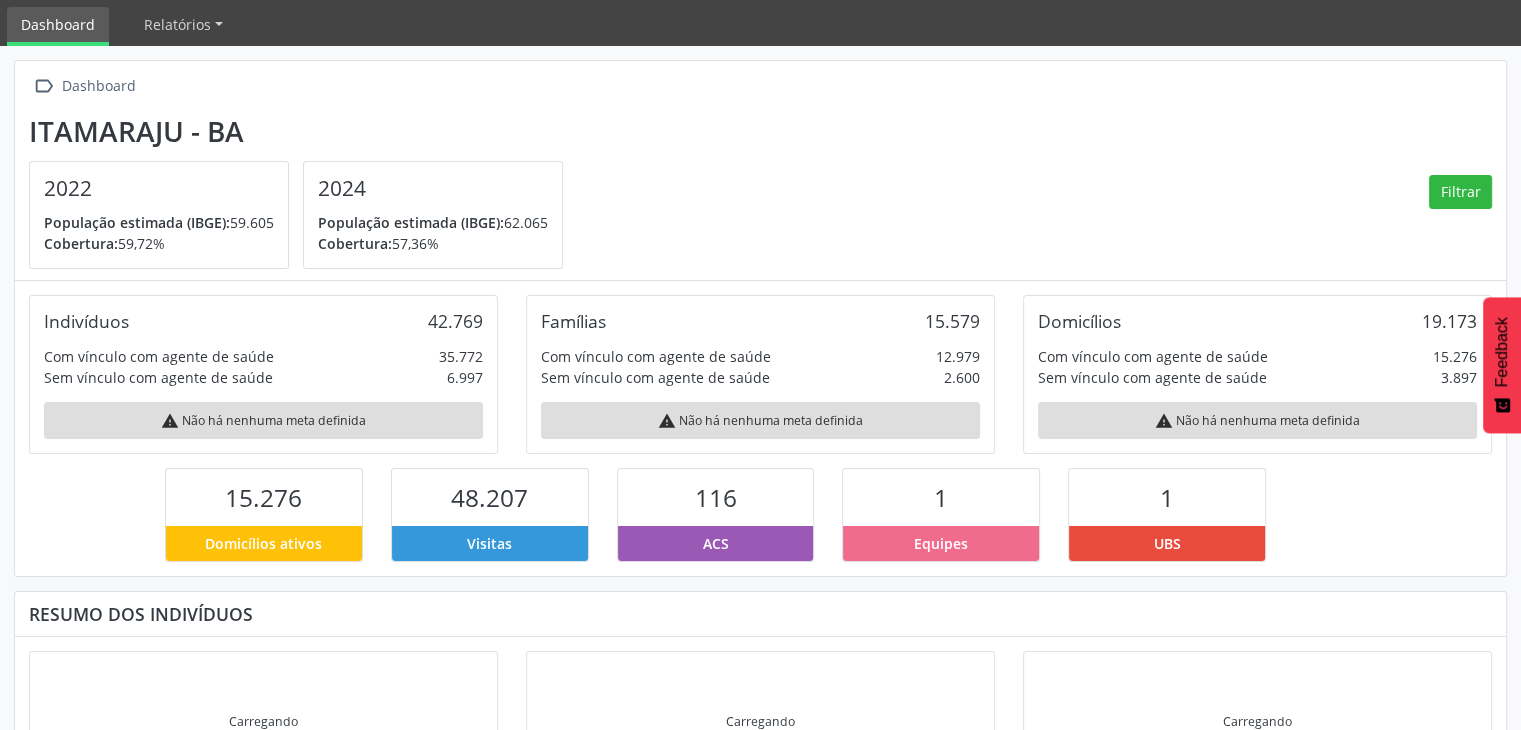 scroll, scrollTop: 0, scrollLeft: 0, axis: both 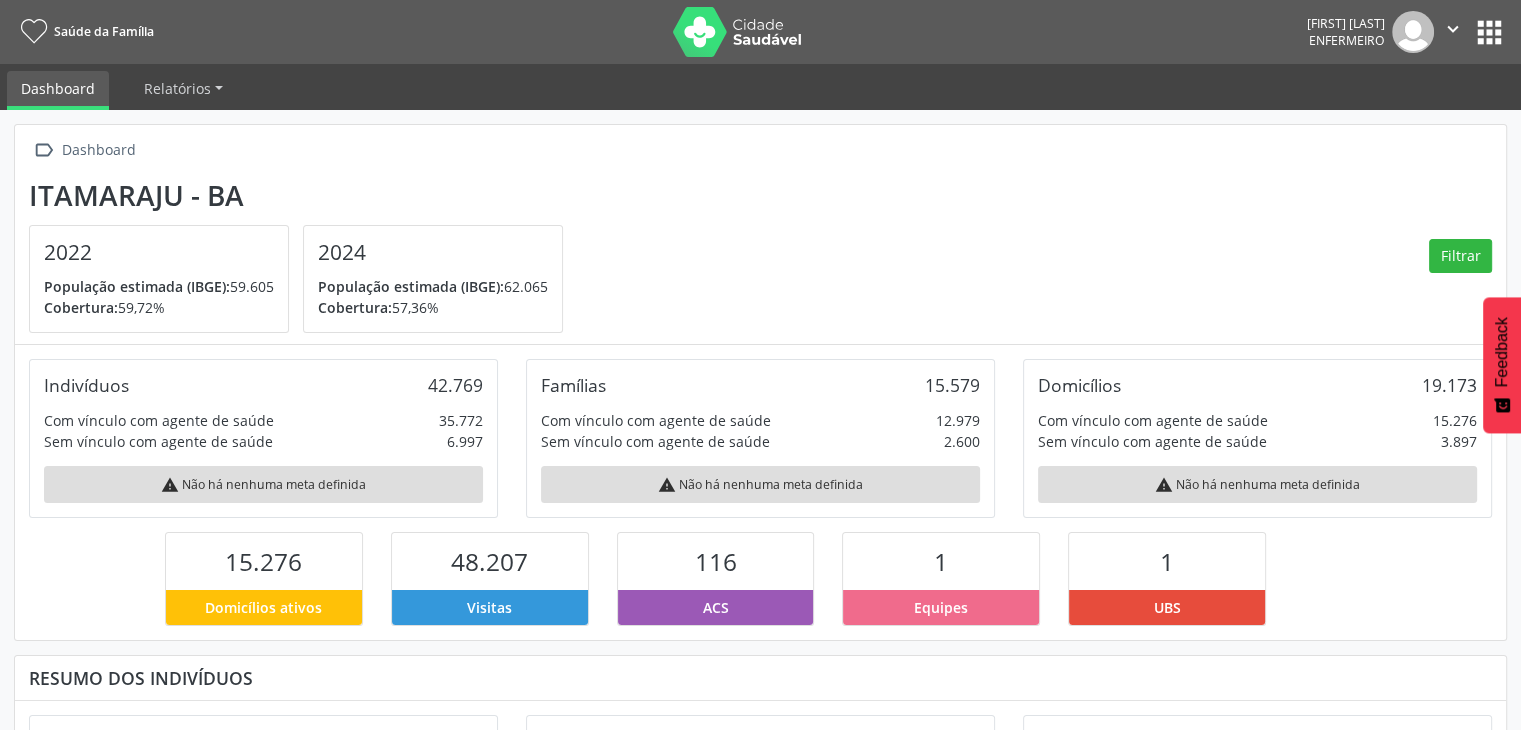 click on "" at bounding box center [1453, 29] 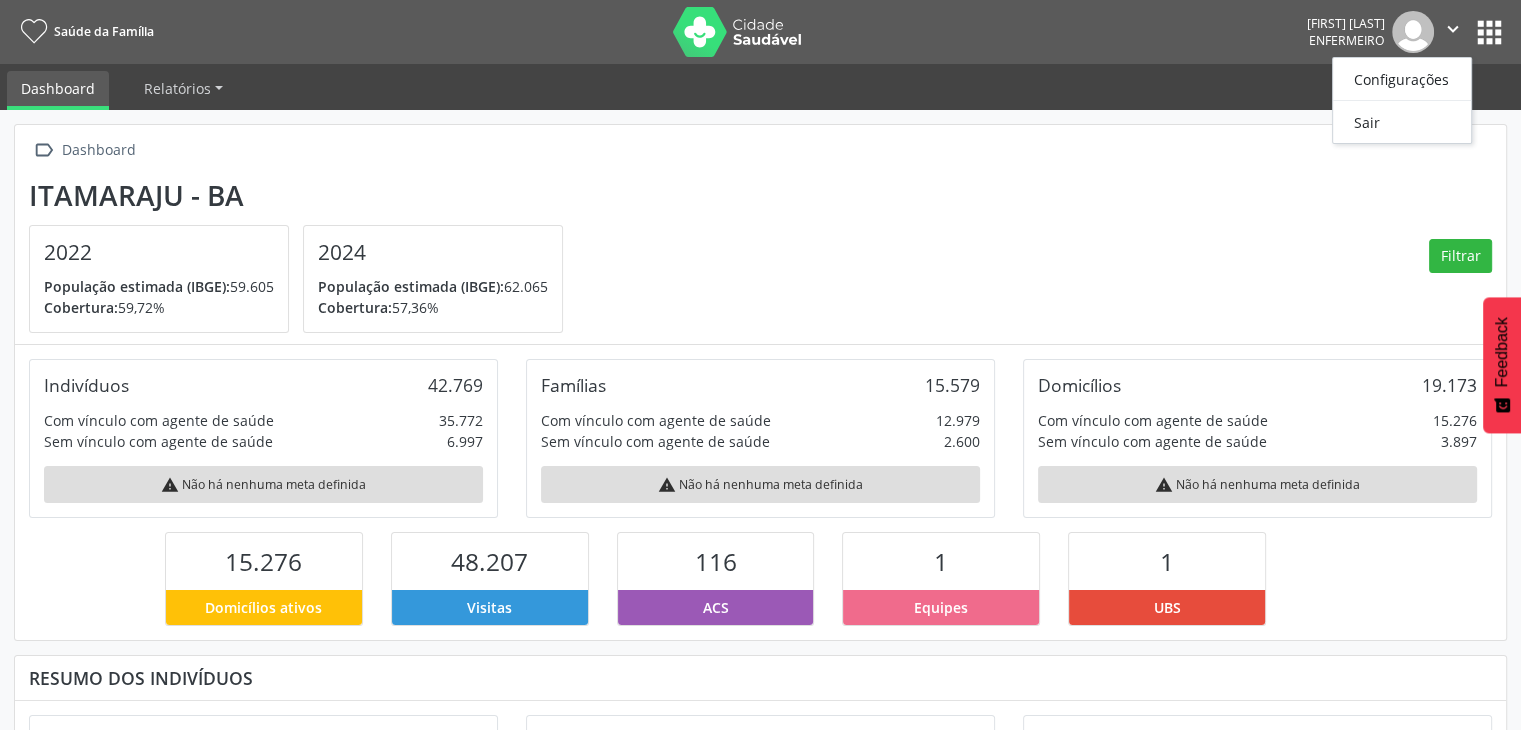 click on "" at bounding box center (1453, 29) 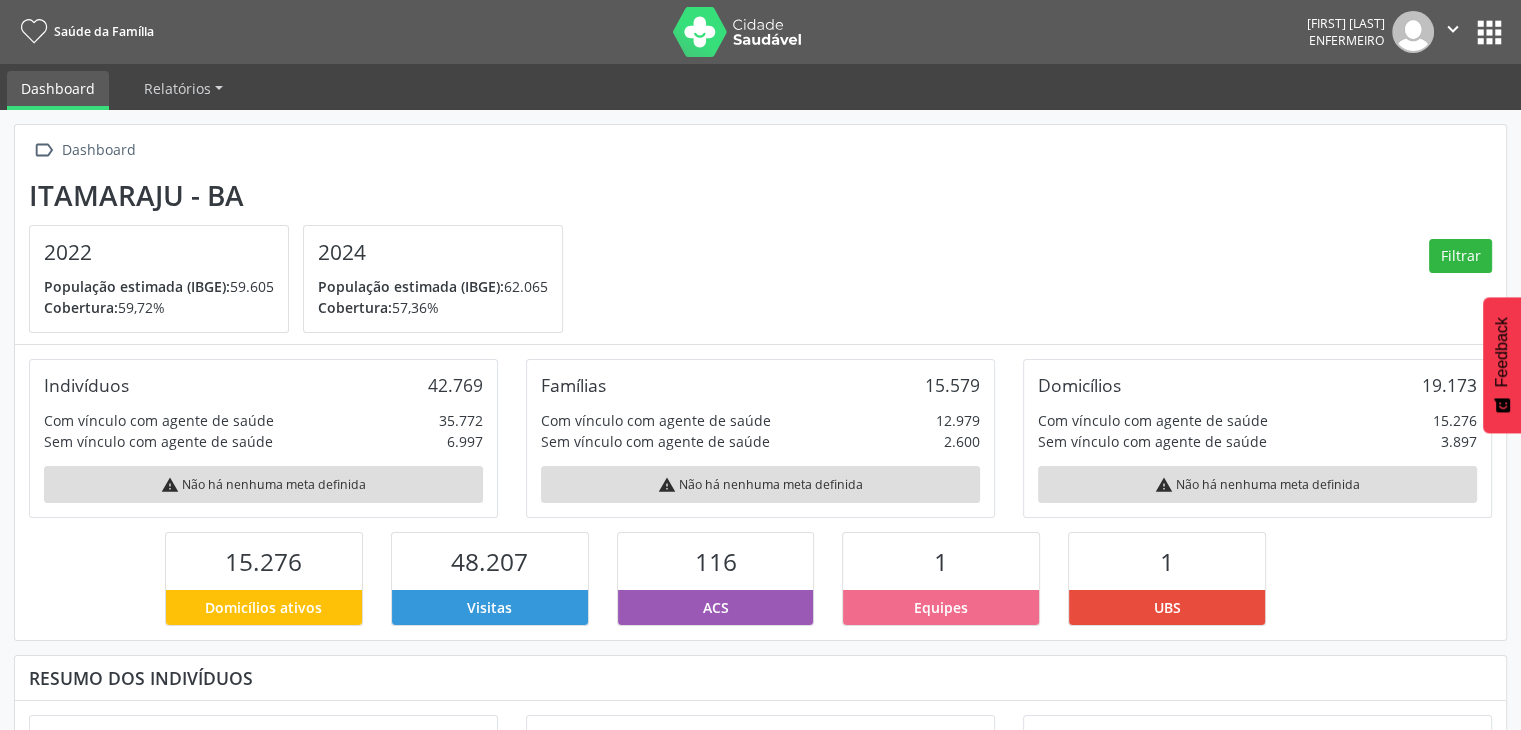 click on "apps" at bounding box center [1489, 32] 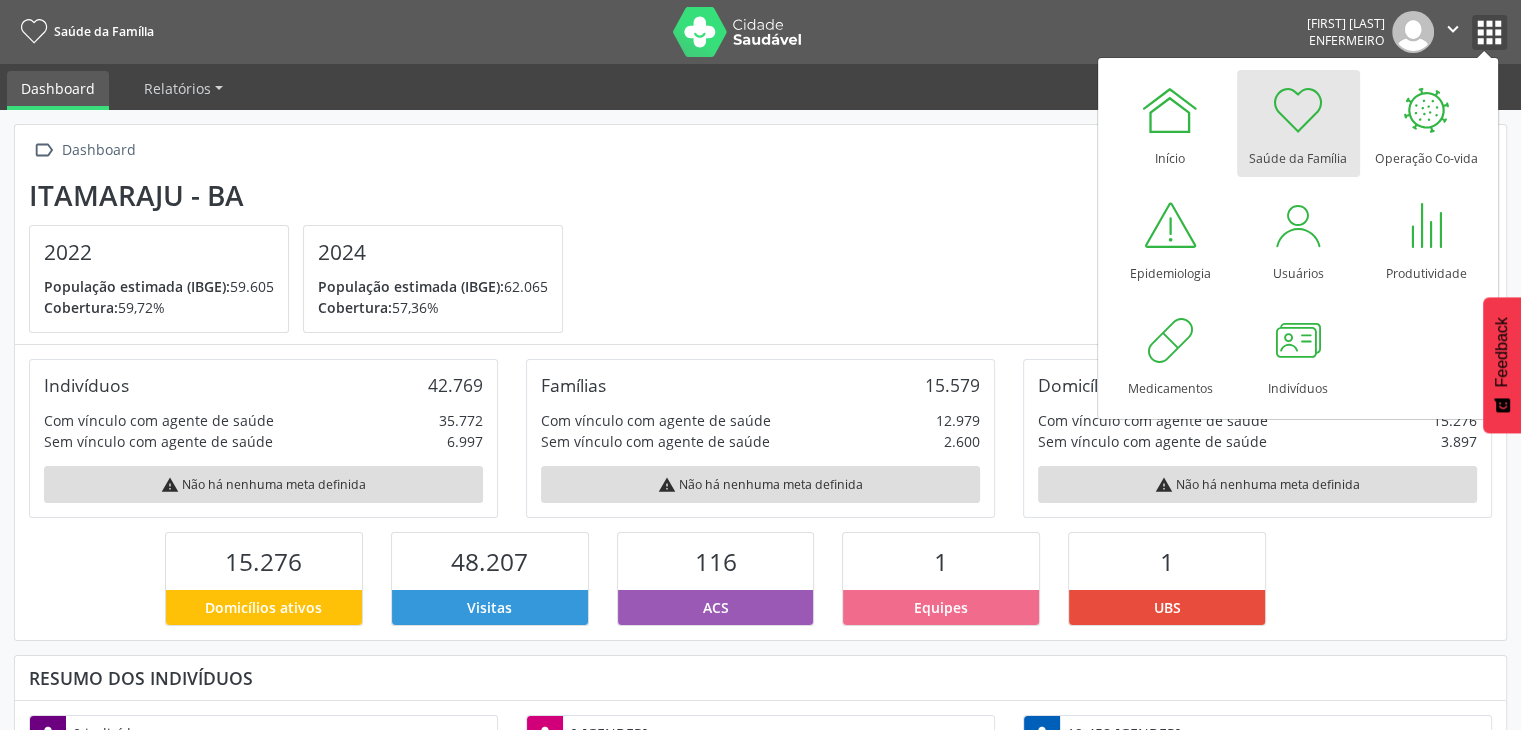 scroll, scrollTop: 999669, scrollLeft: 999503, axis: both 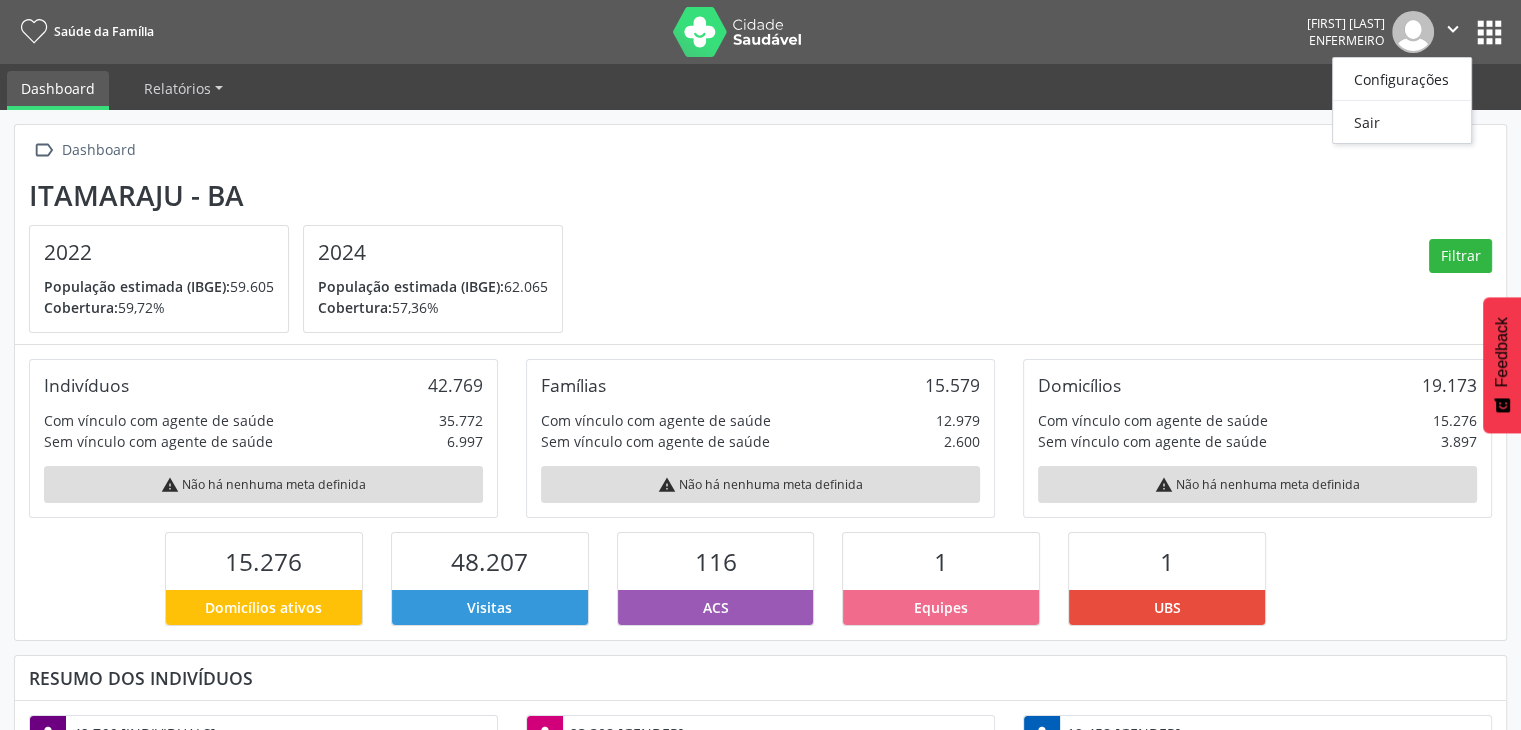 click on "apps" at bounding box center (1489, 32) 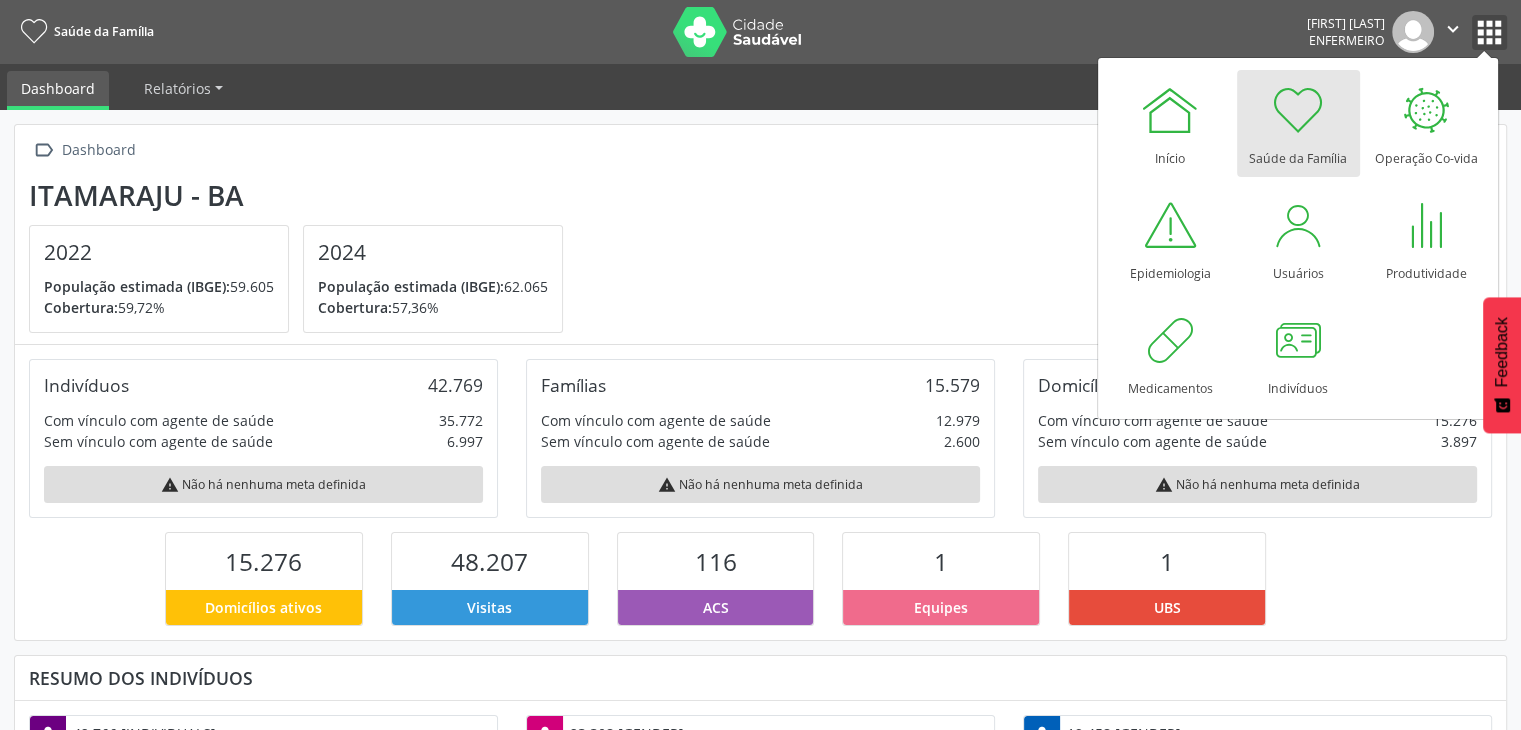 click on "" at bounding box center (1453, 29) 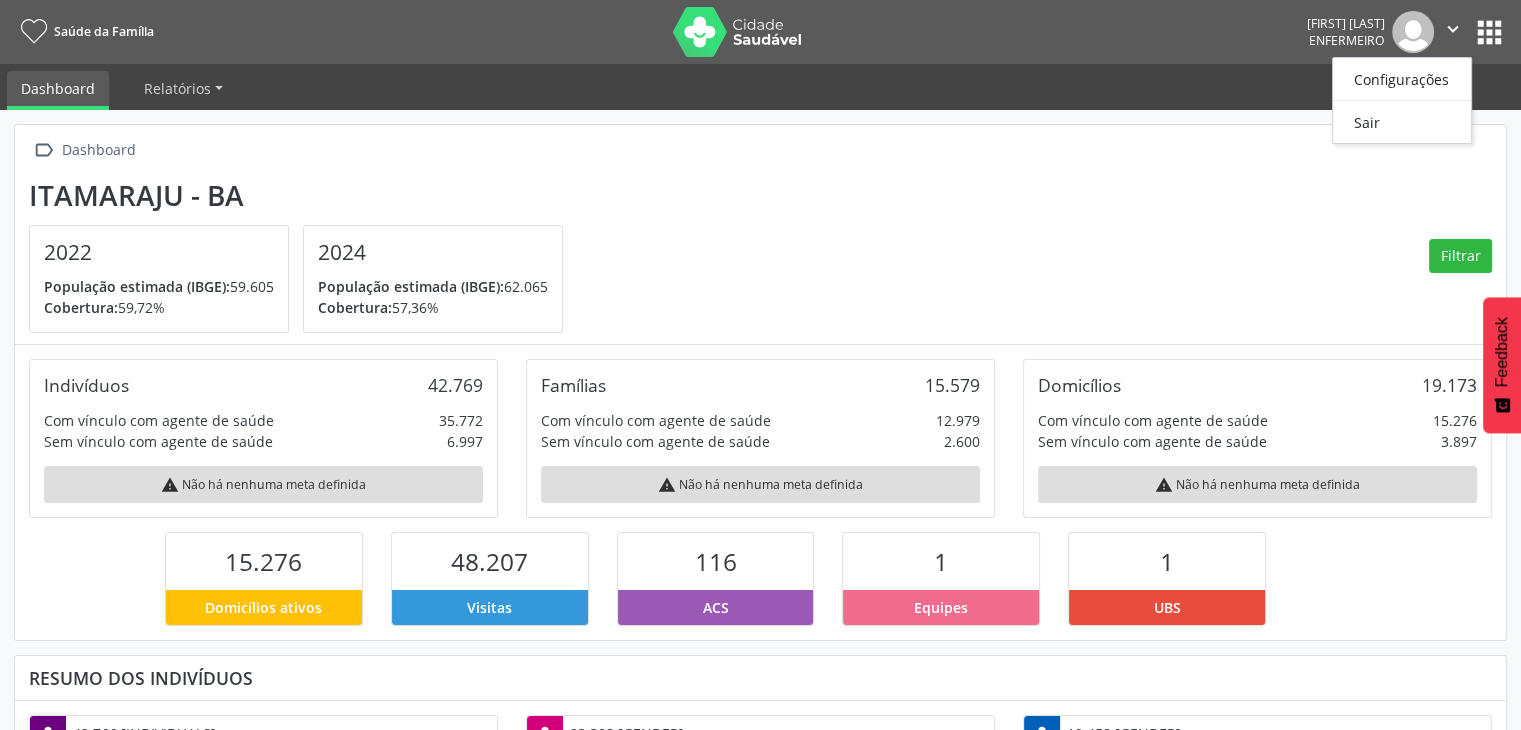 click on "apps" at bounding box center (1489, 32) 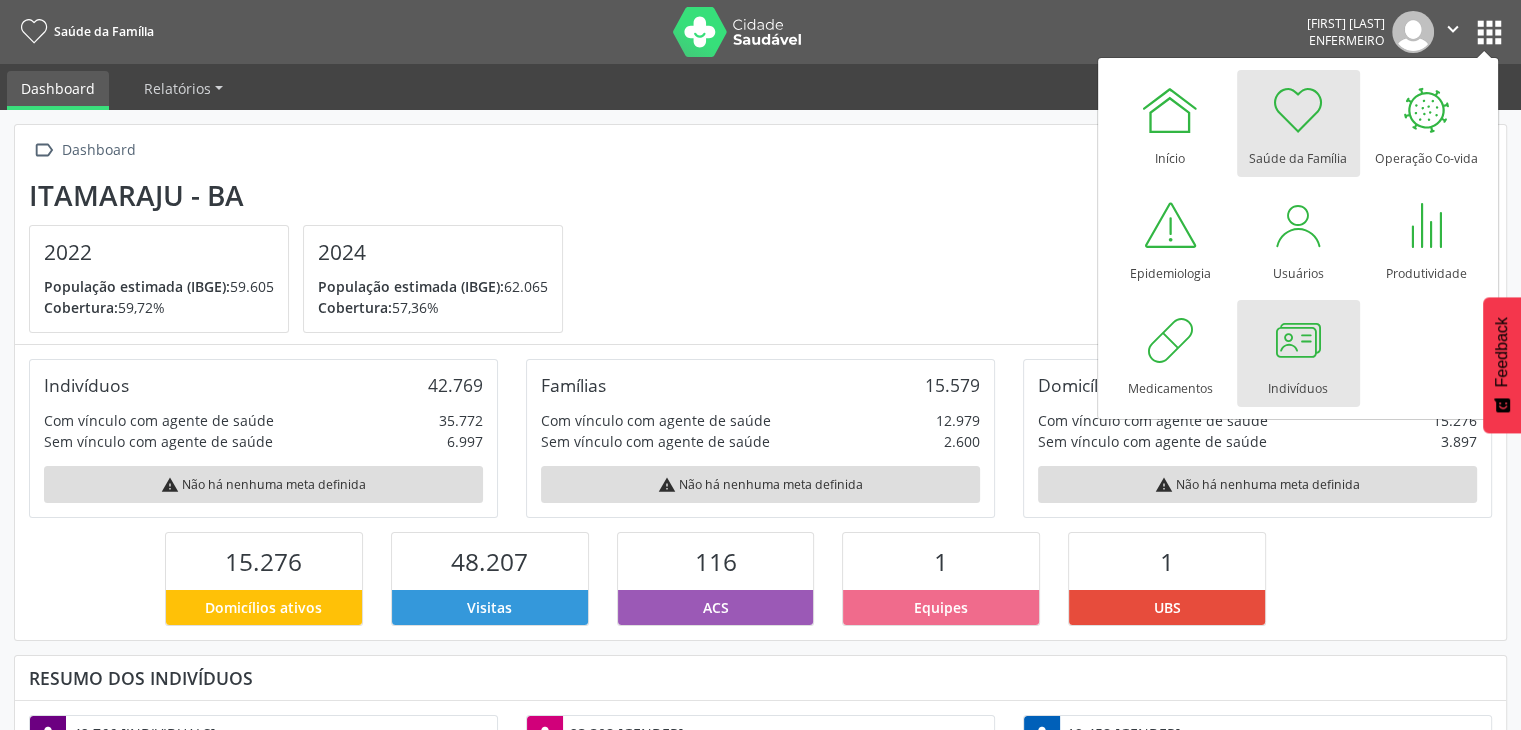 click at bounding box center [1298, 340] 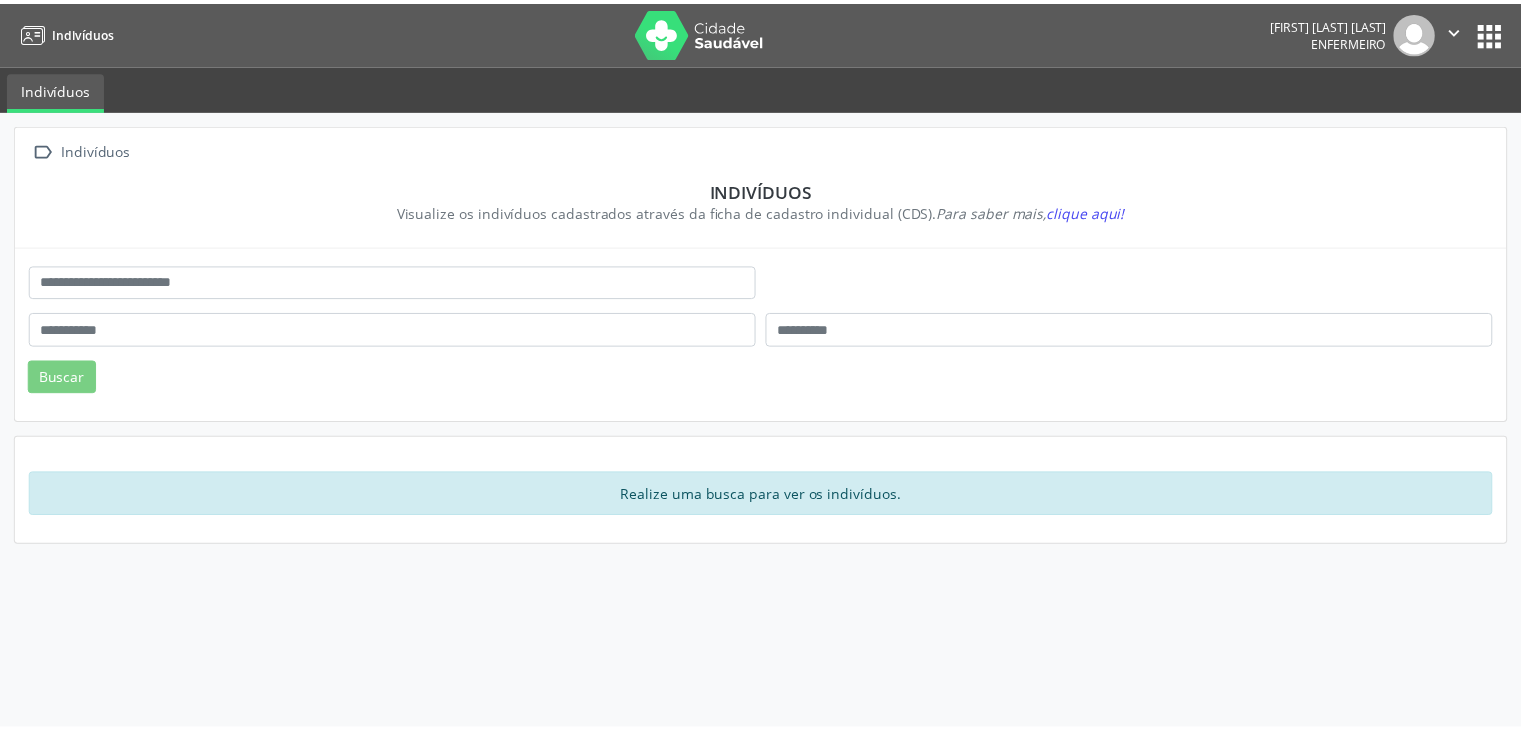 scroll, scrollTop: 0, scrollLeft: 0, axis: both 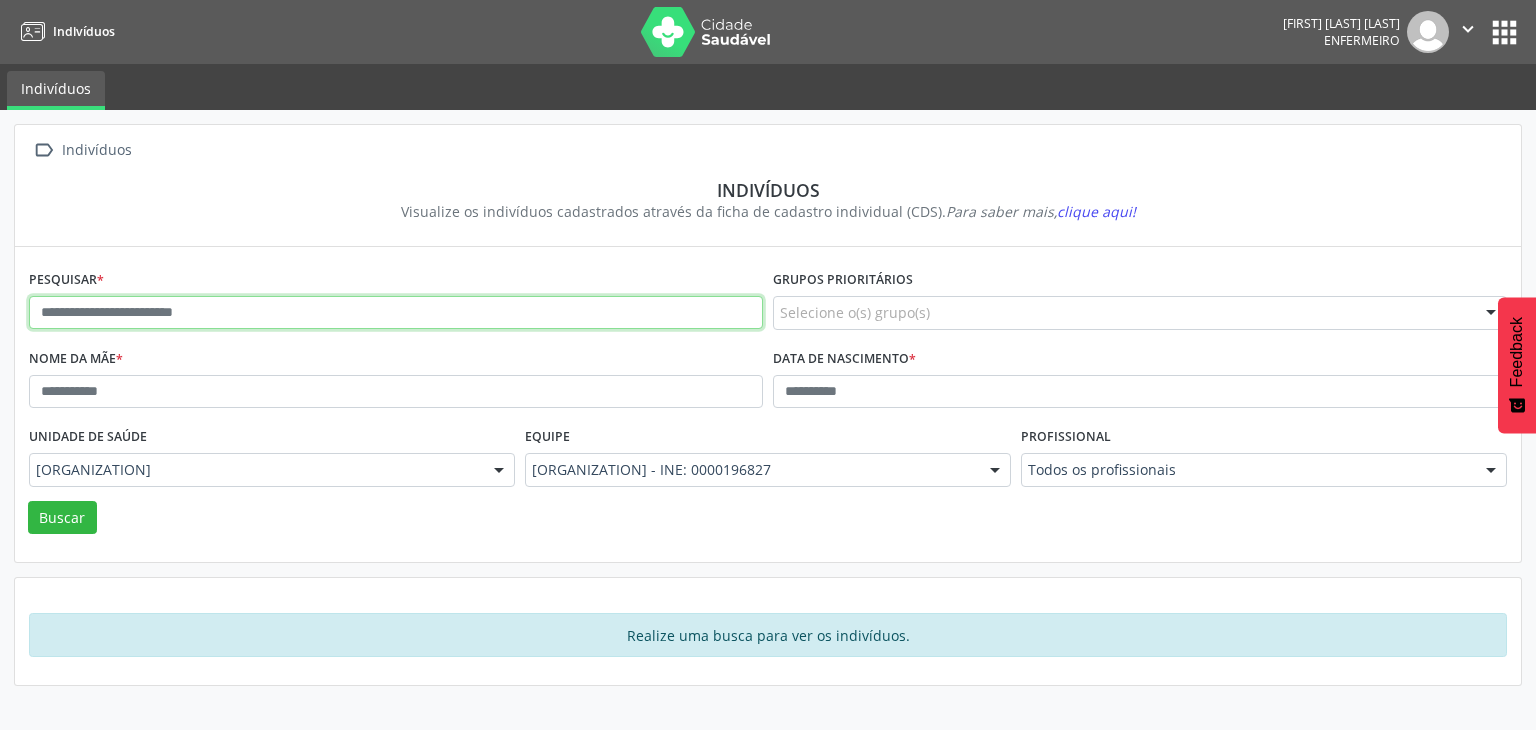 click at bounding box center [396, 313] 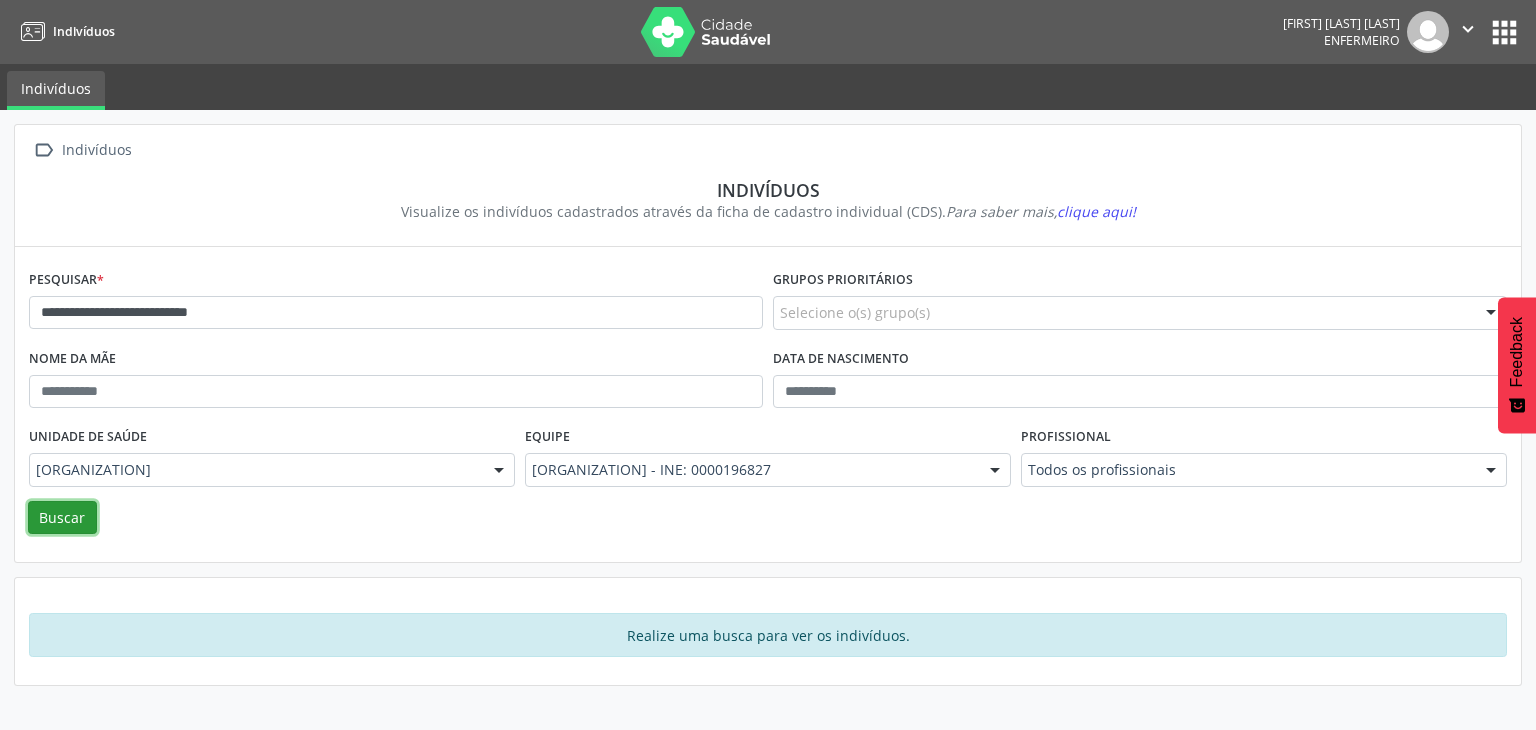click on "Buscar" at bounding box center (62, 518) 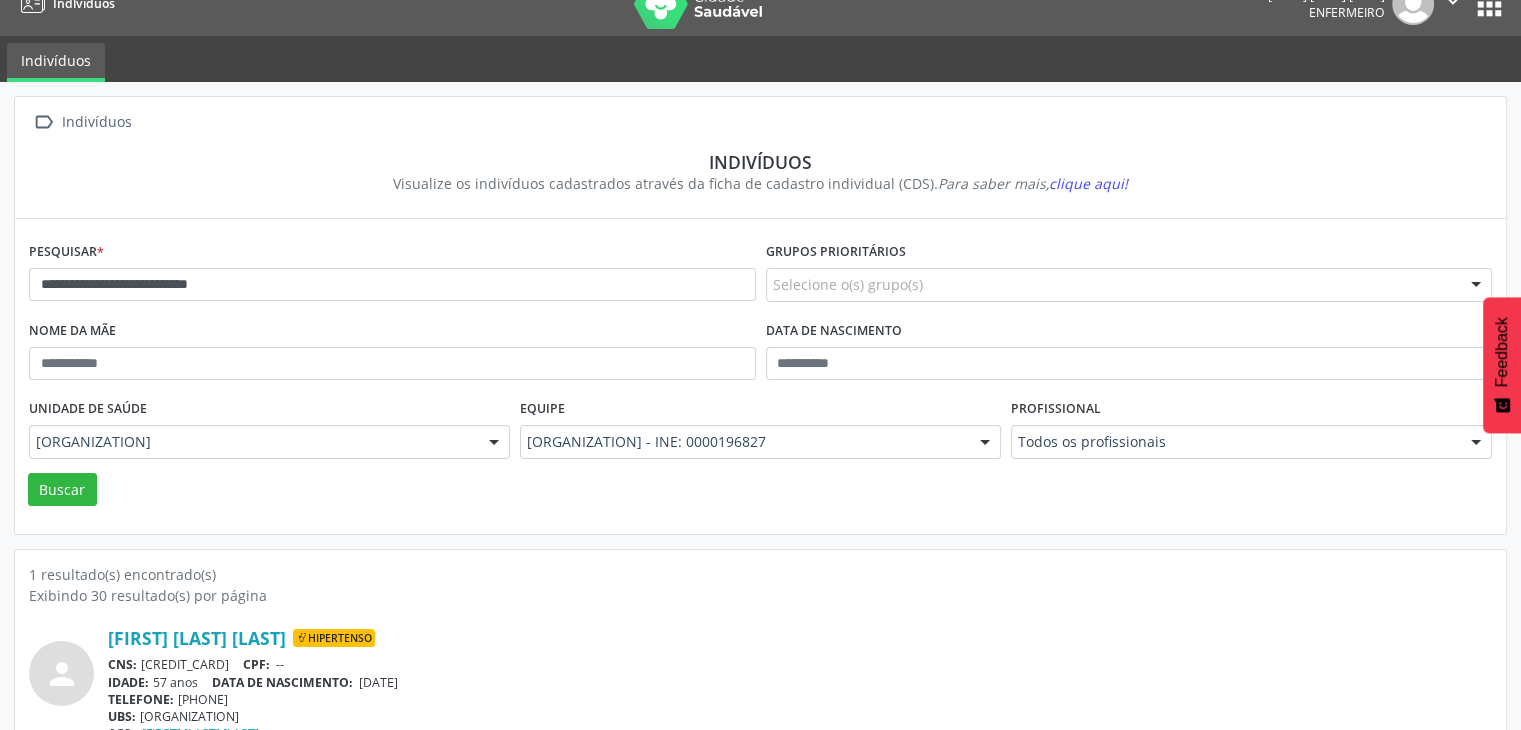 scroll, scrollTop: 0, scrollLeft: 0, axis: both 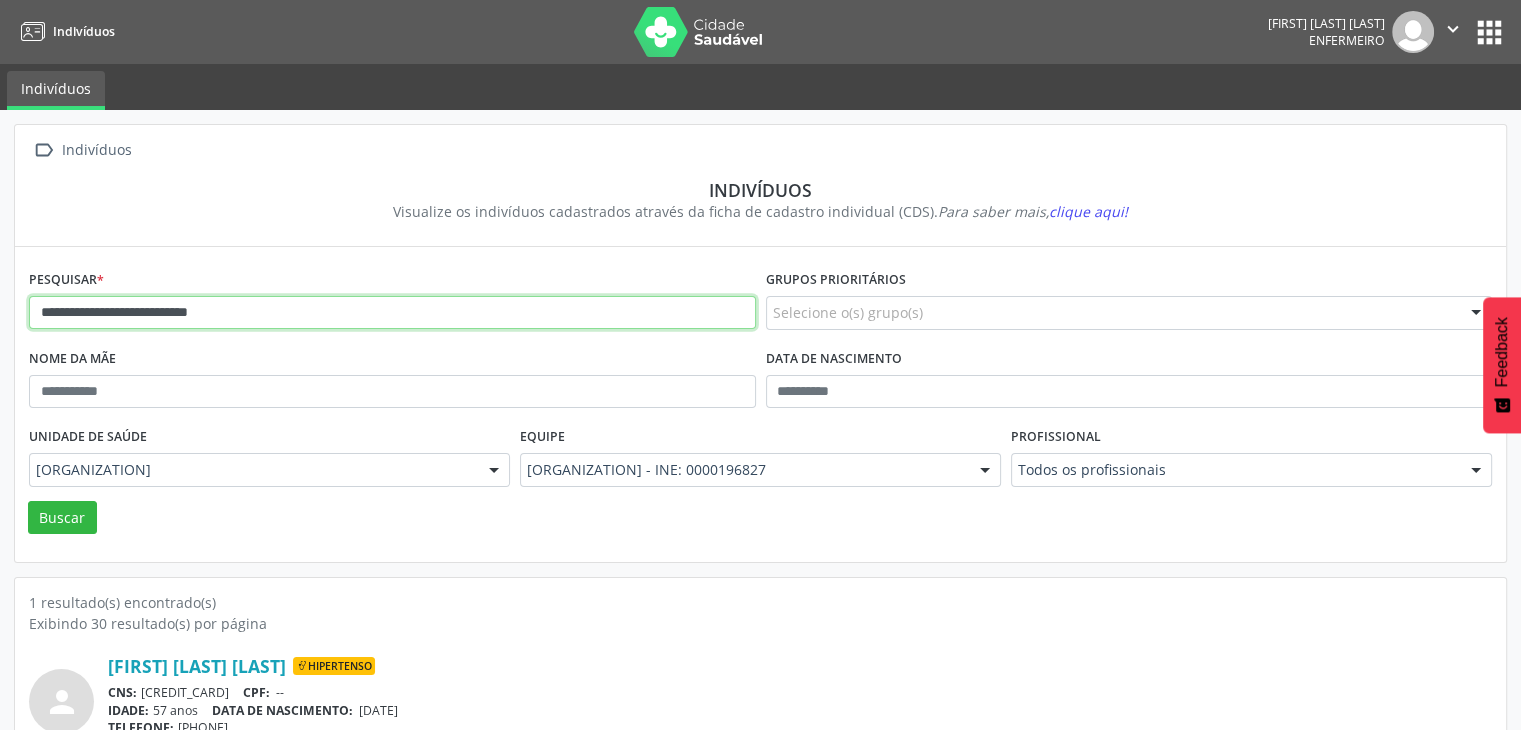click on "**********" at bounding box center (392, 313) 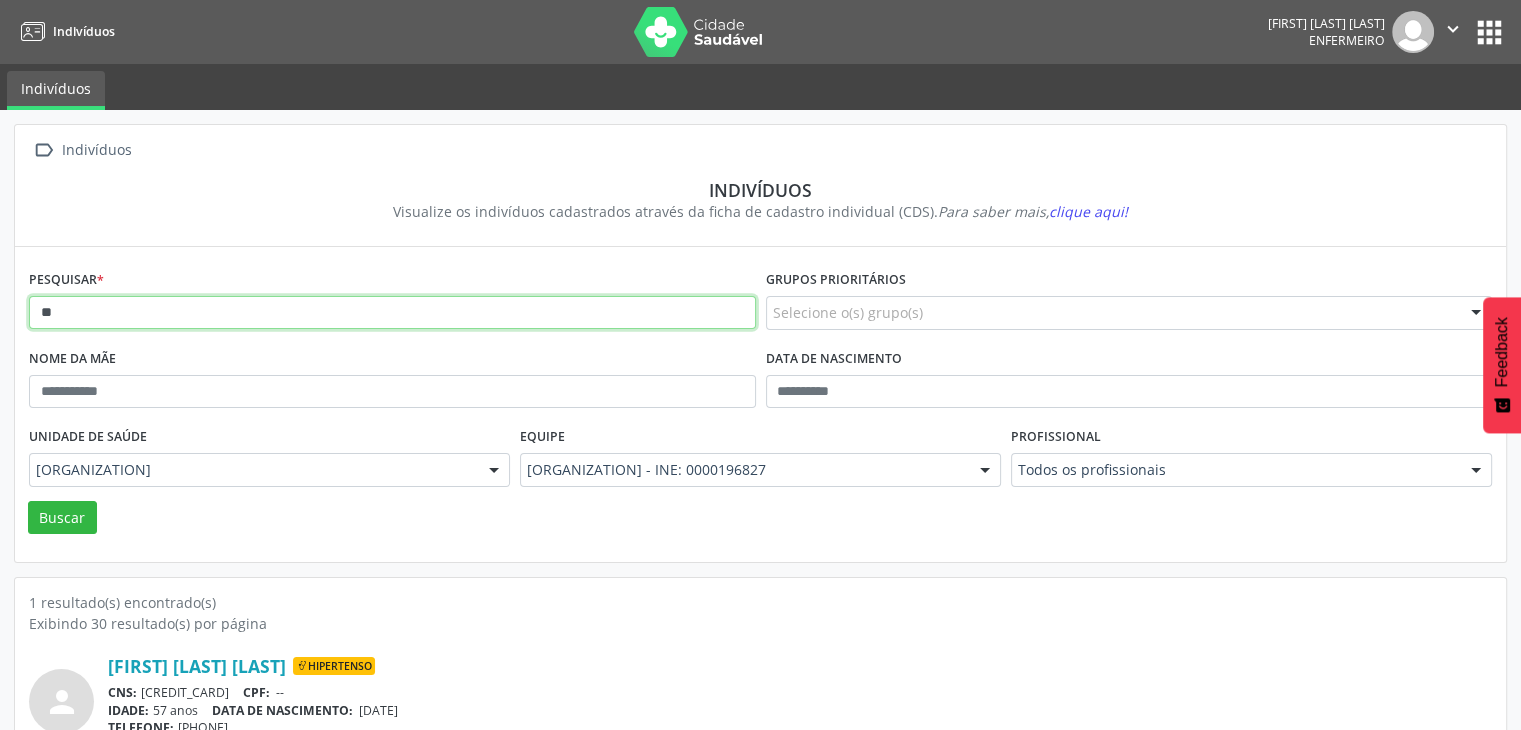 type on "*" 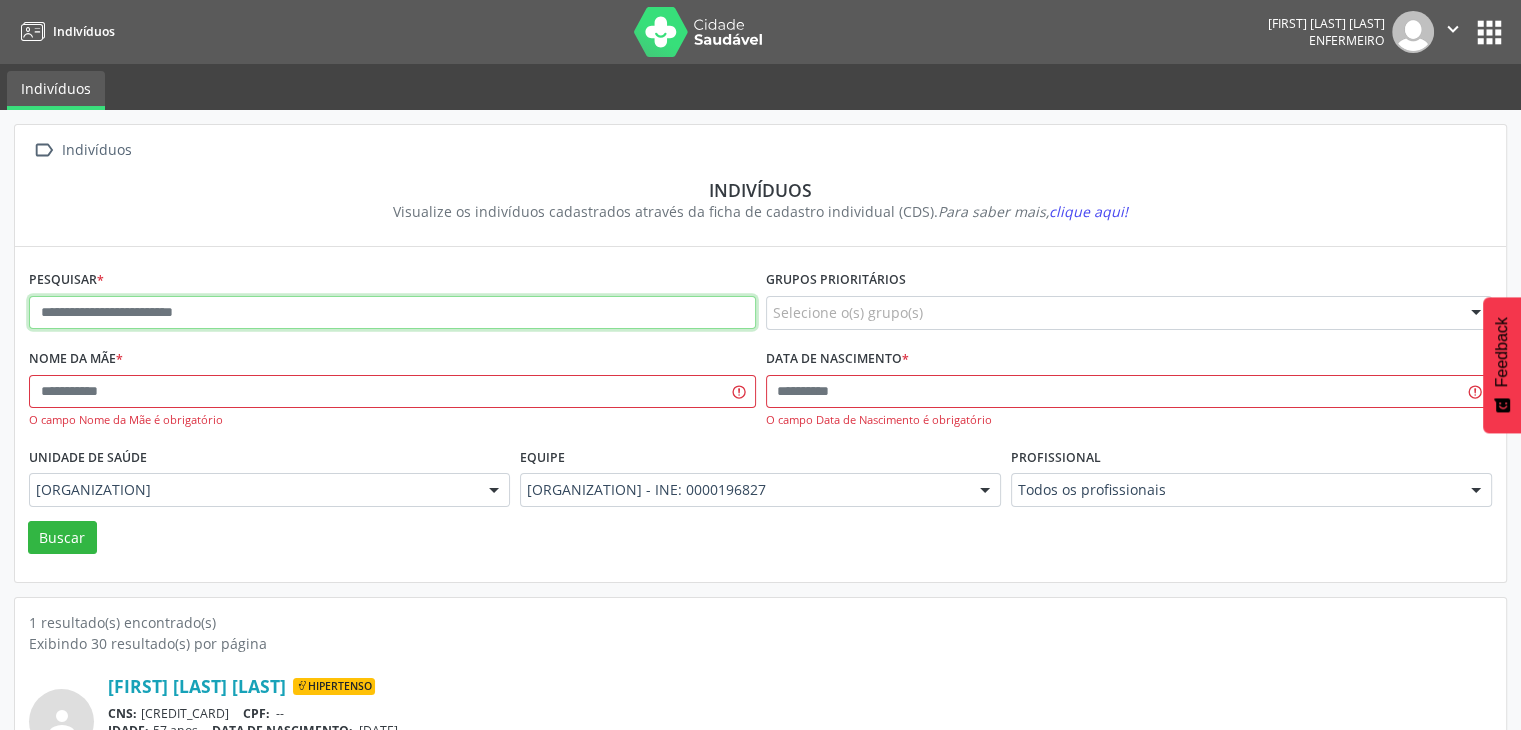 paste on "**********" 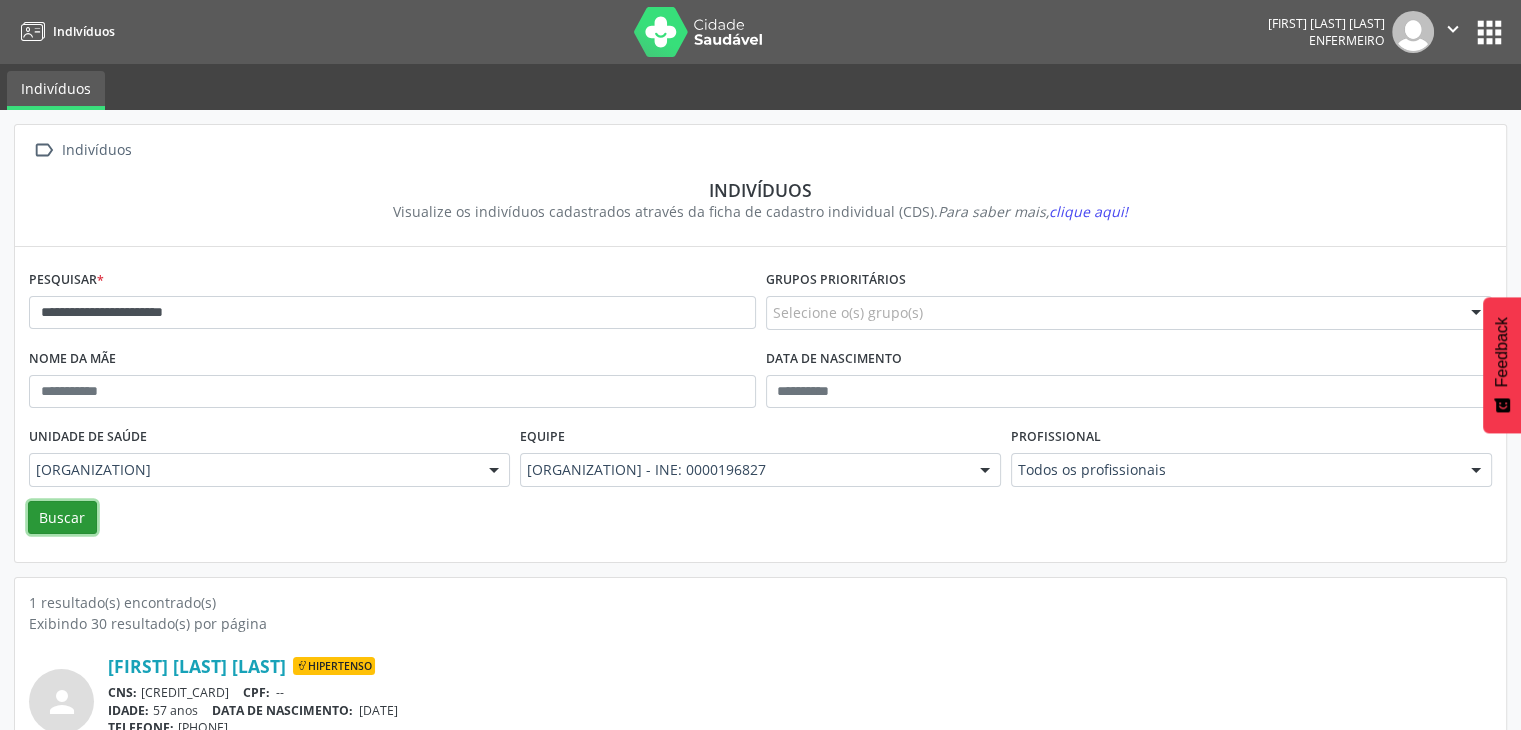 click on "Buscar" at bounding box center [62, 518] 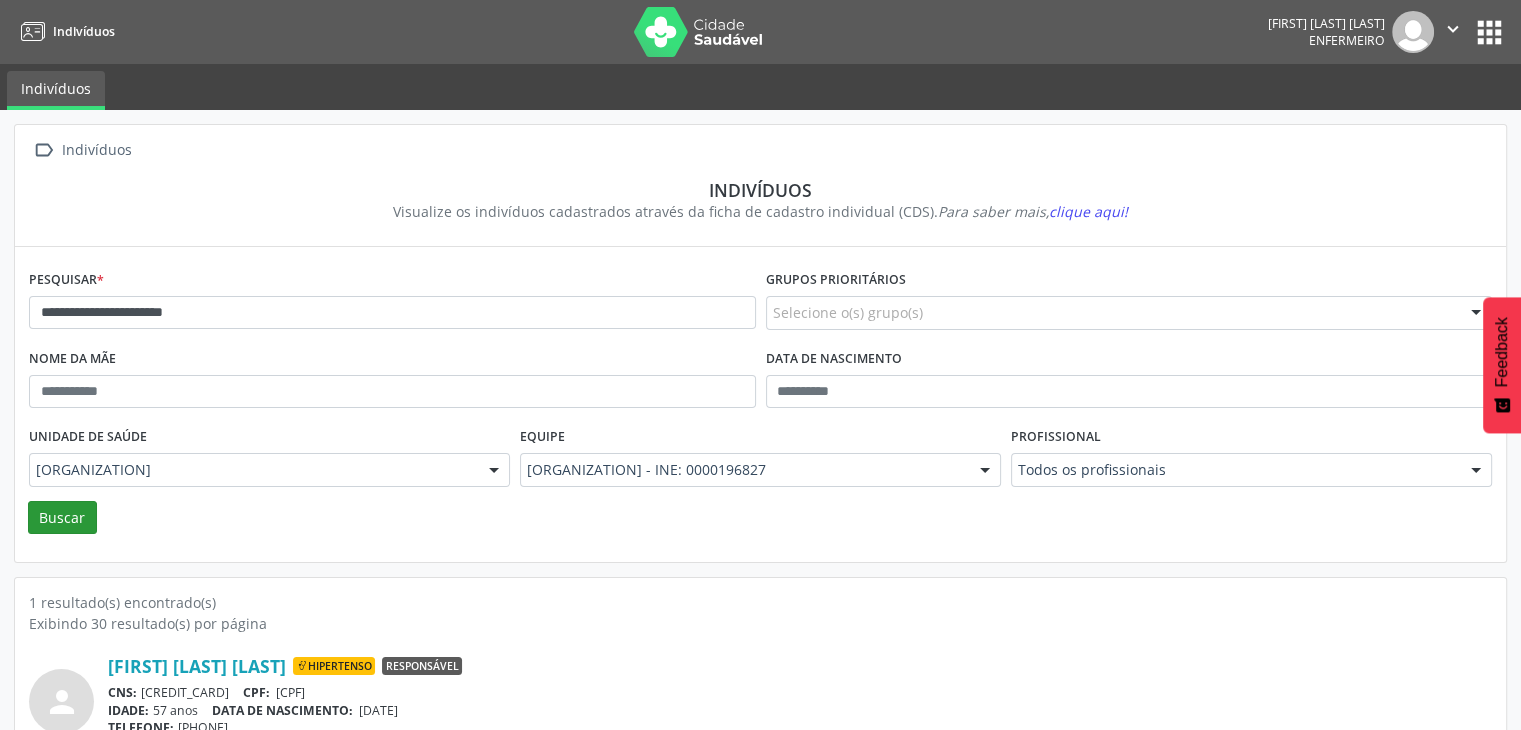 scroll, scrollTop: 84, scrollLeft: 0, axis: vertical 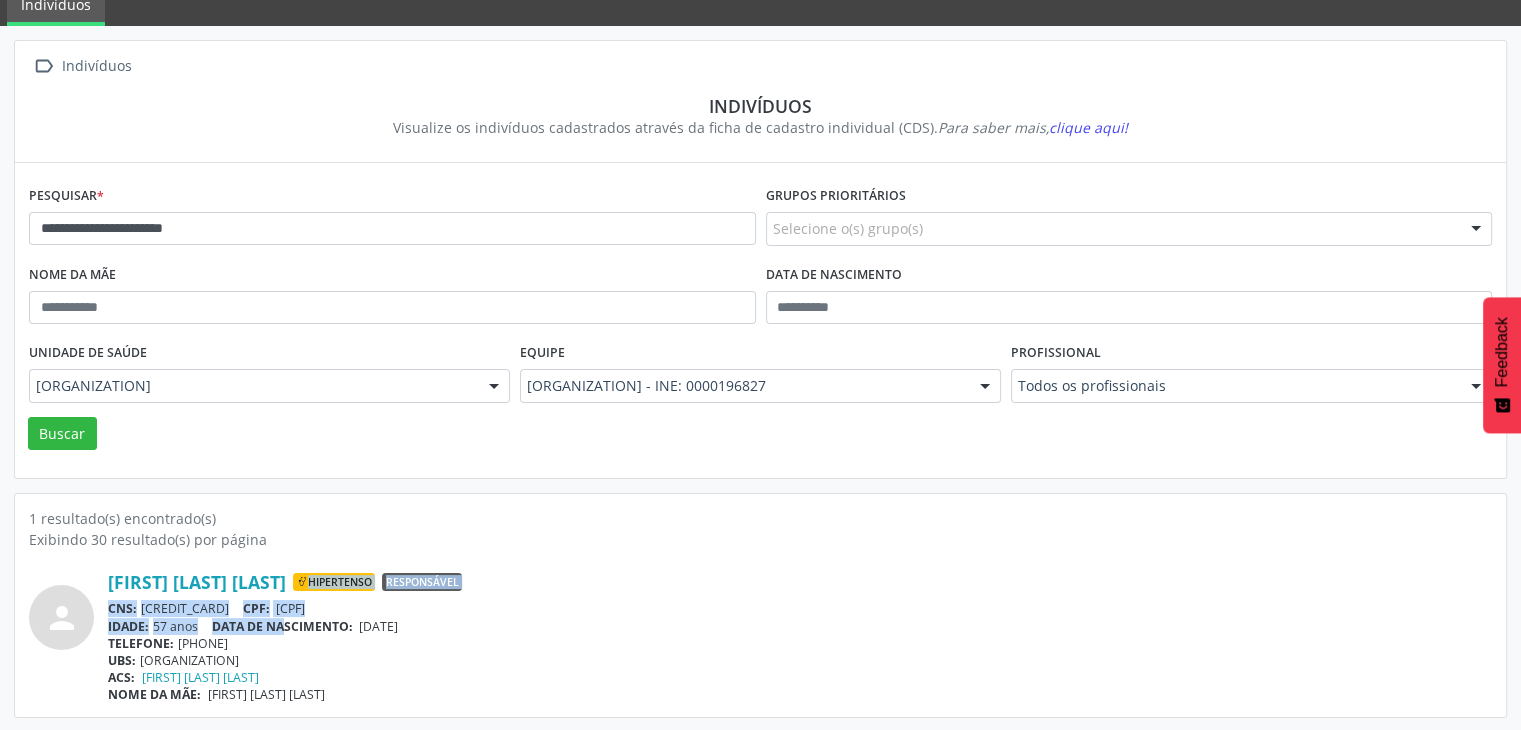 drag, startPoint x: 324, startPoint y: 597, endPoint x: 416, endPoint y: 442, distance: 180.24706 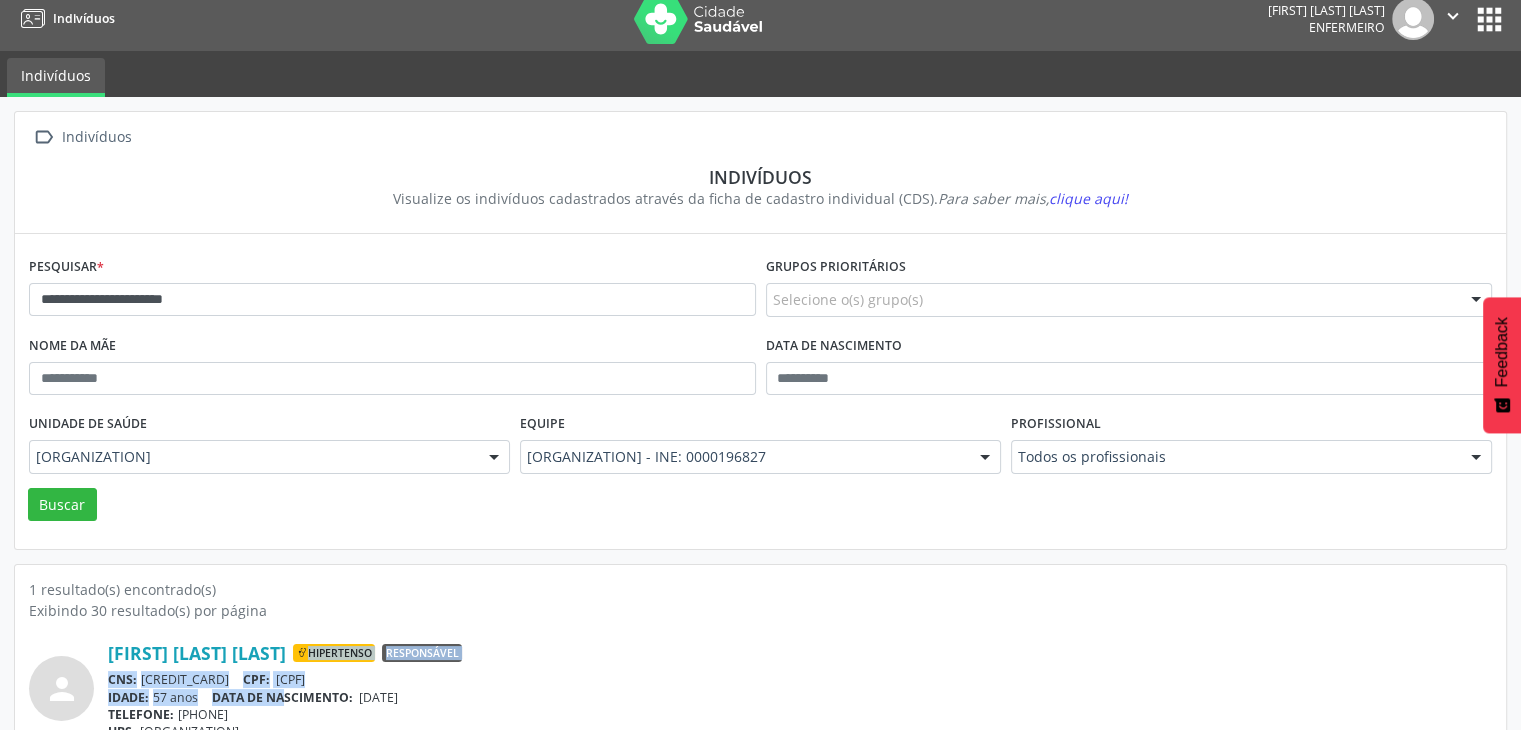 scroll, scrollTop: 84, scrollLeft: 0, axis: vertical 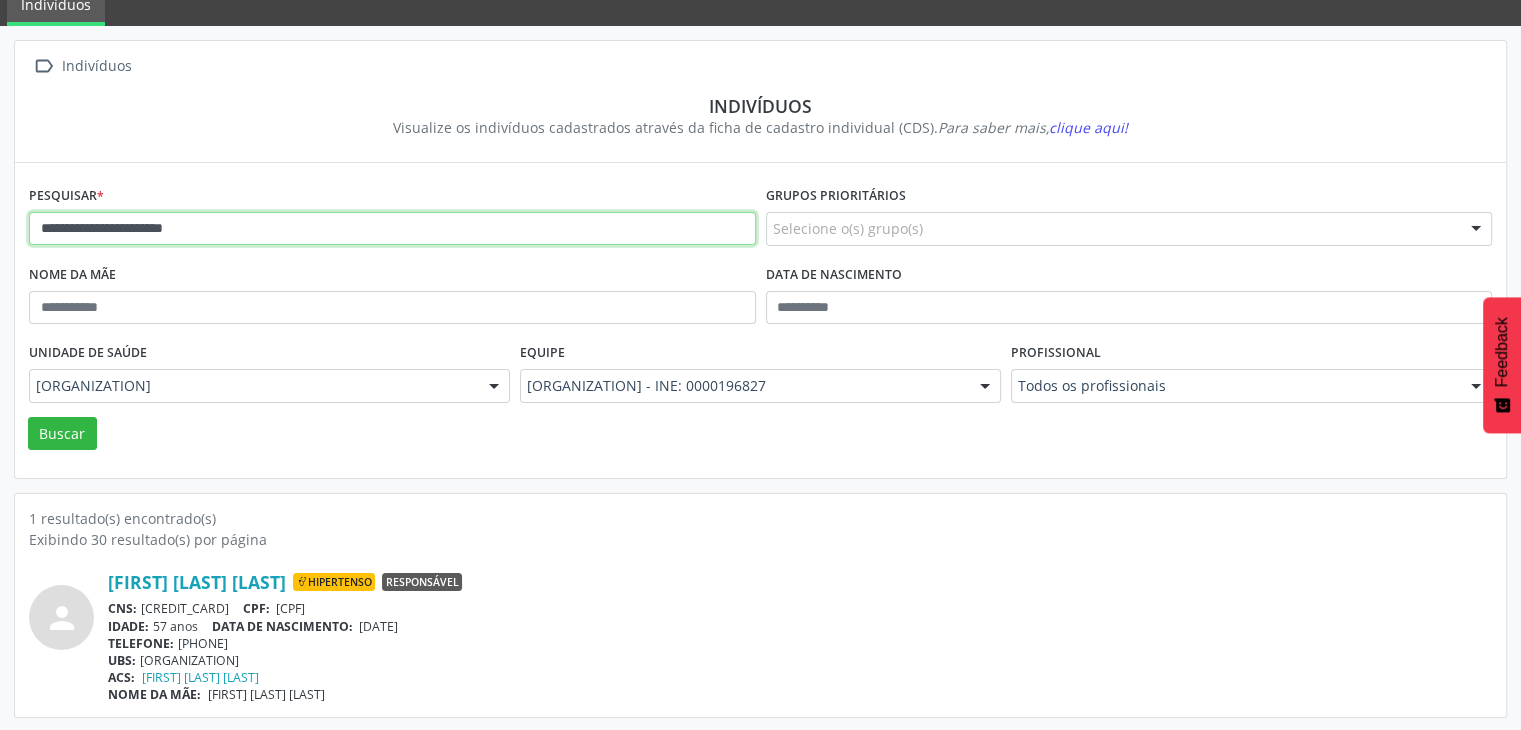 click on "**********" at bounding box center (392, 229) 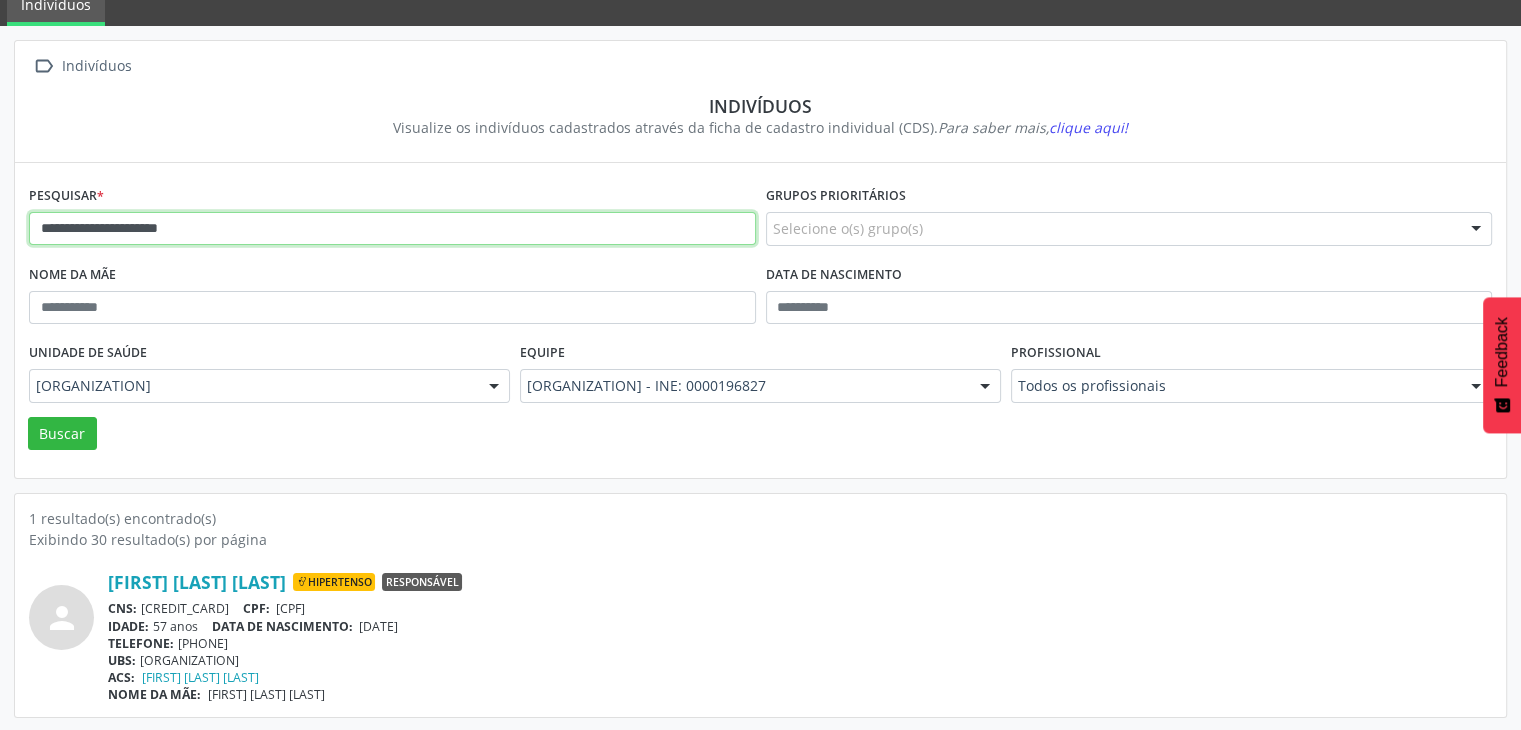 click on "**********" at bounding box center (392, 229) 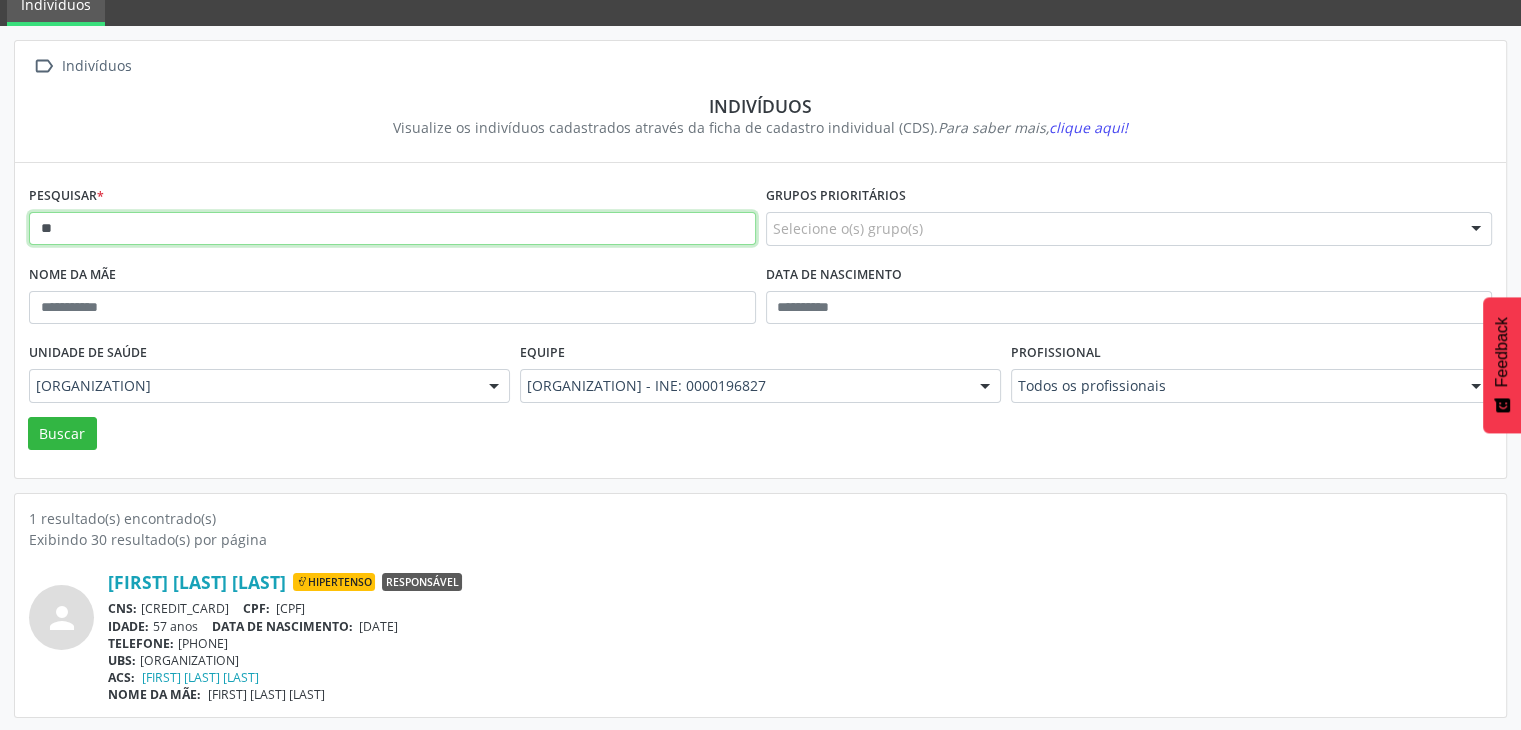 type on "*" 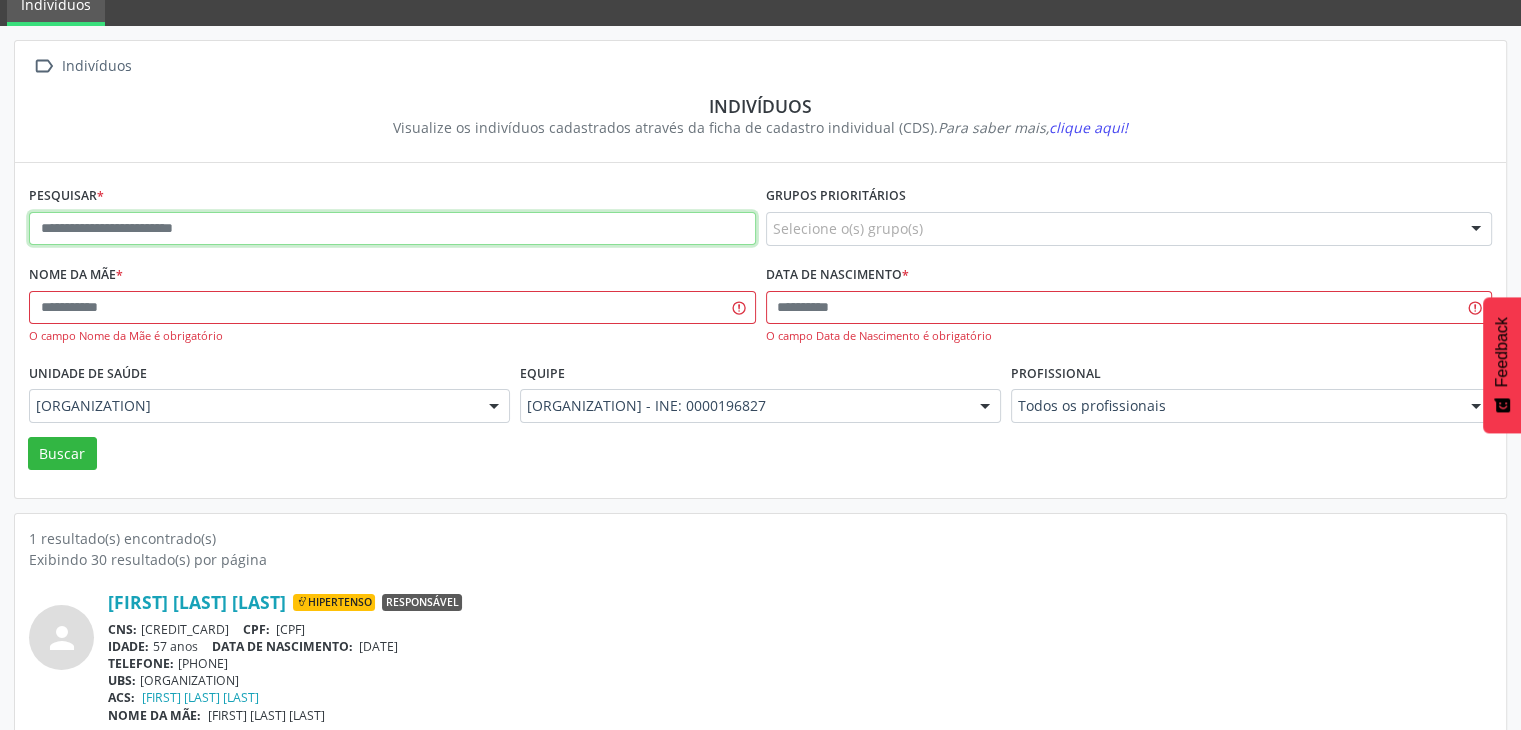 paste on "**********" 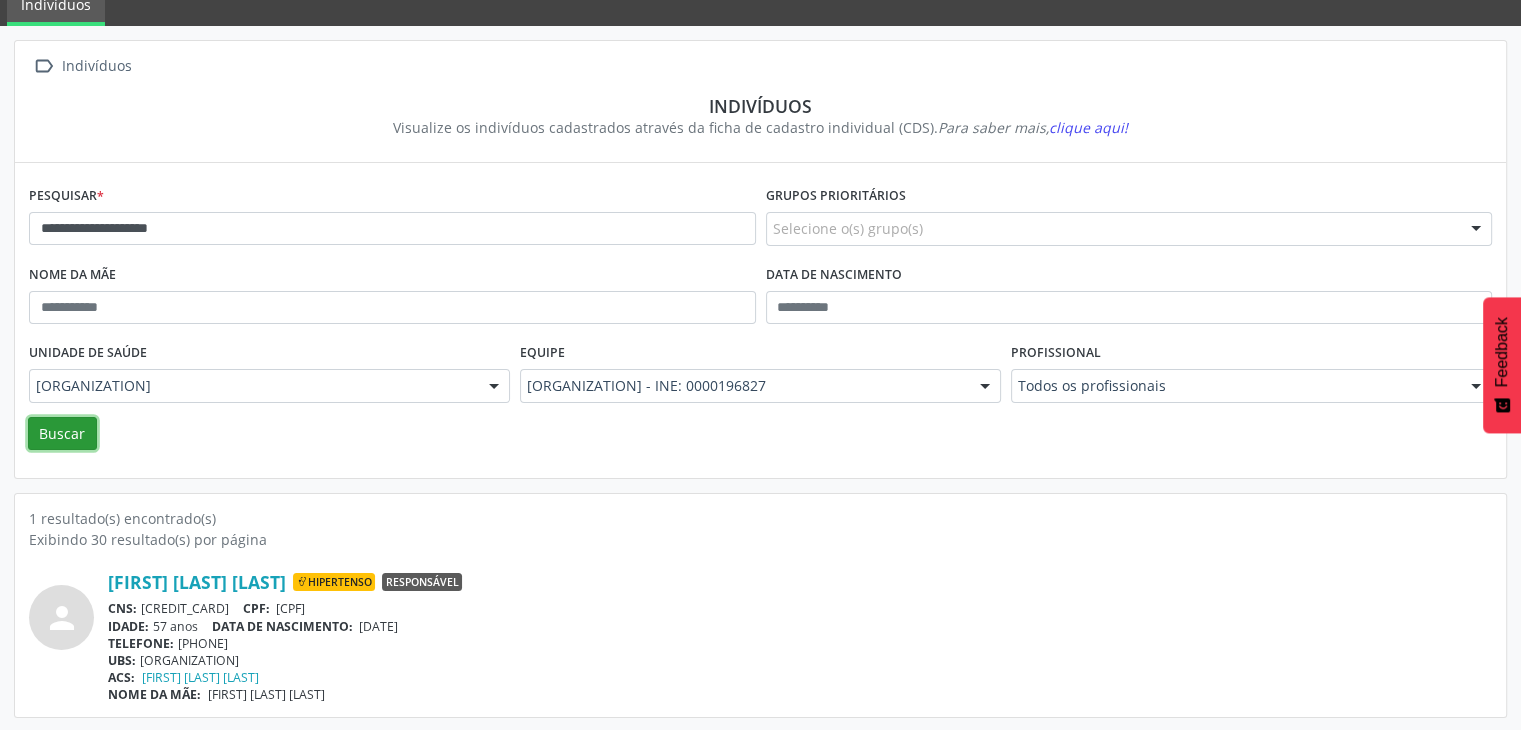 click on "Buscar" at bounding box center (62, 434) 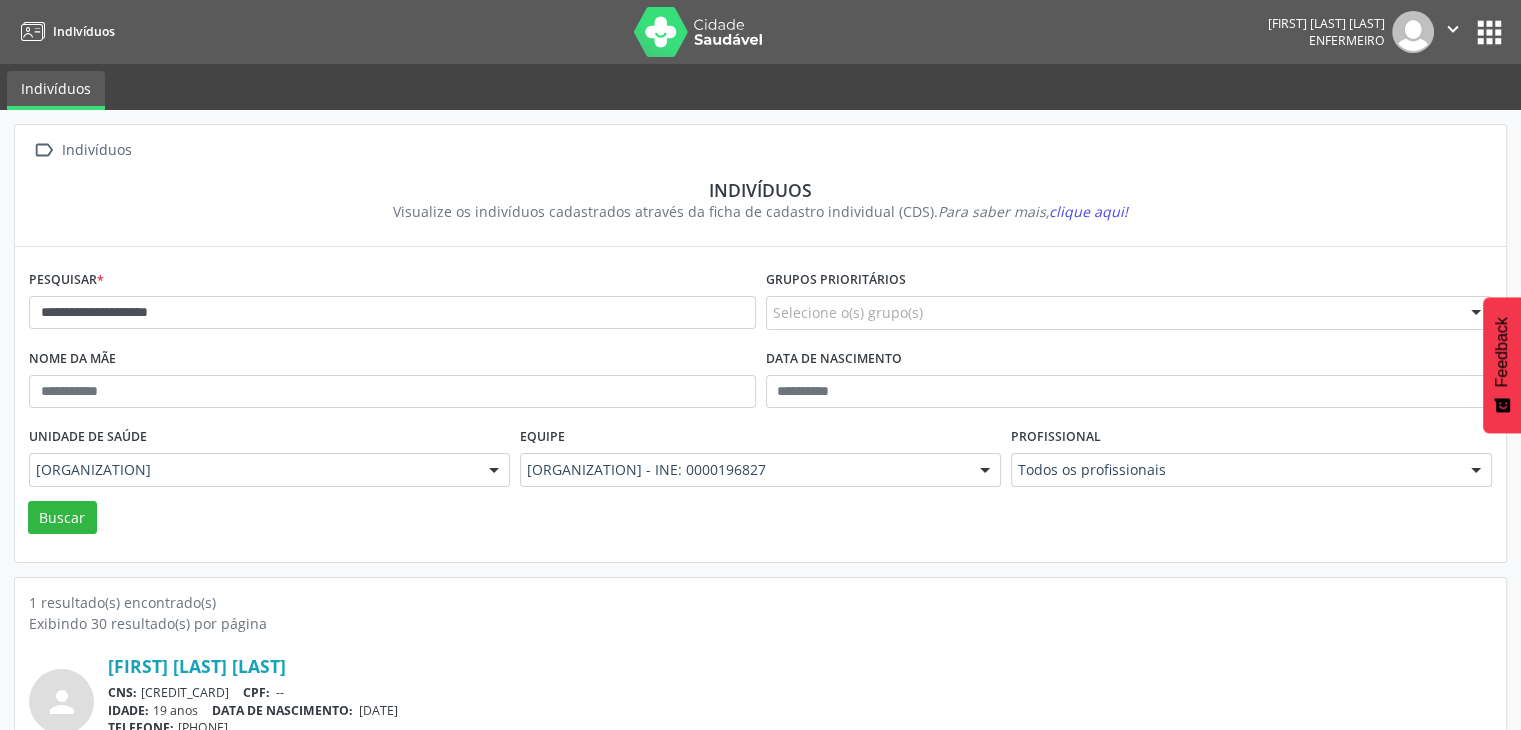 scroll, scrollTop: 84, scrollLeft: 0, axis: vertical 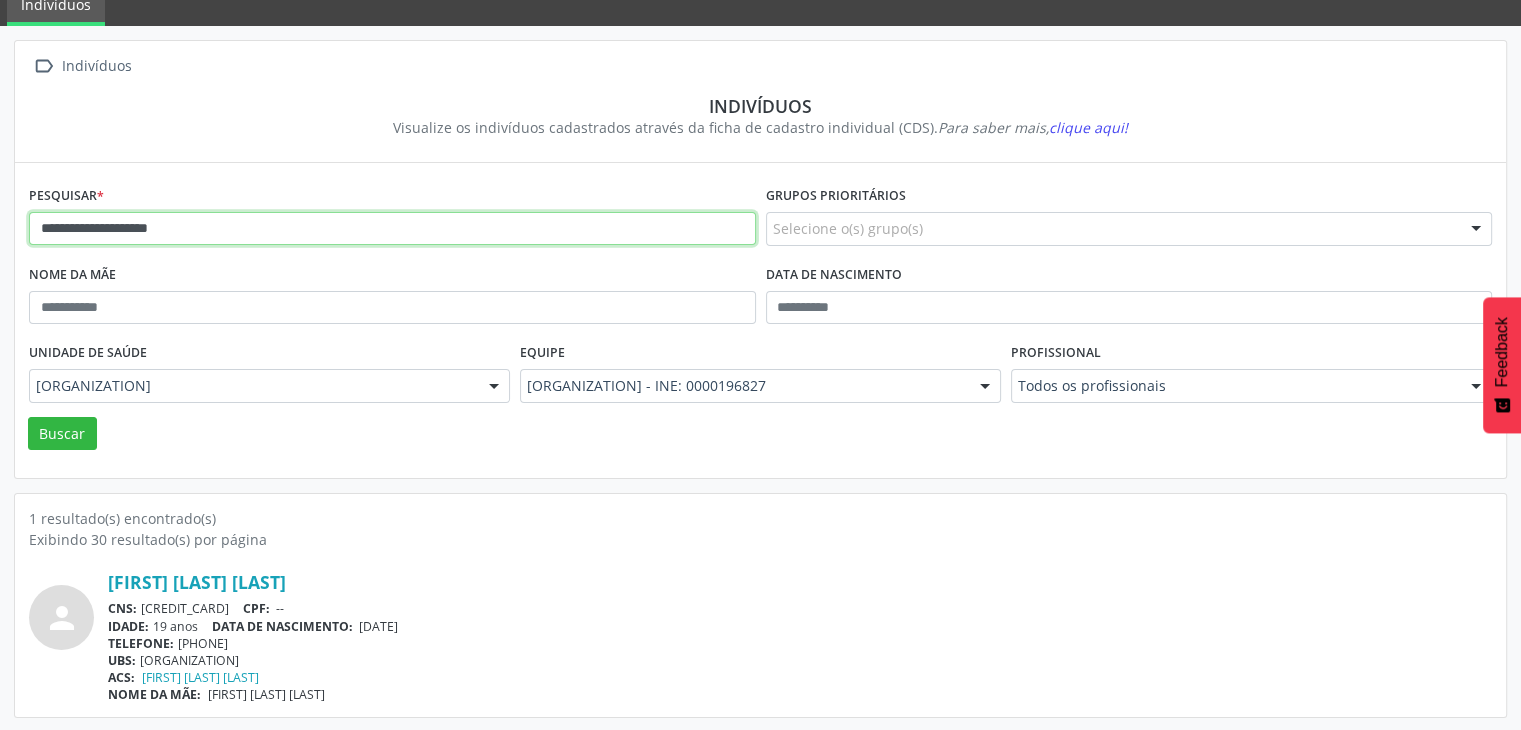 click on "**********" at bounding box center (392, 229) 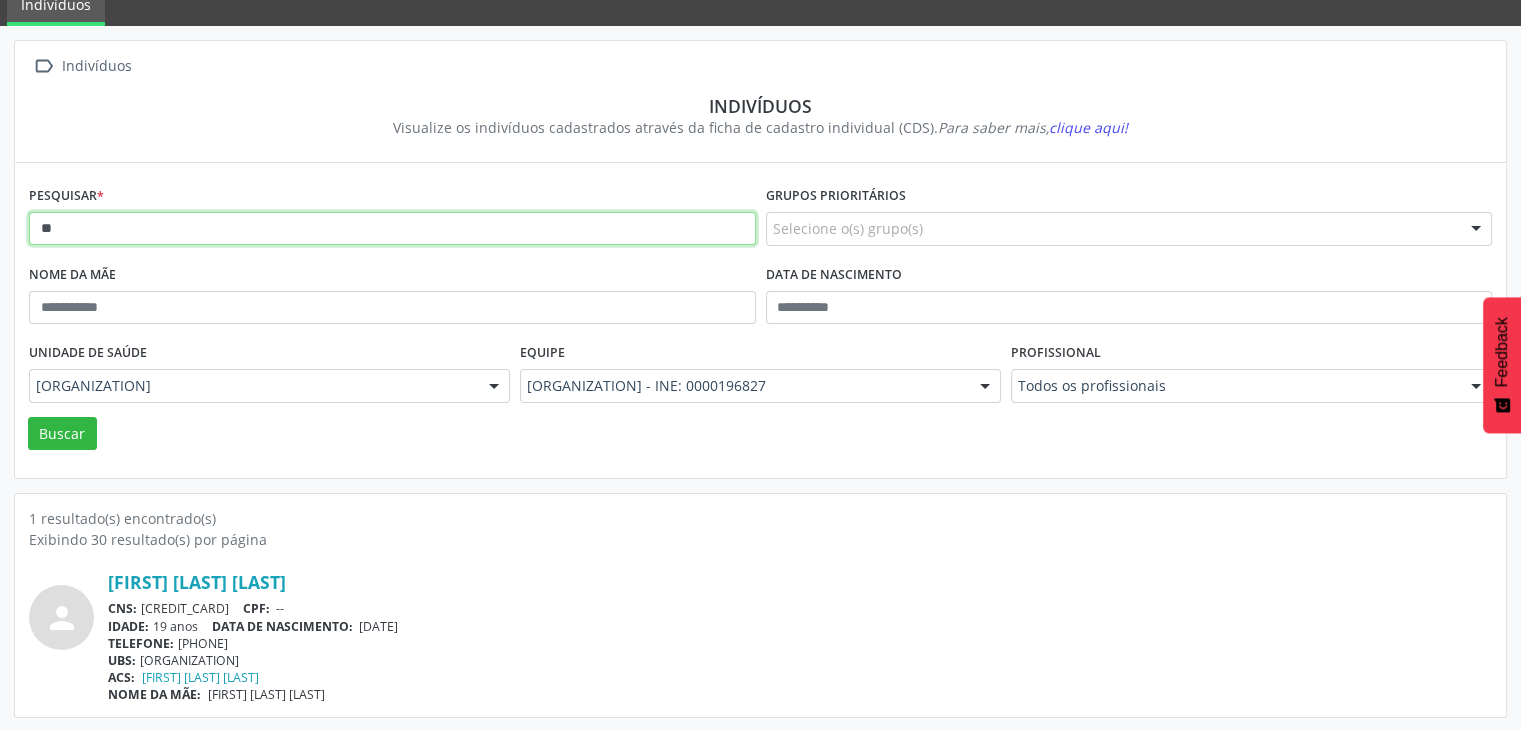 type on "*" 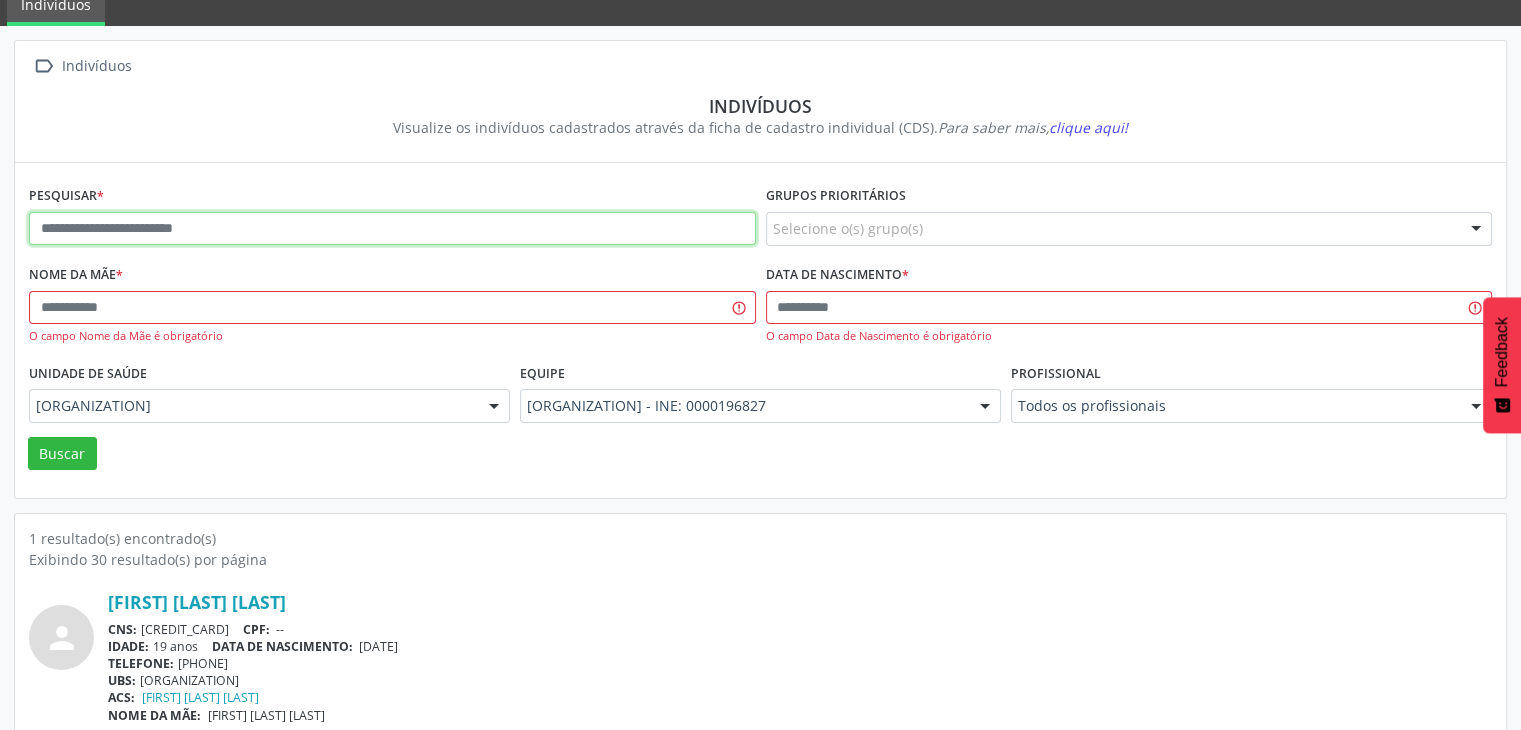 paste on "**********" 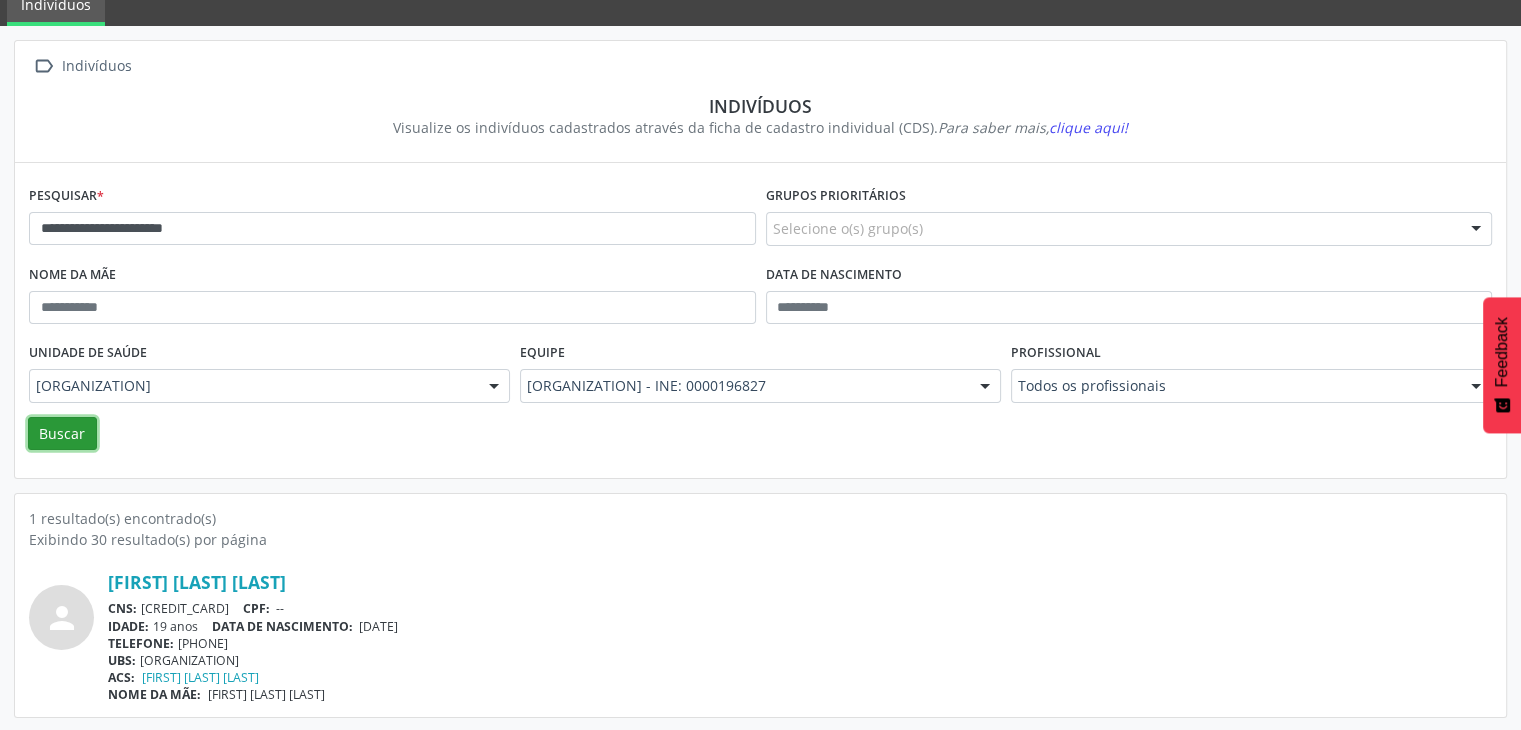 click on "Buscar" at bounding box center [62, 434] 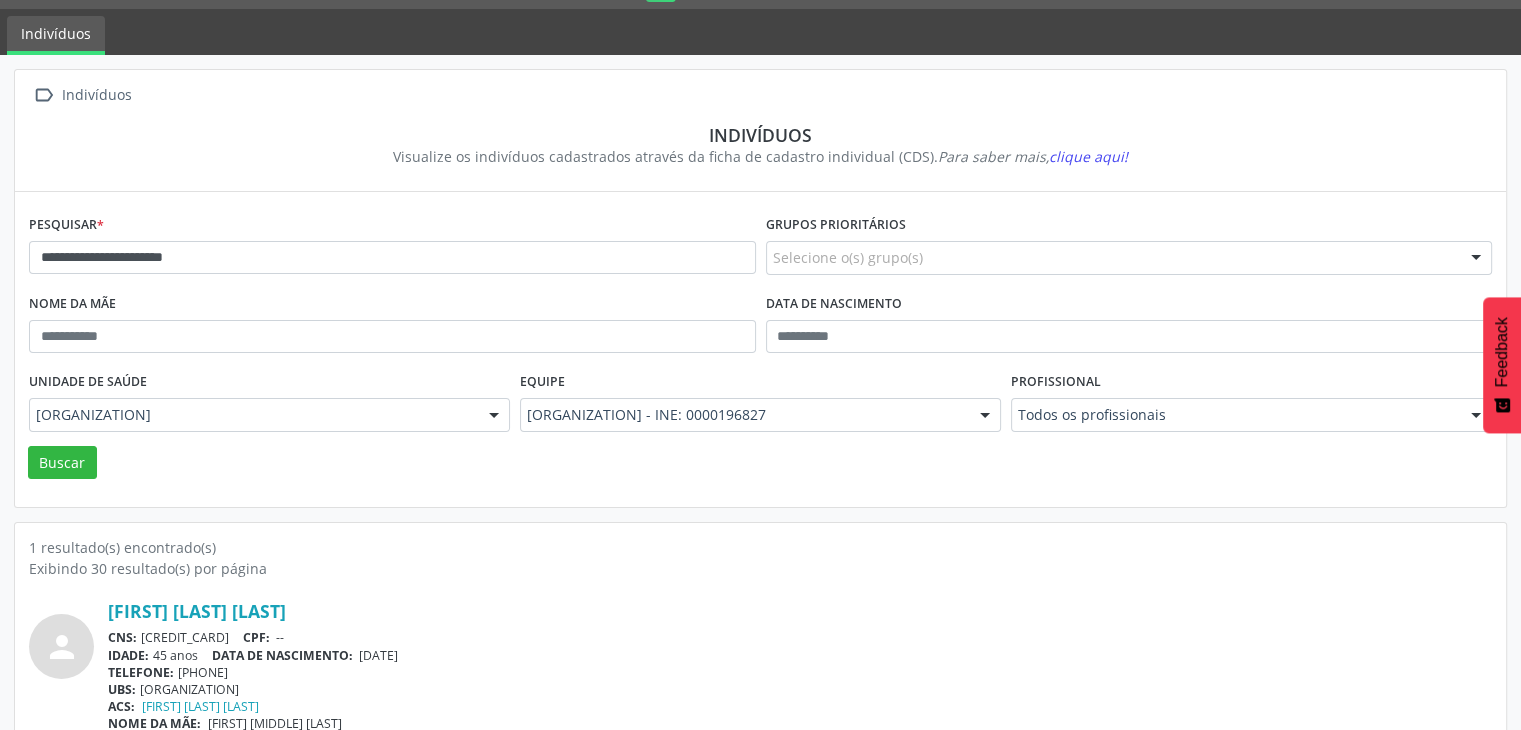 scroll, scrollTop: 84, scrollLeft: 0, axis: vertical 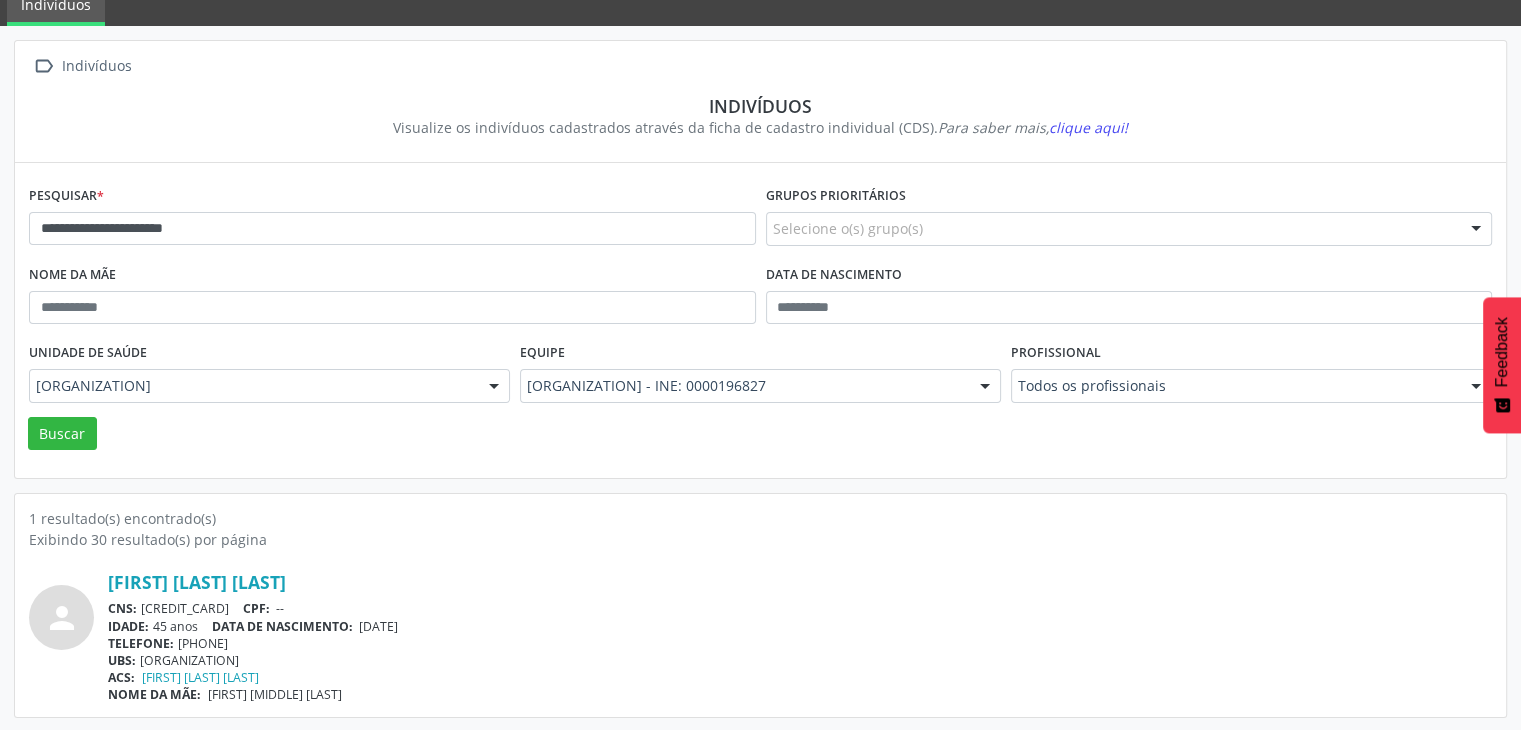 click on "[FIRST] [LAST] [LAST]
Hipertenso
Responsável
CNS:
[CREDIT_CARD]
CPF:    [CPF]   IDADE:
[AGE]
DATA DE NASCIMENTO:    [DATE]   TELEFONE:
[PHONE]
UBS:
[ORGANIZATION]
ACS:
[FIRST] [LAST] [LAST]
NOME DA MÃE:
[FIRST] [LAST]" at bounding box center [760, 320] 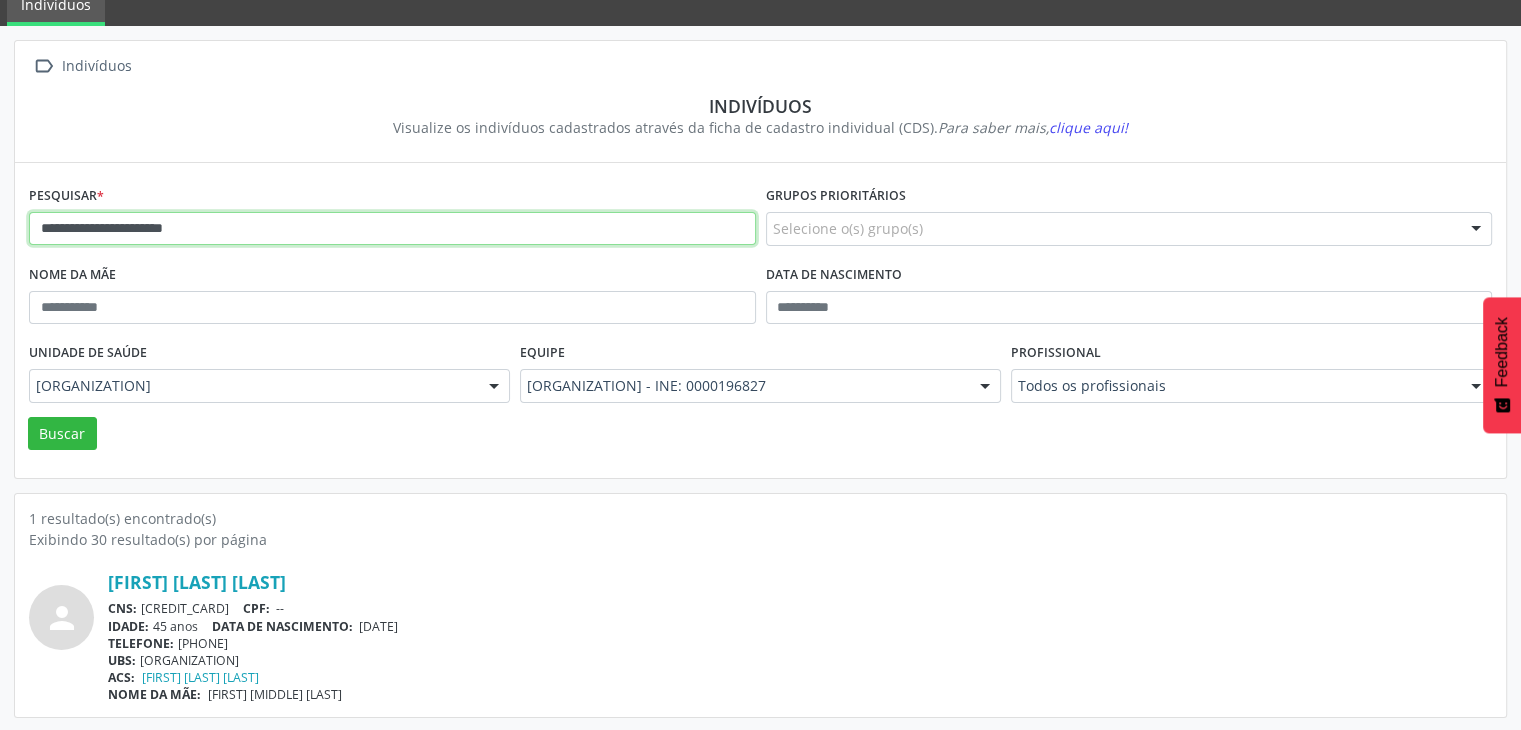 click on "**********" at bounding box center [392, 229] 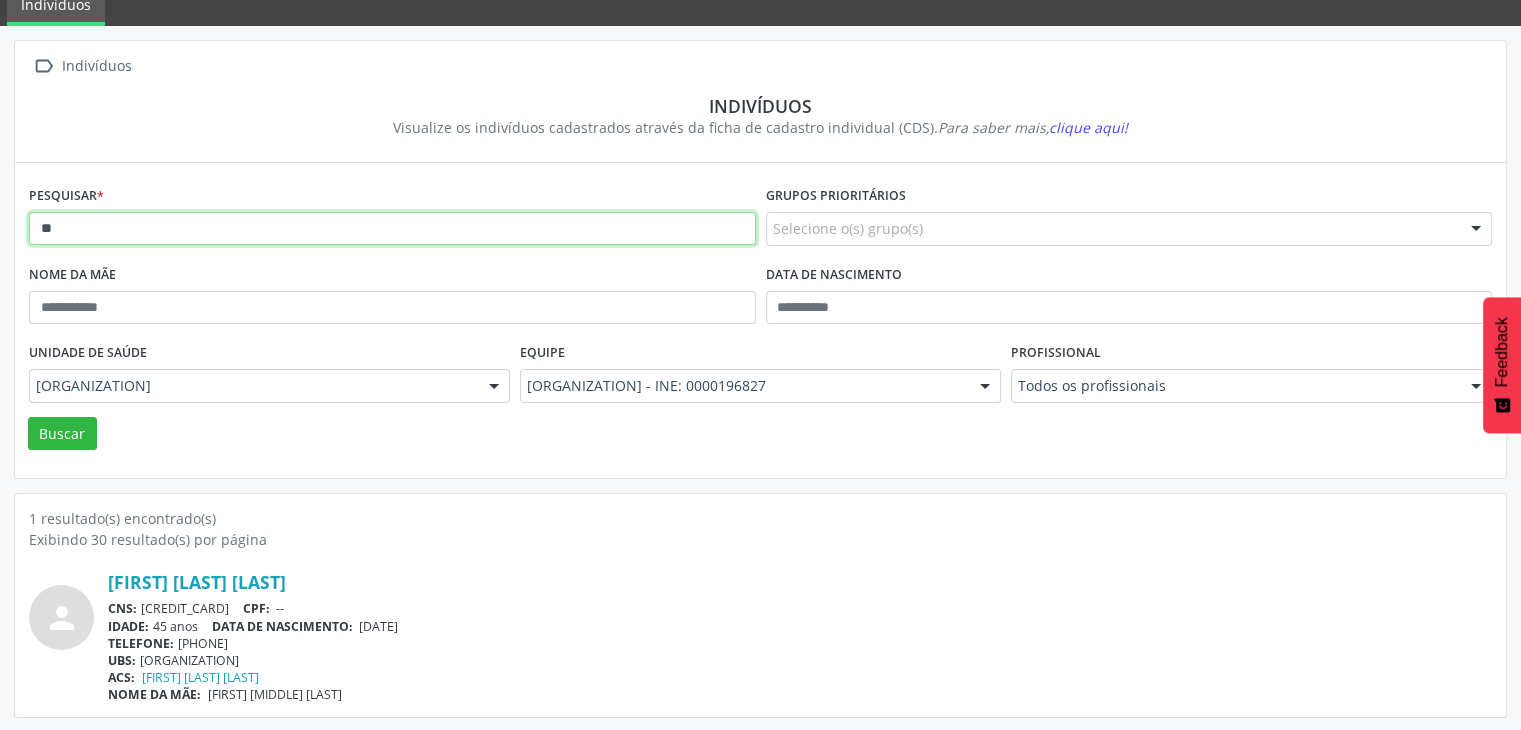 type on "*" 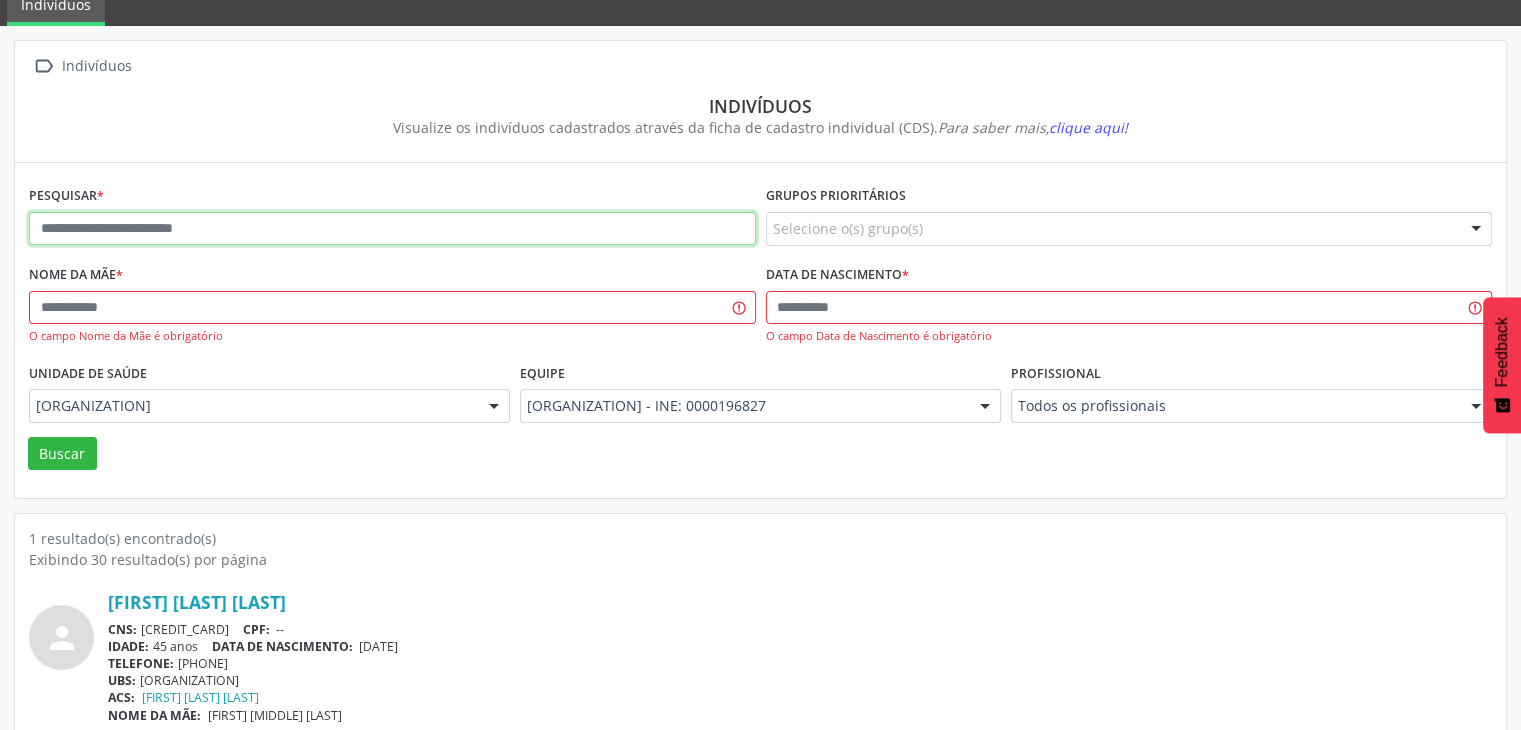 paste on "**********" 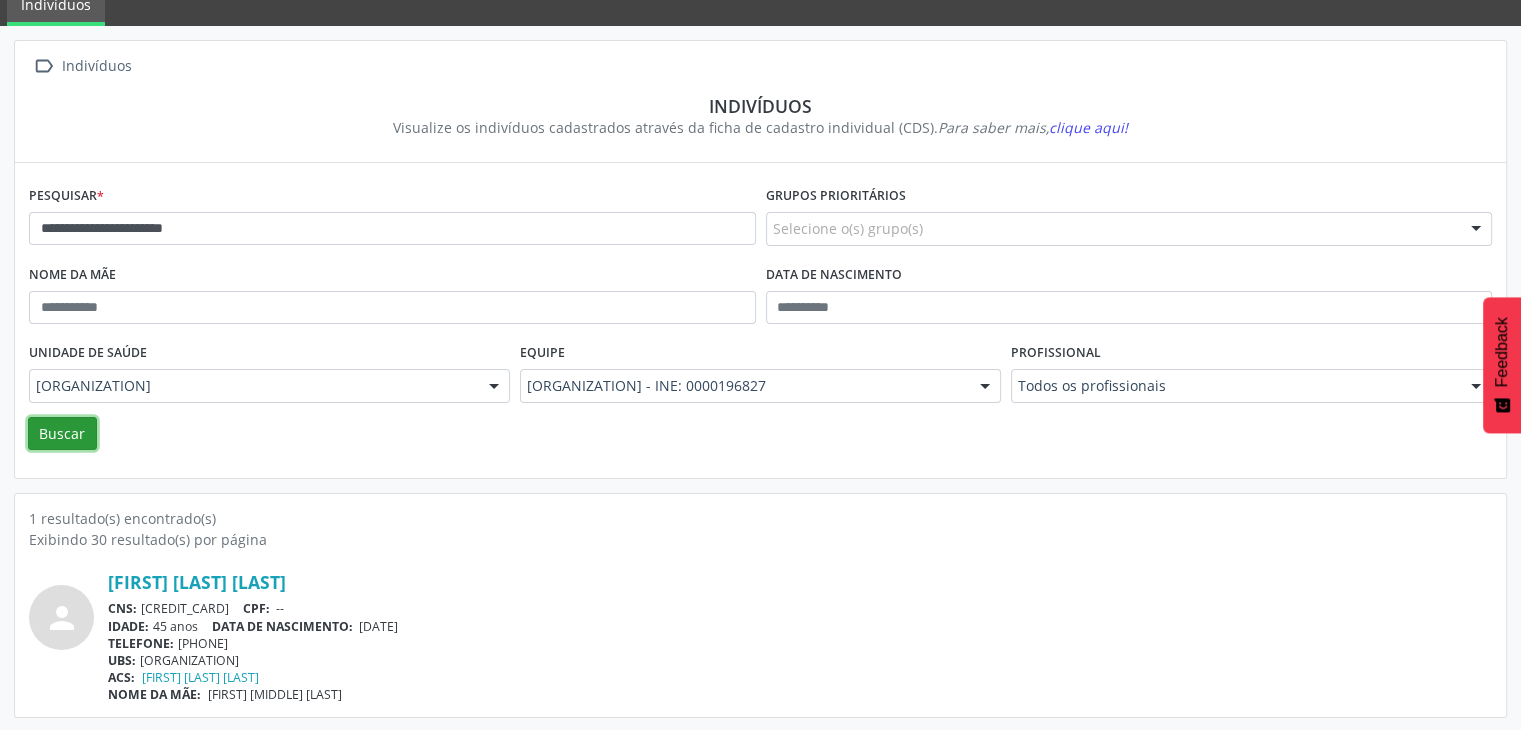 click on "Buscar" at bounding box center (62, 434) 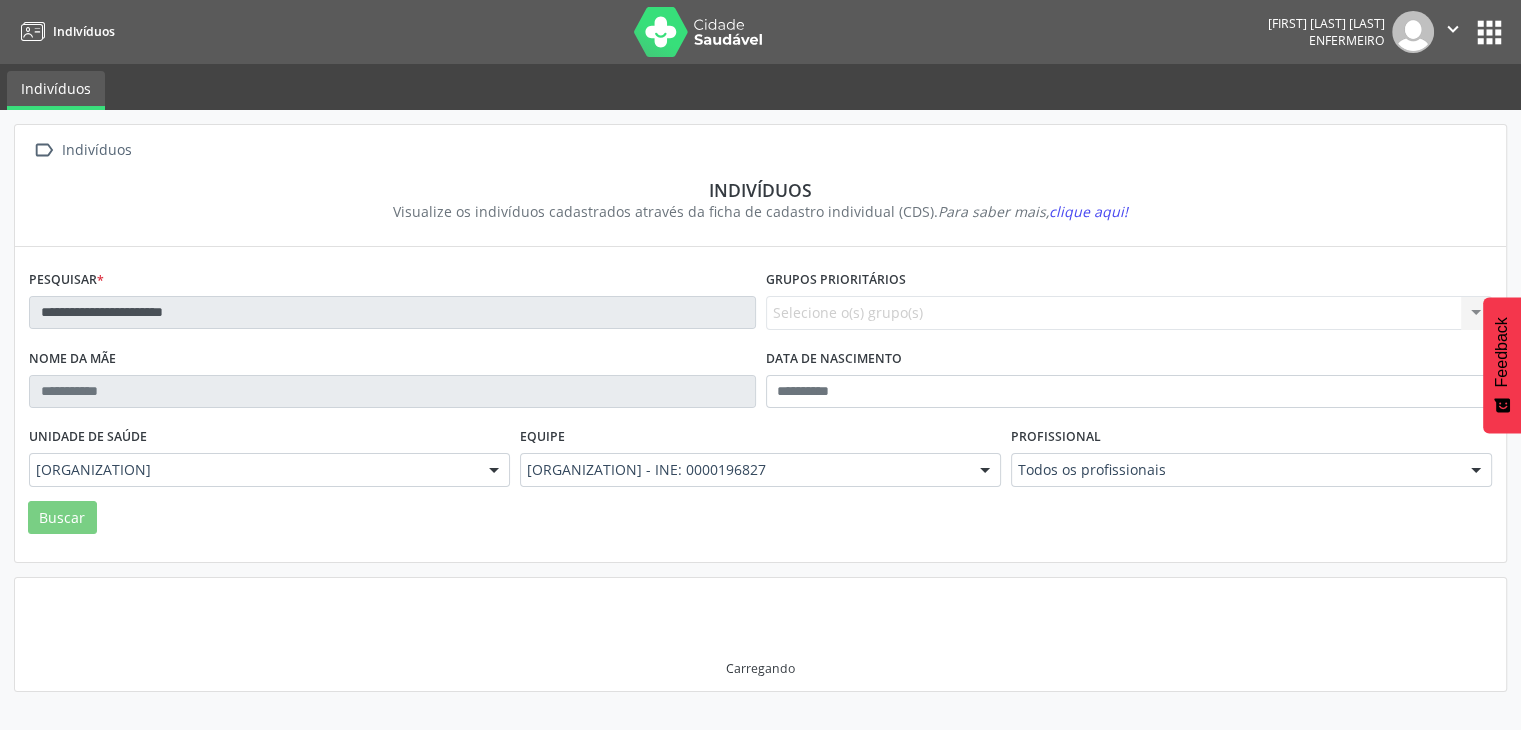 scroll, scrollTop: 0, scrollLeft: 0, axis: both 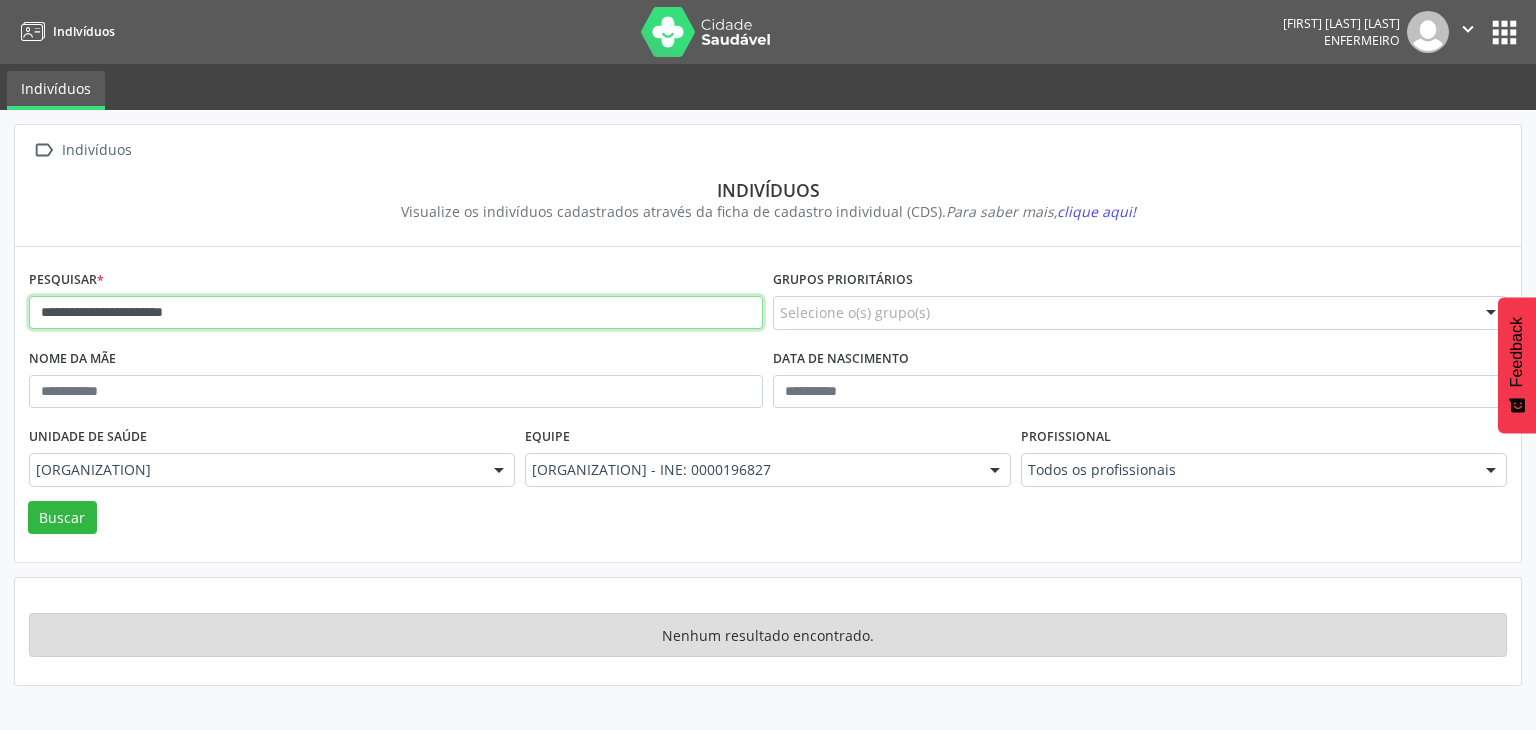 click on "**********" at bounding box center (396, 313) 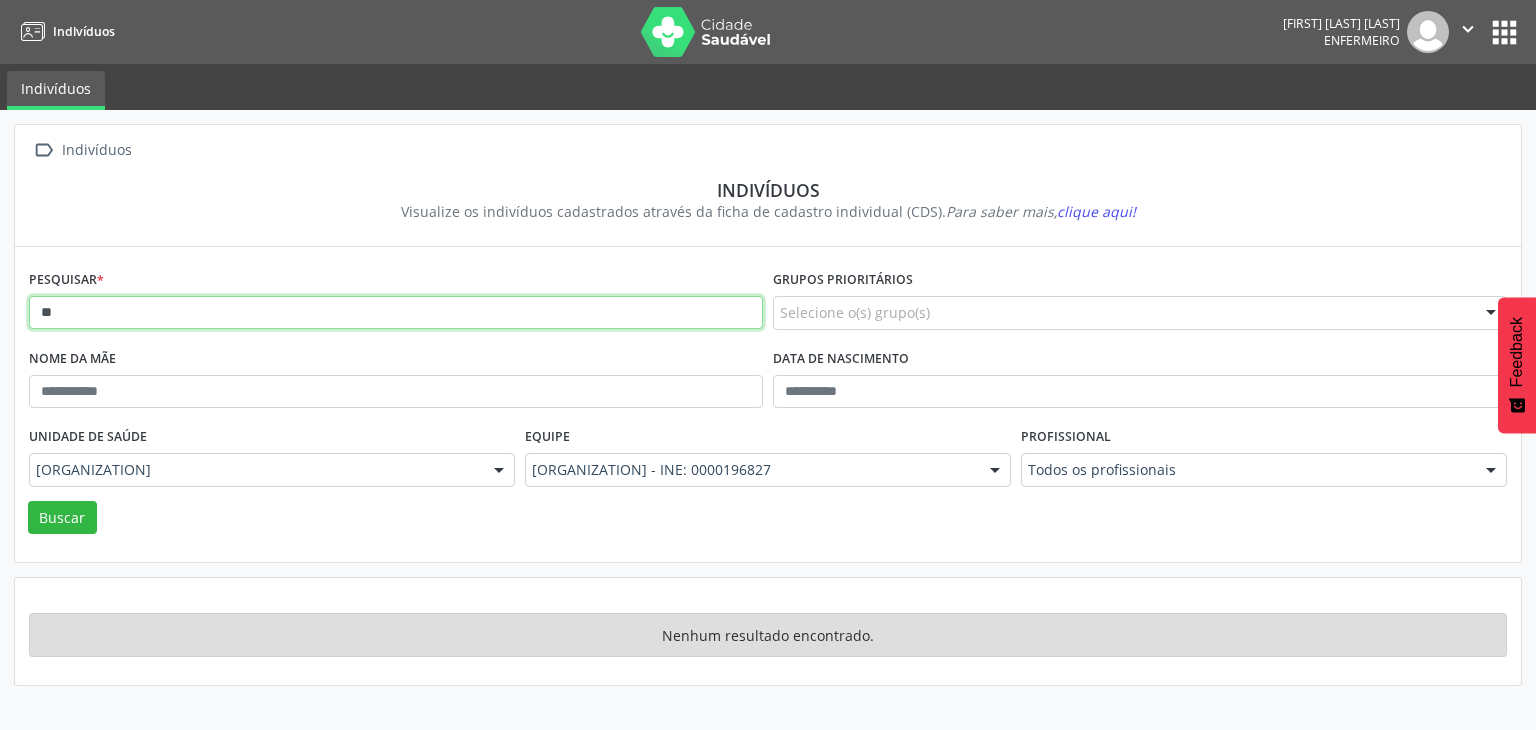 type on "*" 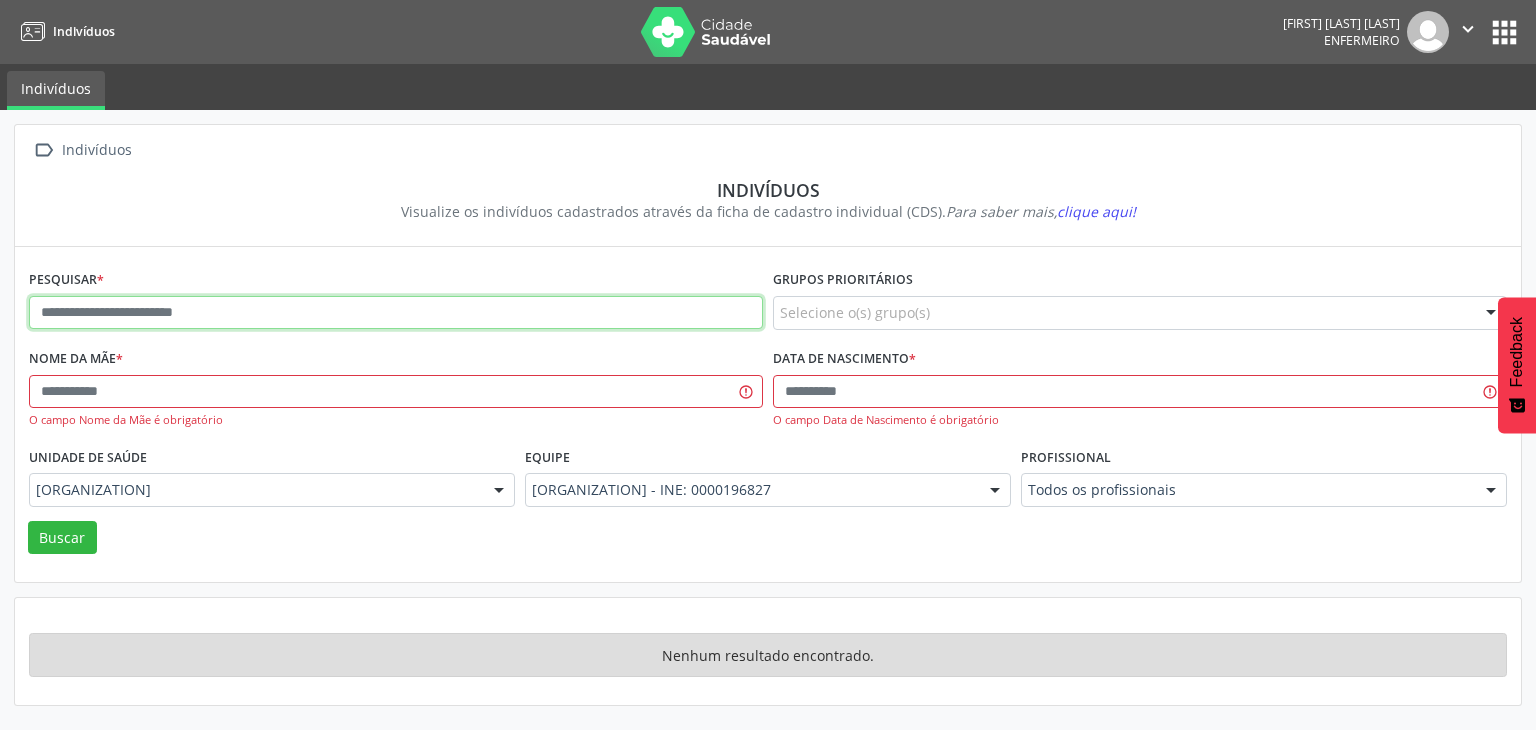 paste on "**********" 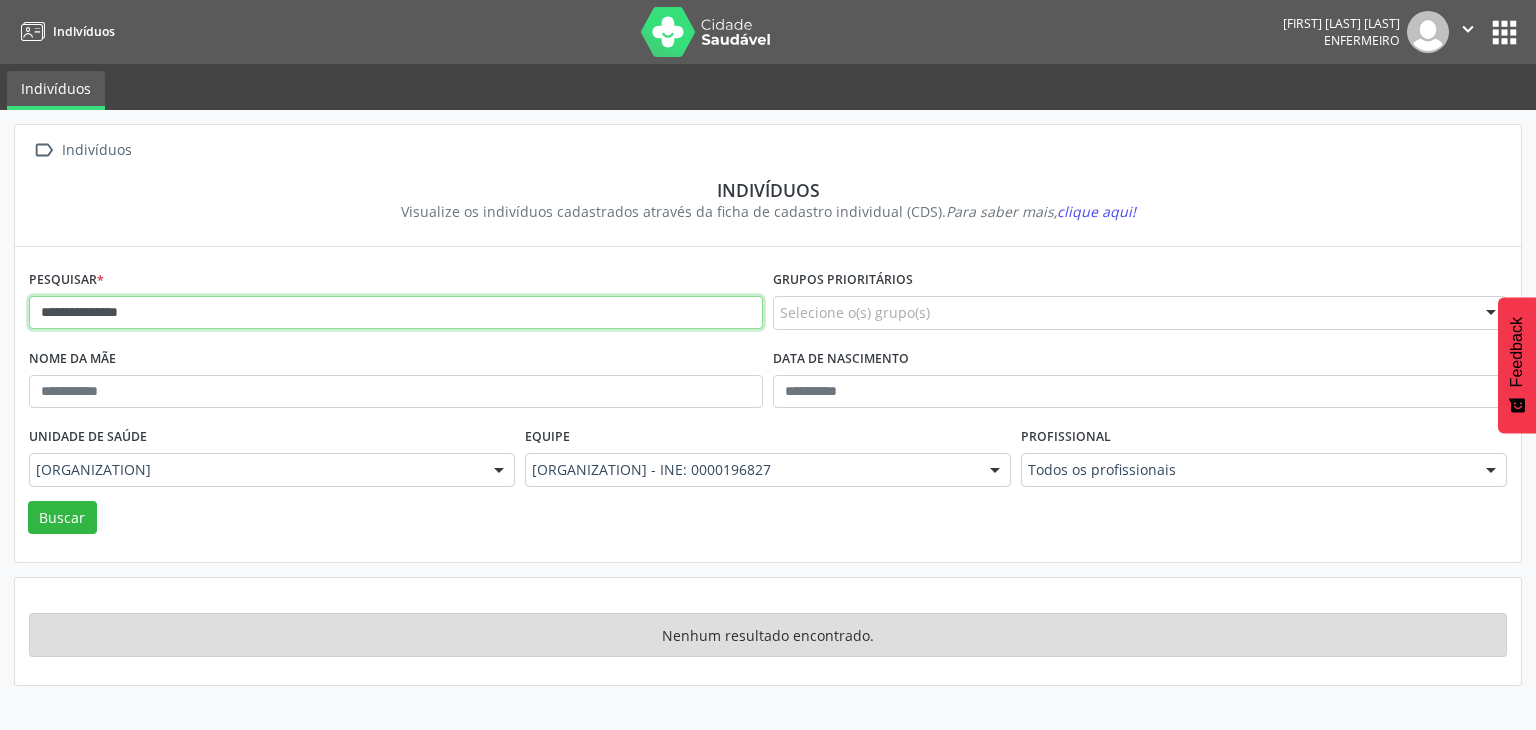 click on "Buscar" at bounding box center [62, 518] 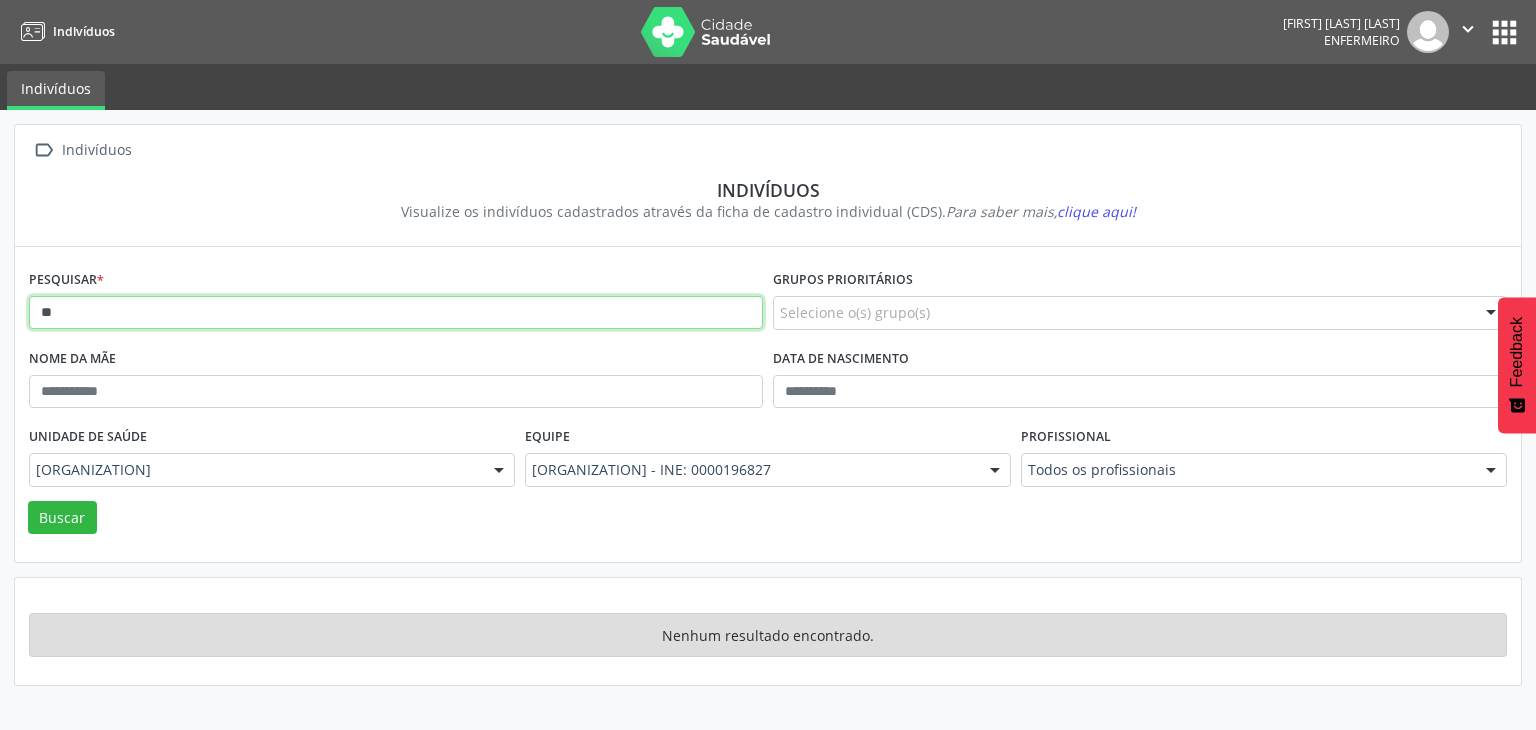 type on "*" 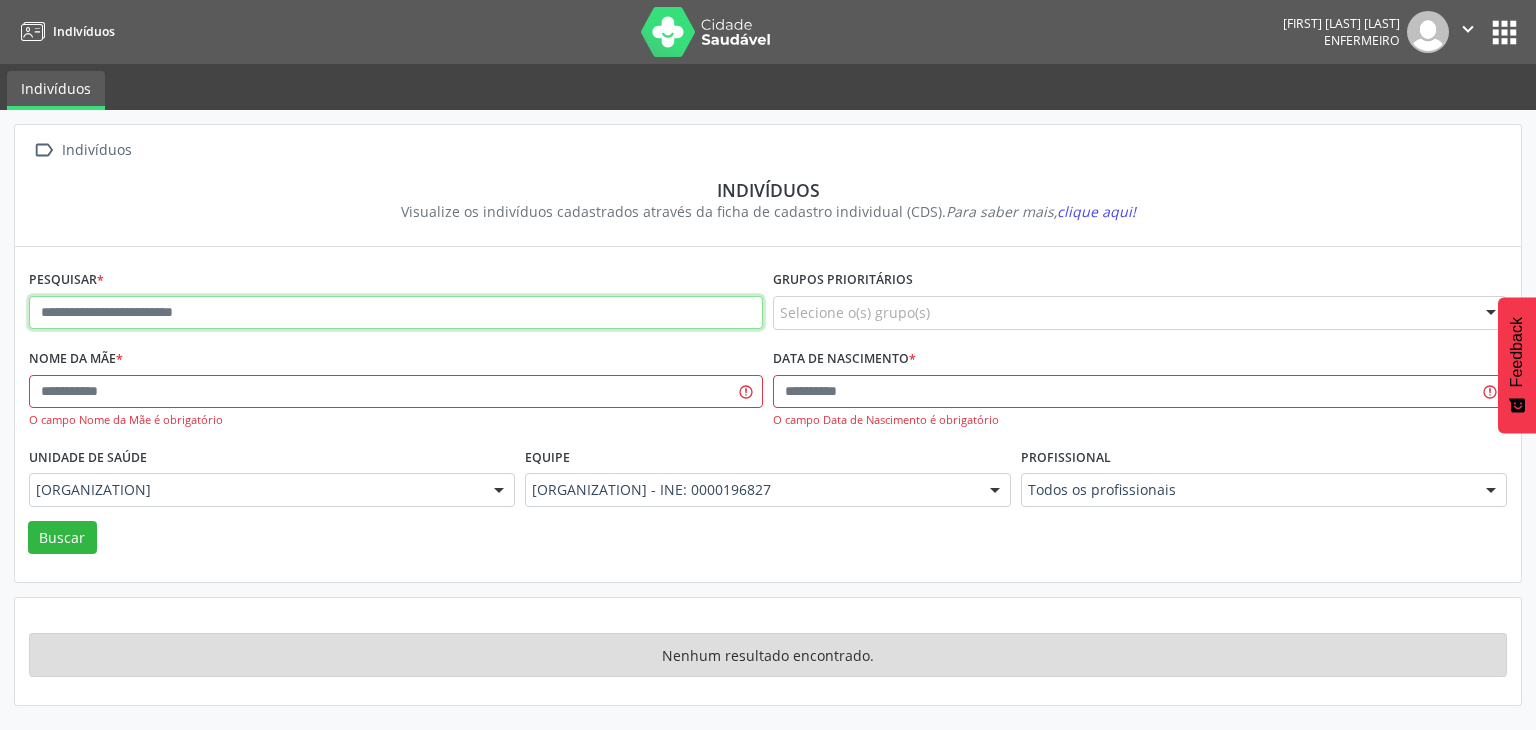 paste on "**********" 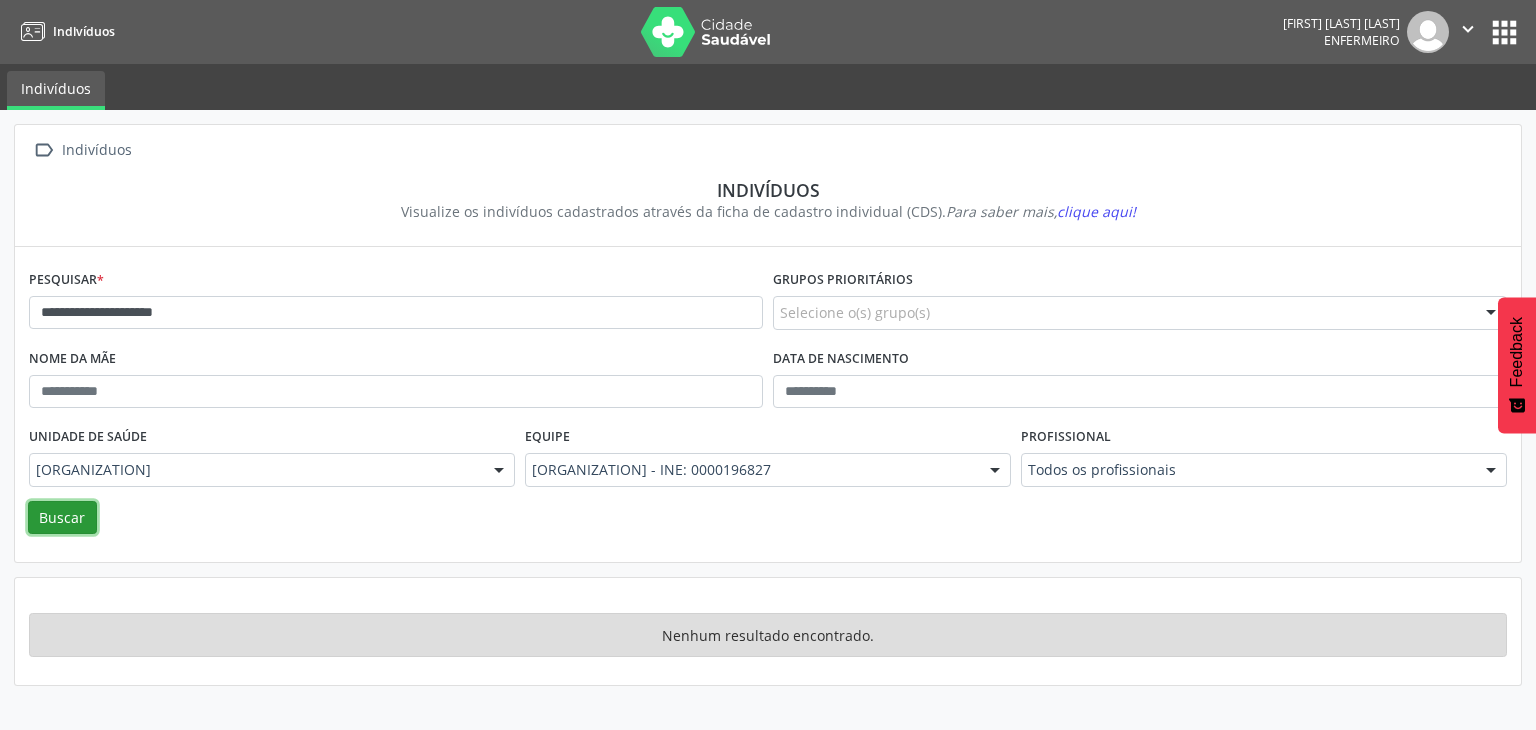 click on "Buscar" at bounding box center [62, 518] 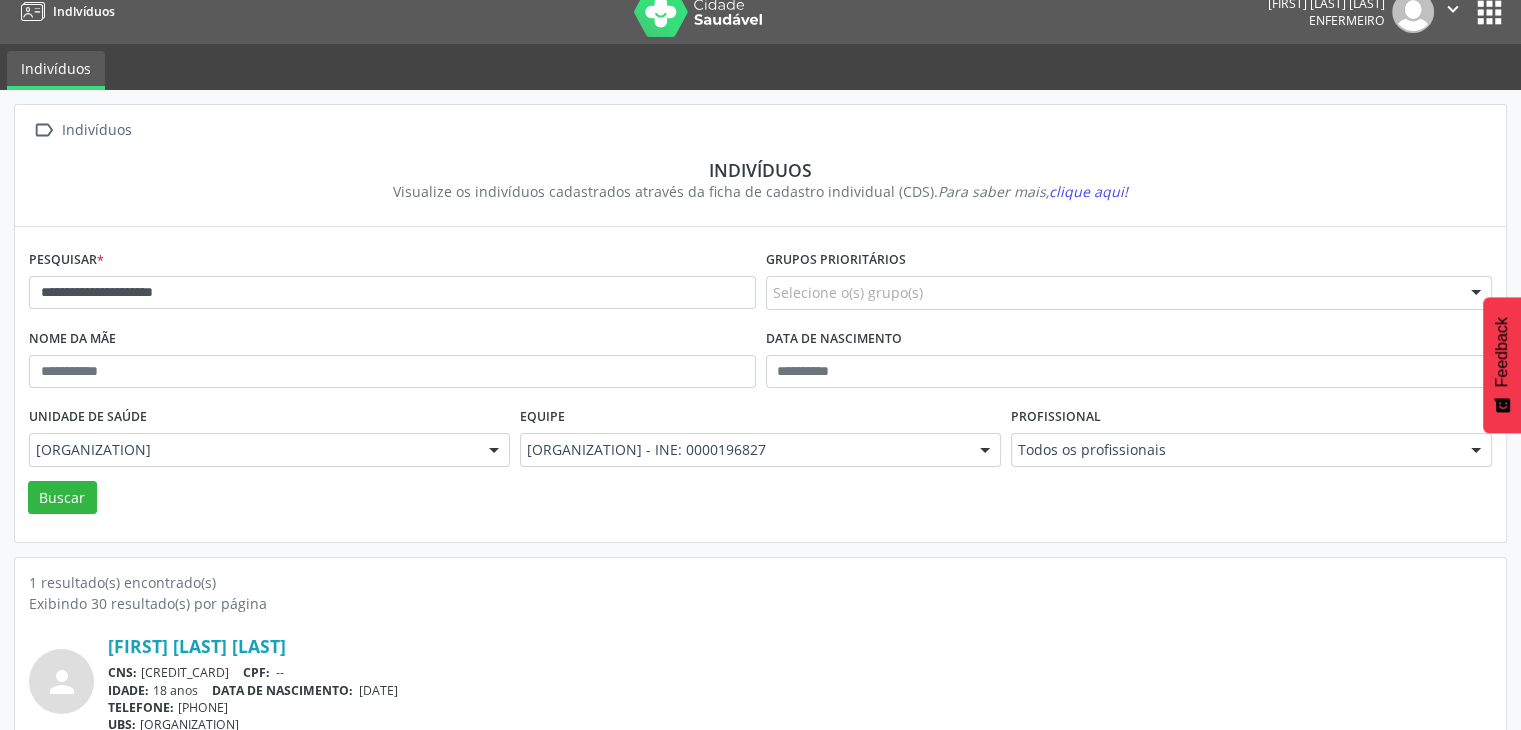scroll, scrollTop: 0, scrollLeft: 0, axis: both 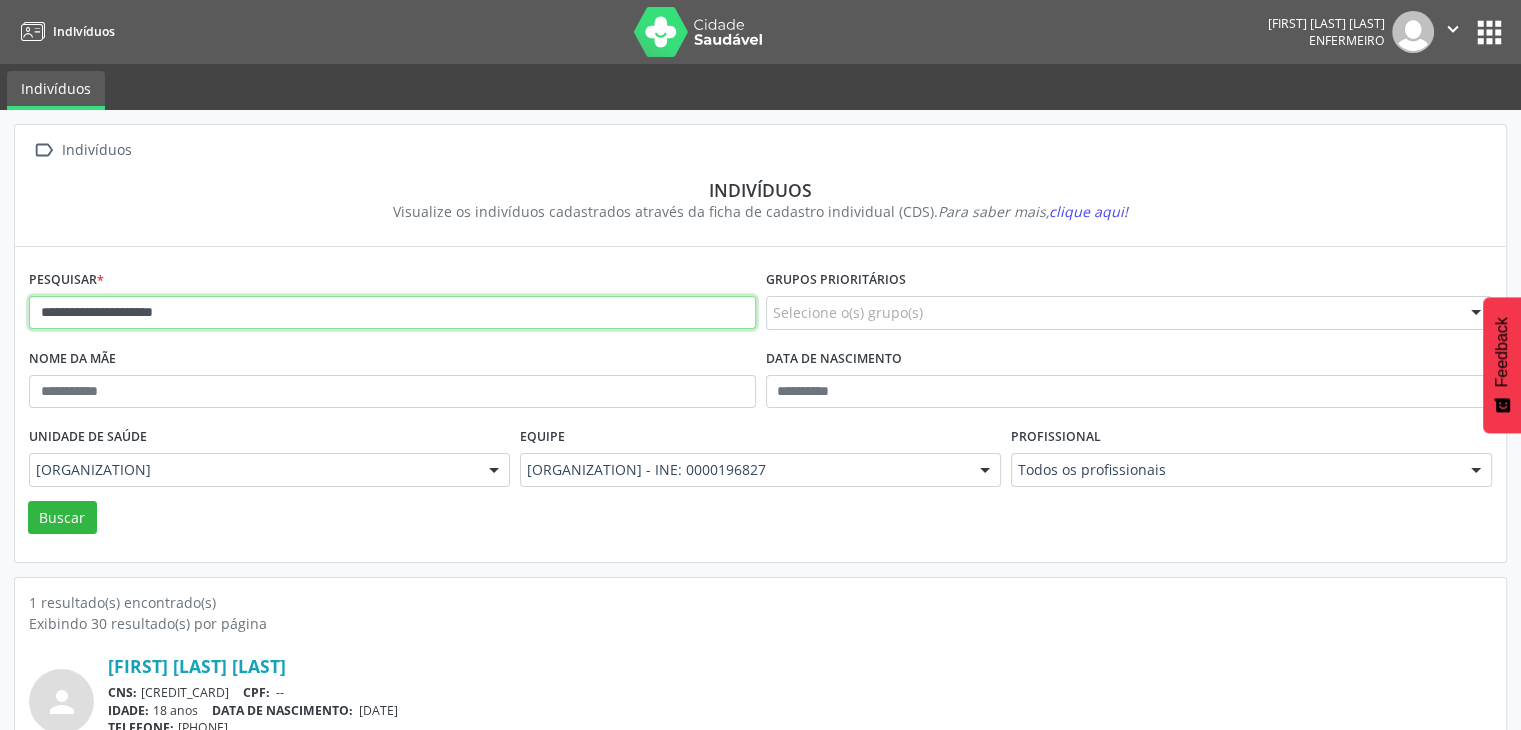 click on "**********" at bounding box center [392, 313] 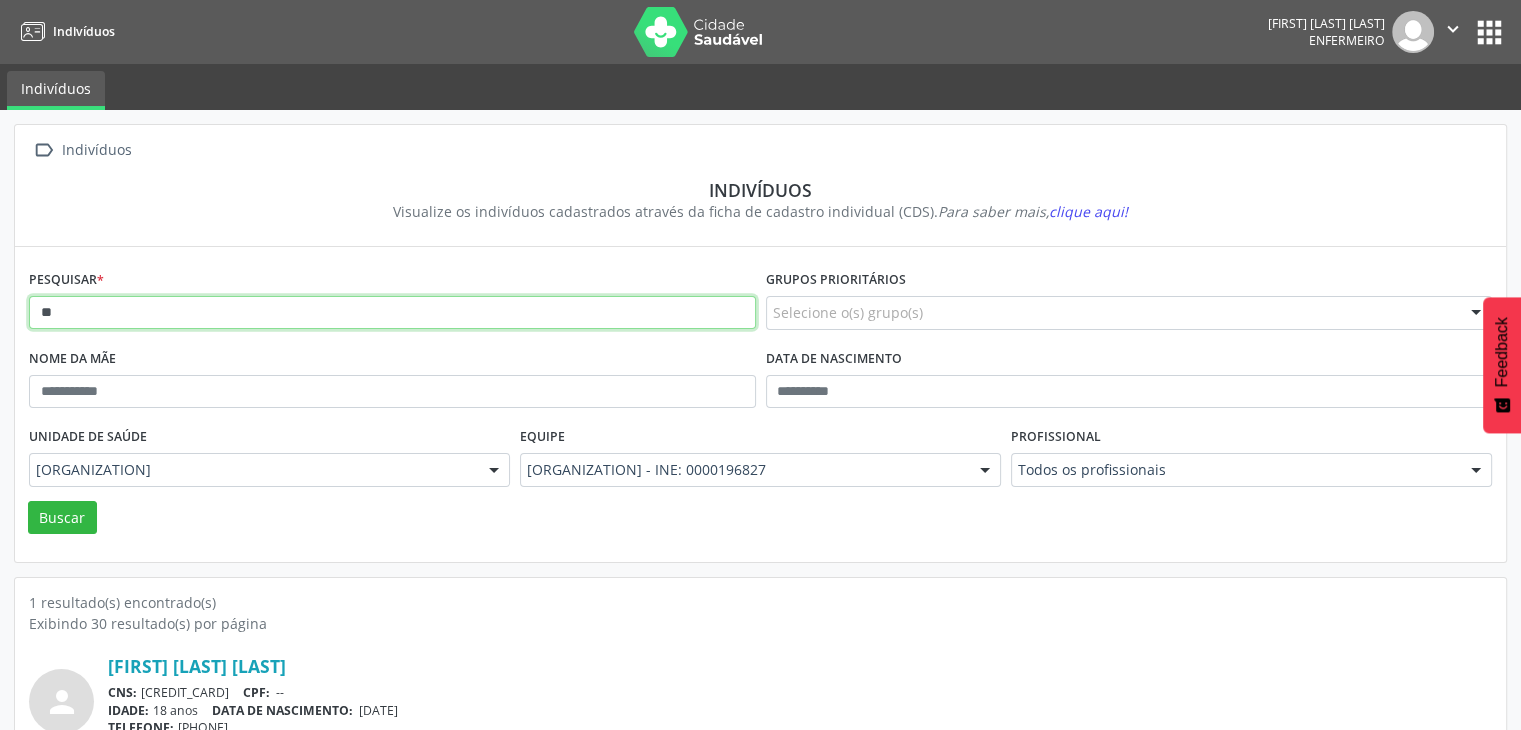 type on "*" 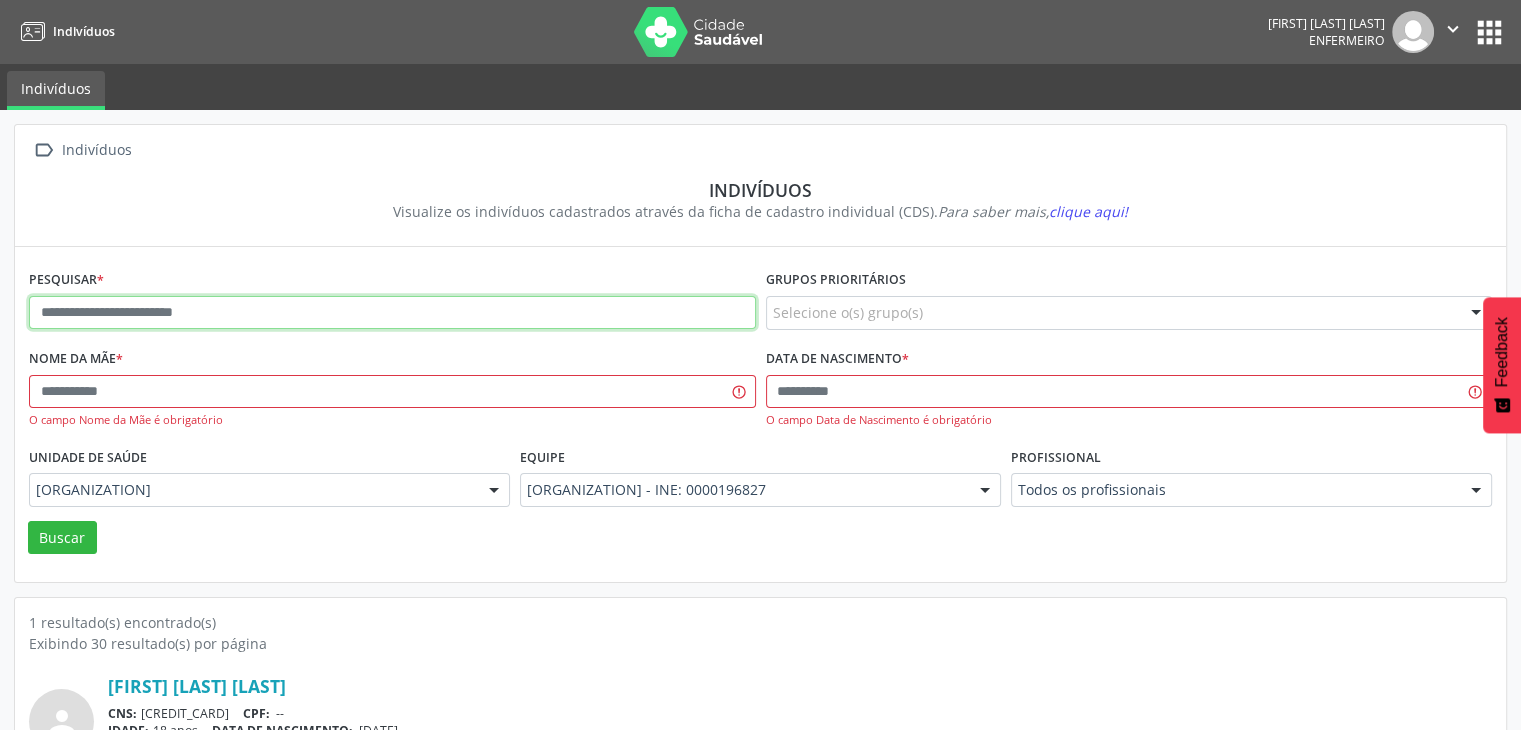 paste on "**********" 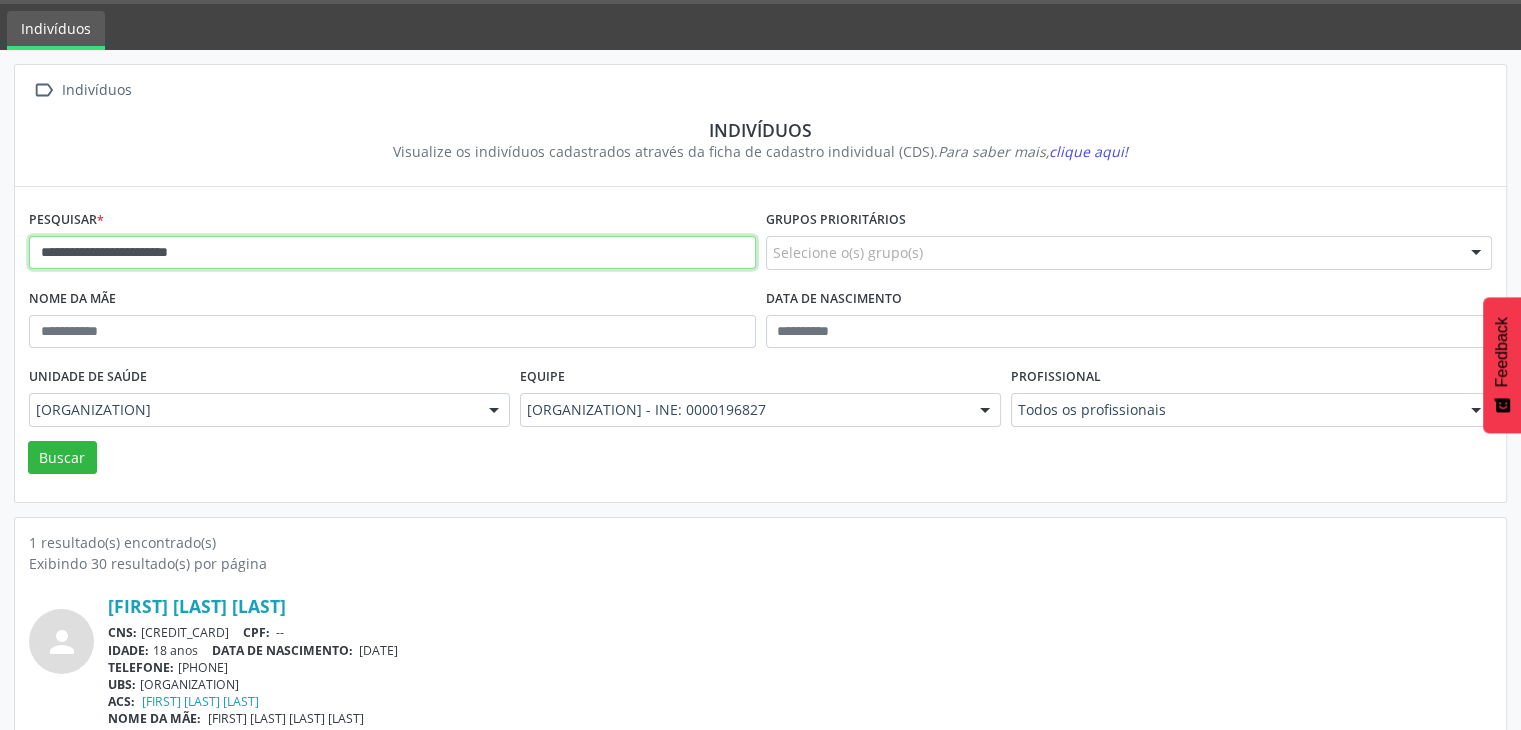 scroll, scrollTop: 84, scrollLeft: 0, axis: vertical 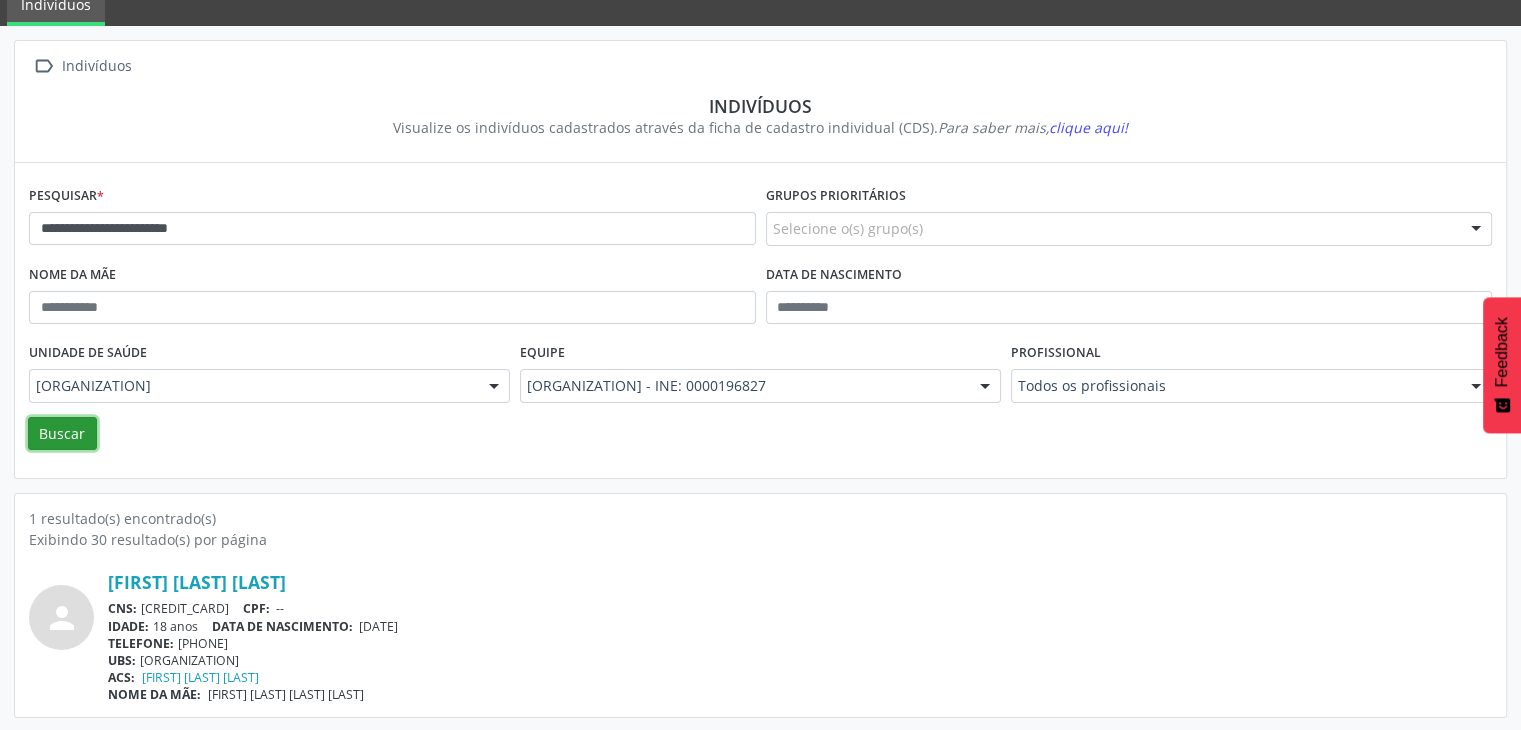 click on "Buscar" at bounding box center [62, 434] 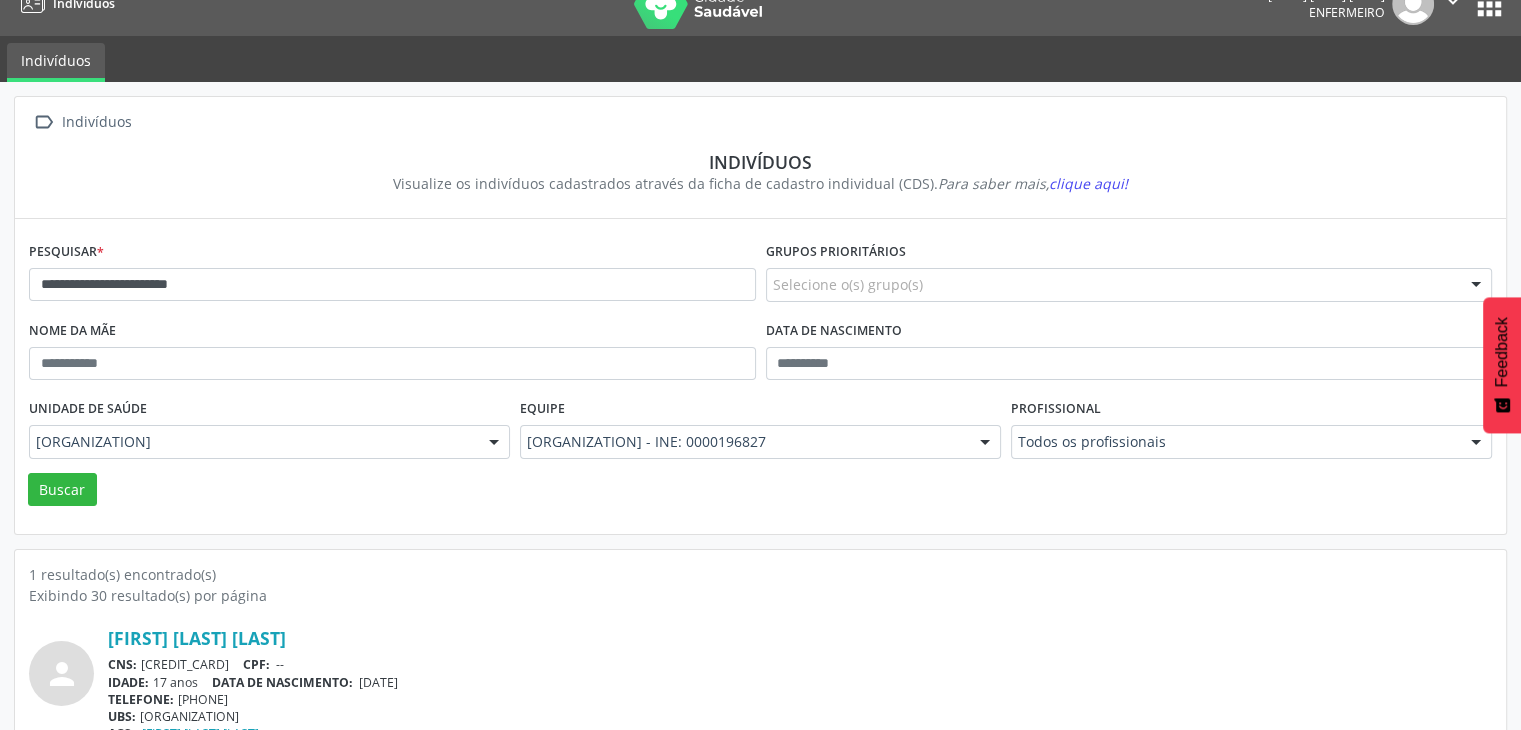 scroll, scrollTop: 0, scrollLeft: 0, axis: both 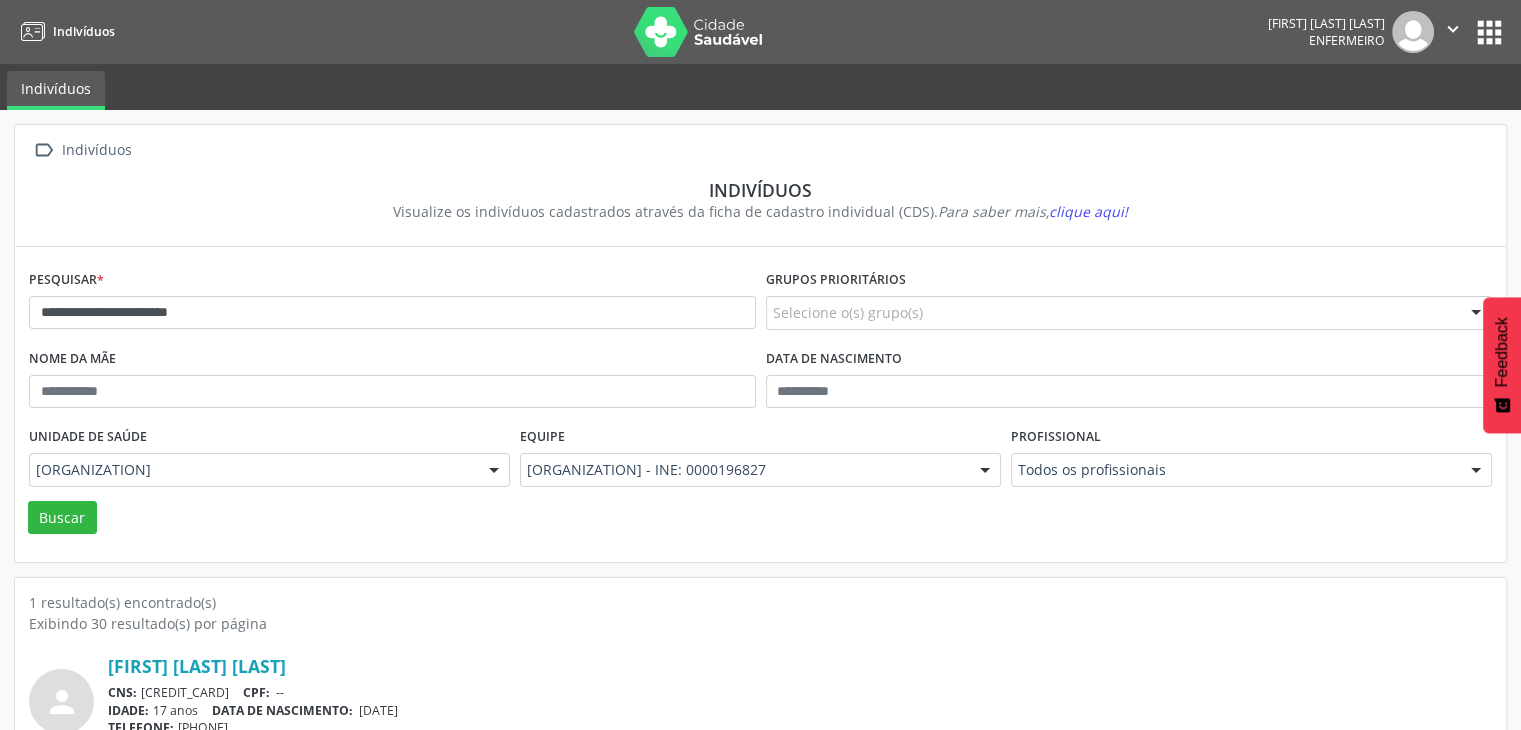 click on "**********" at bounding box center [392, 304] 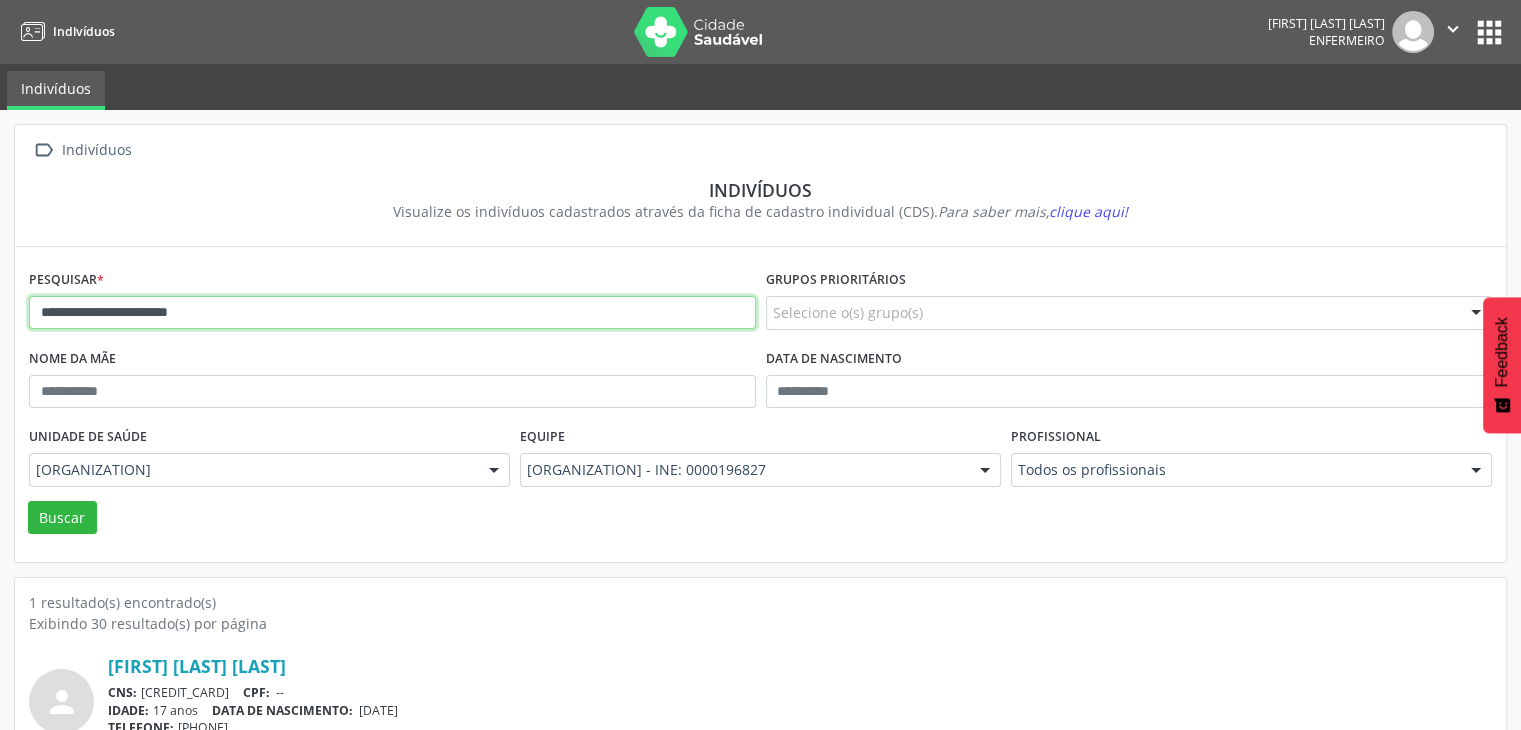 click on "**********" at bounding box center (392, 313) 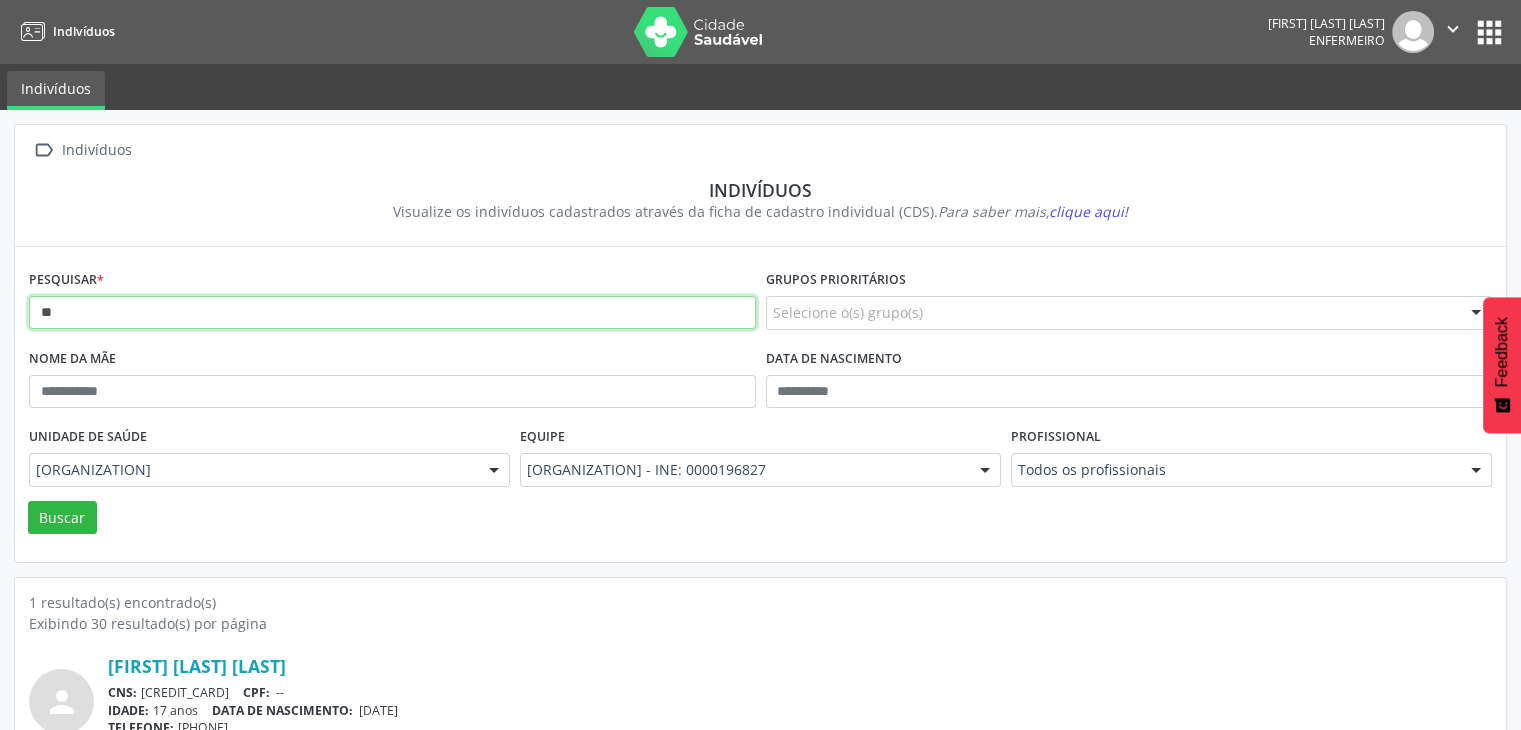 type on "*" 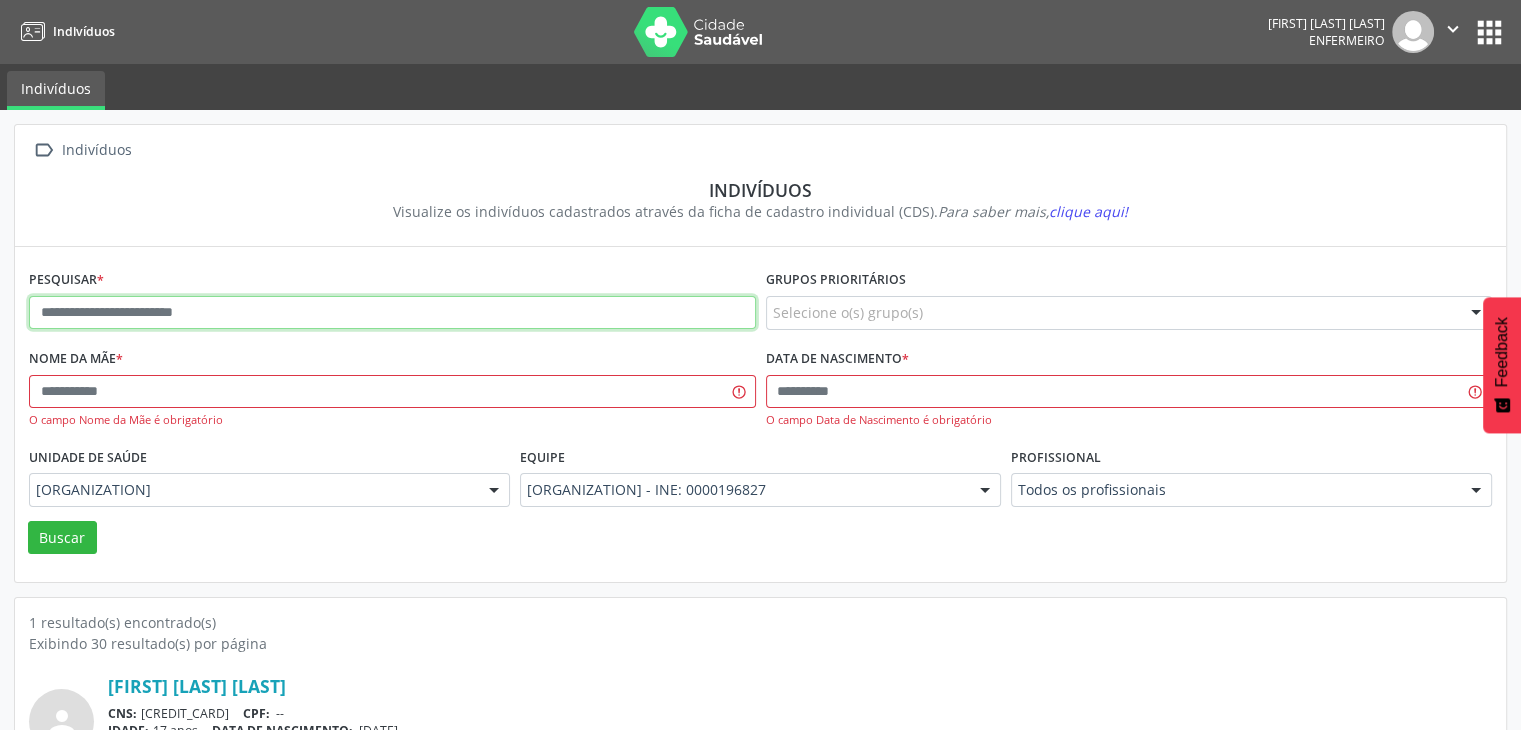 paste on "**********" 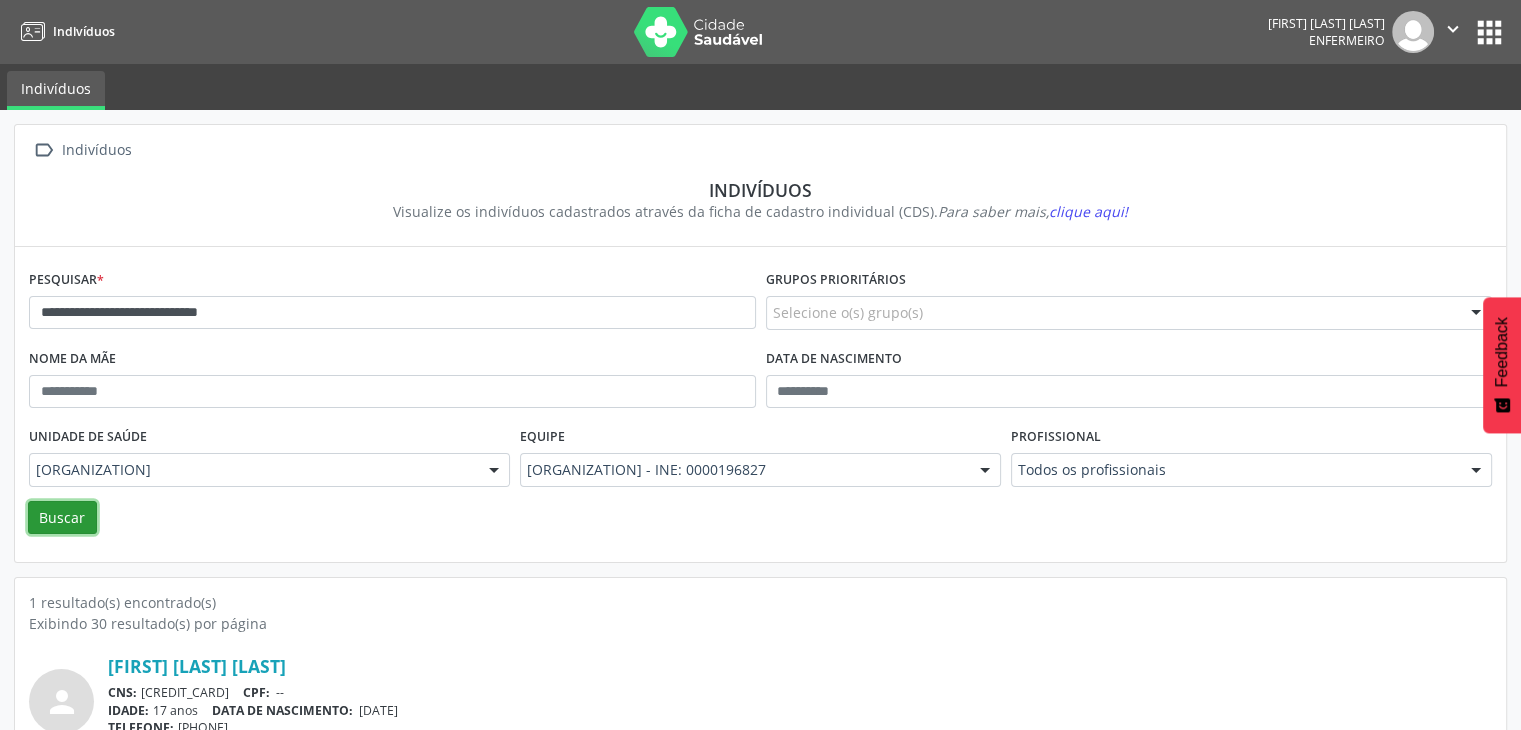 click on "Buscar" at bounding box center [62, 518] 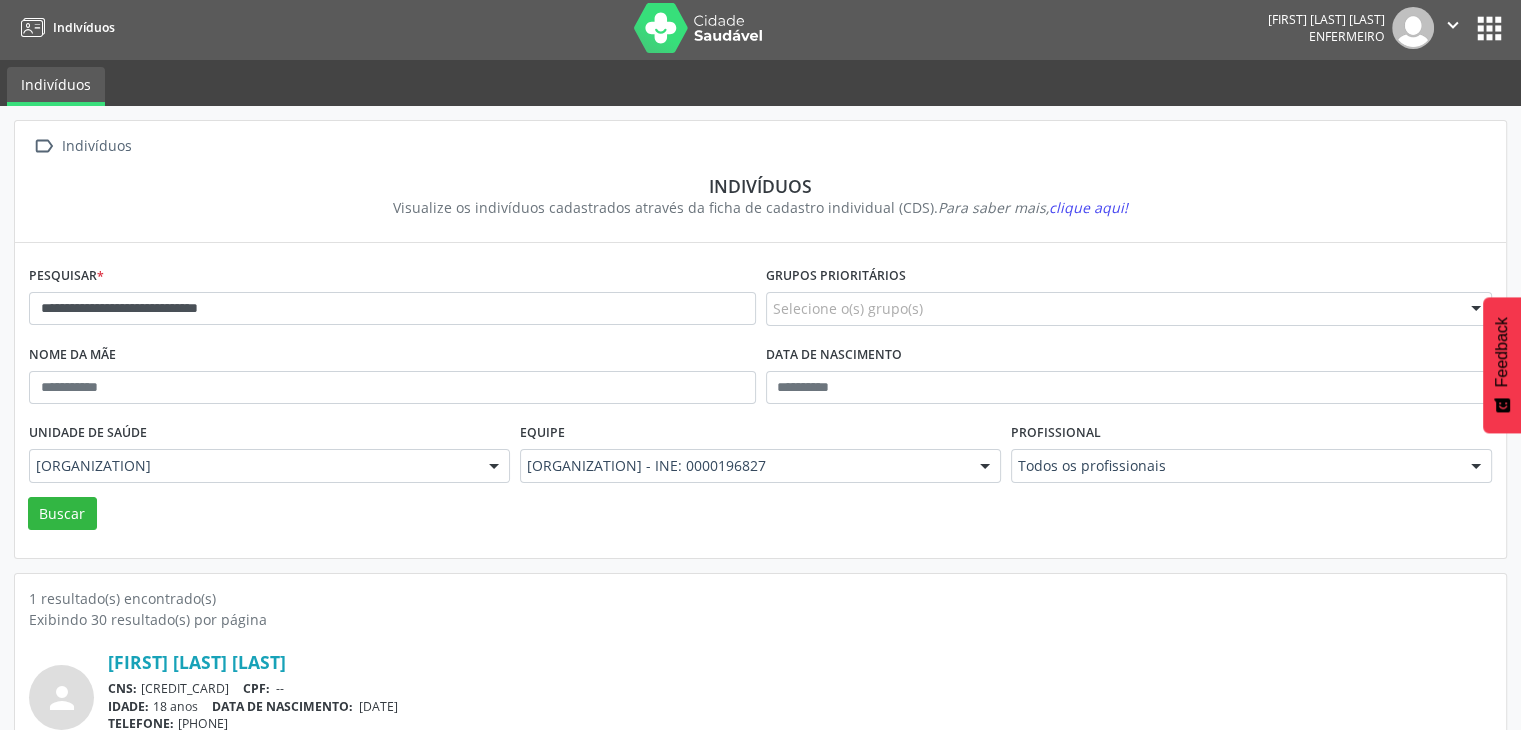 scroll, scrollTop: 0, scrollLeft: 0, axis: both 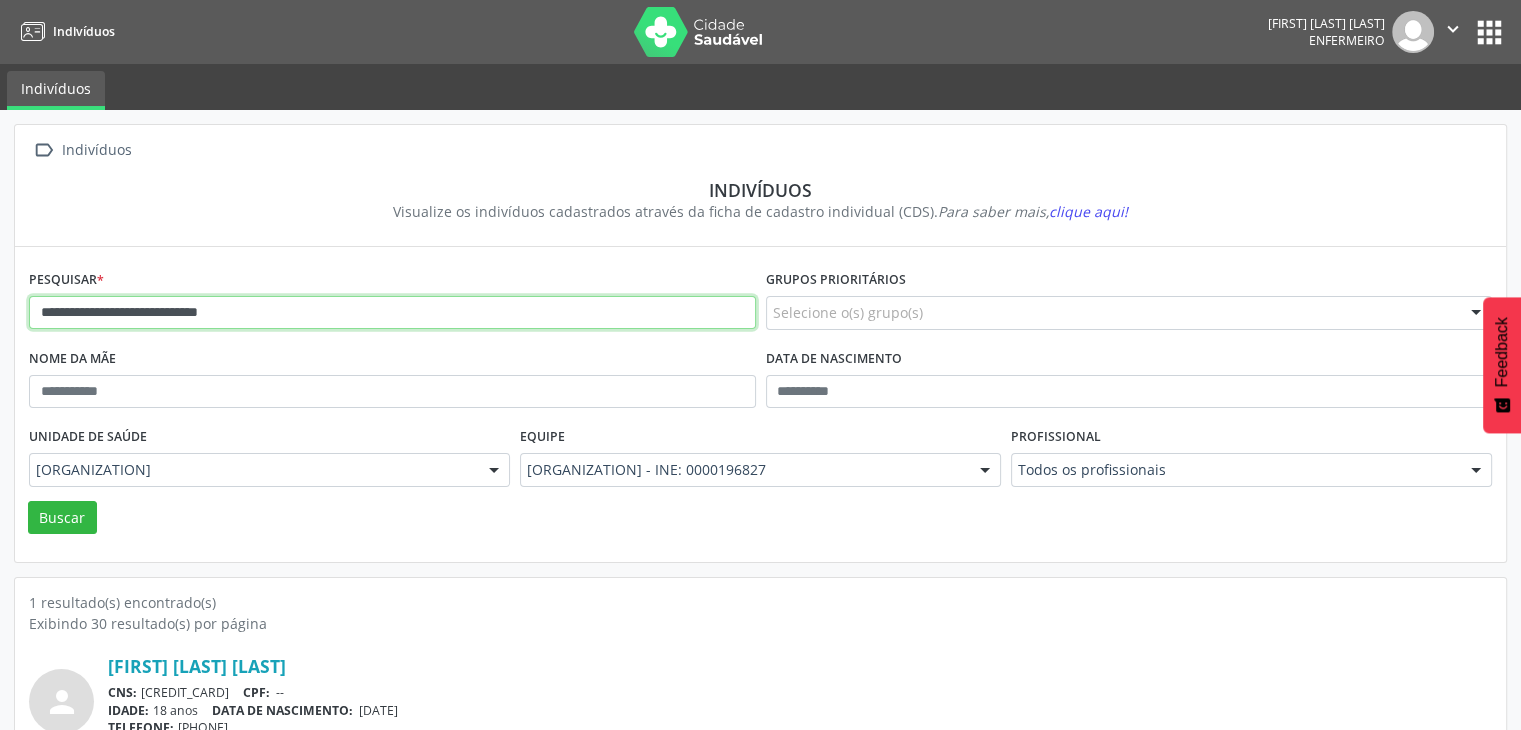 click on "**********" at bounding box center (392, 313) 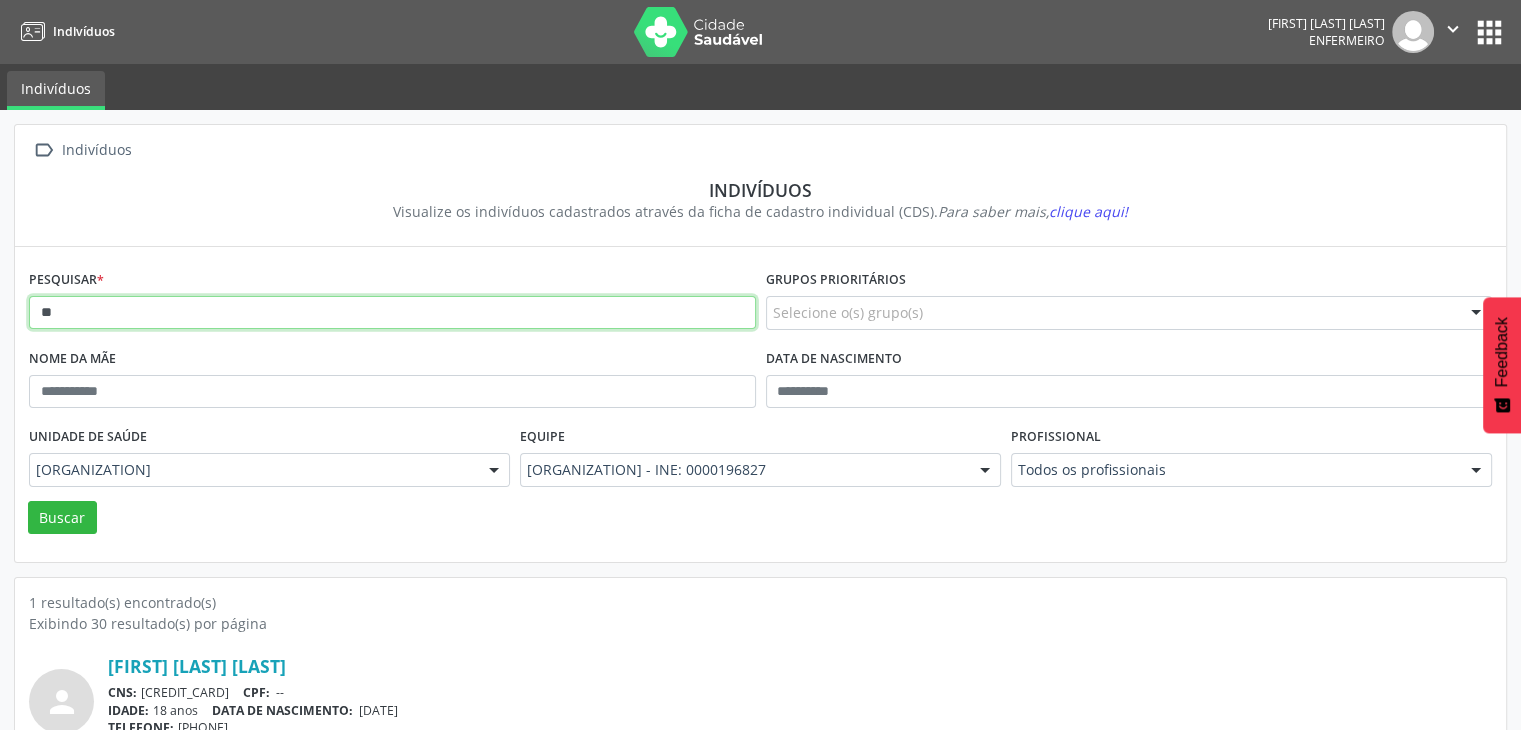 type on "*" 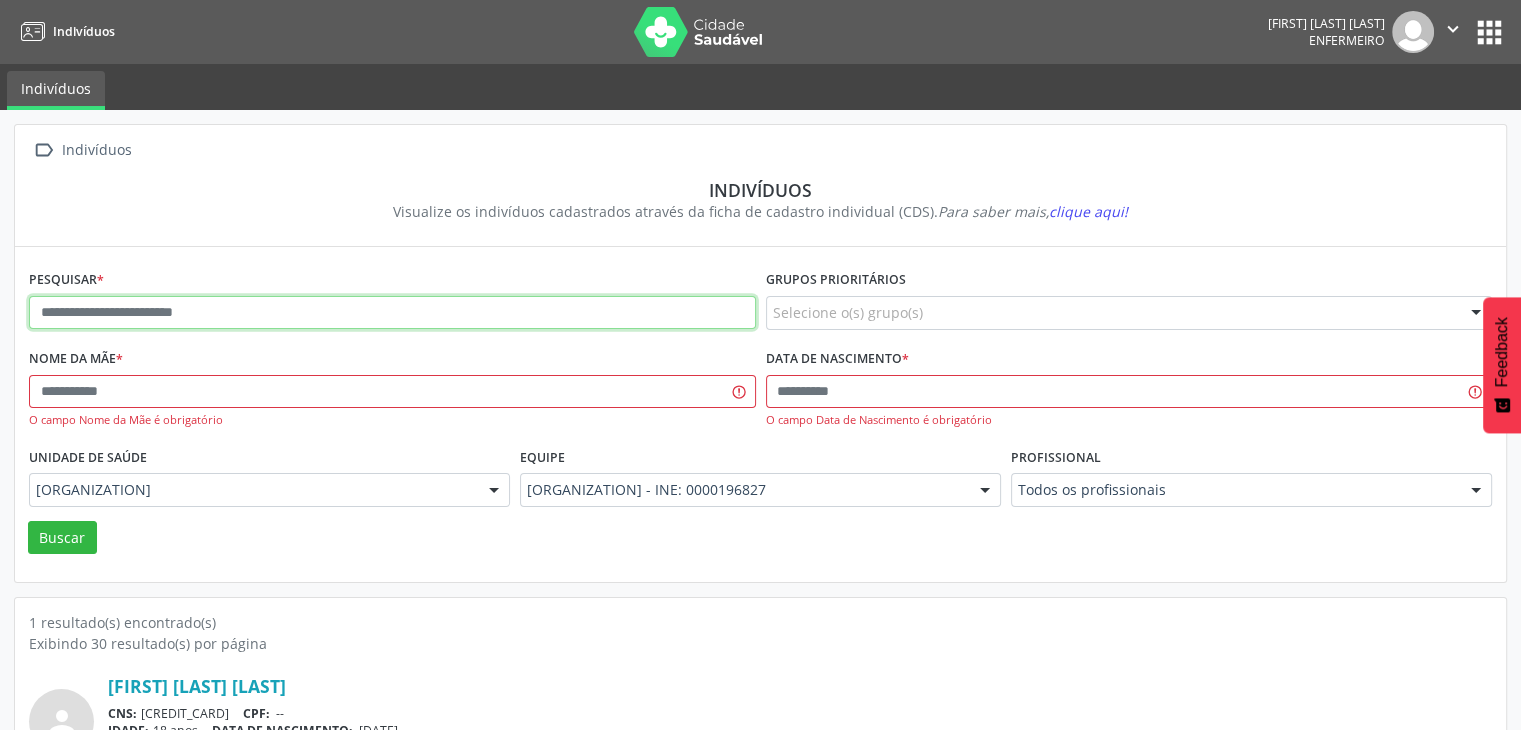 paste on "**********" 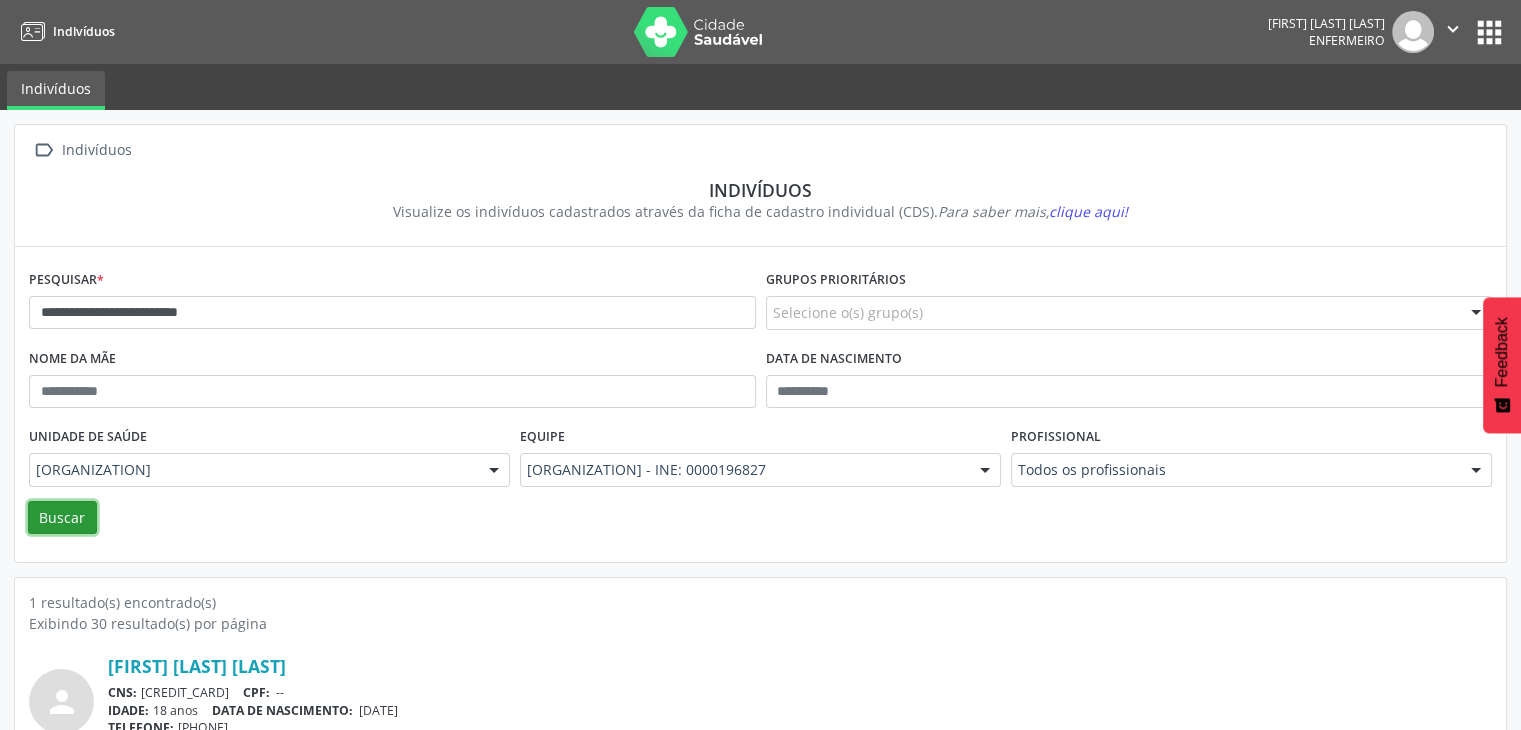 click on "Buscar" at bounding box center [62, 518] 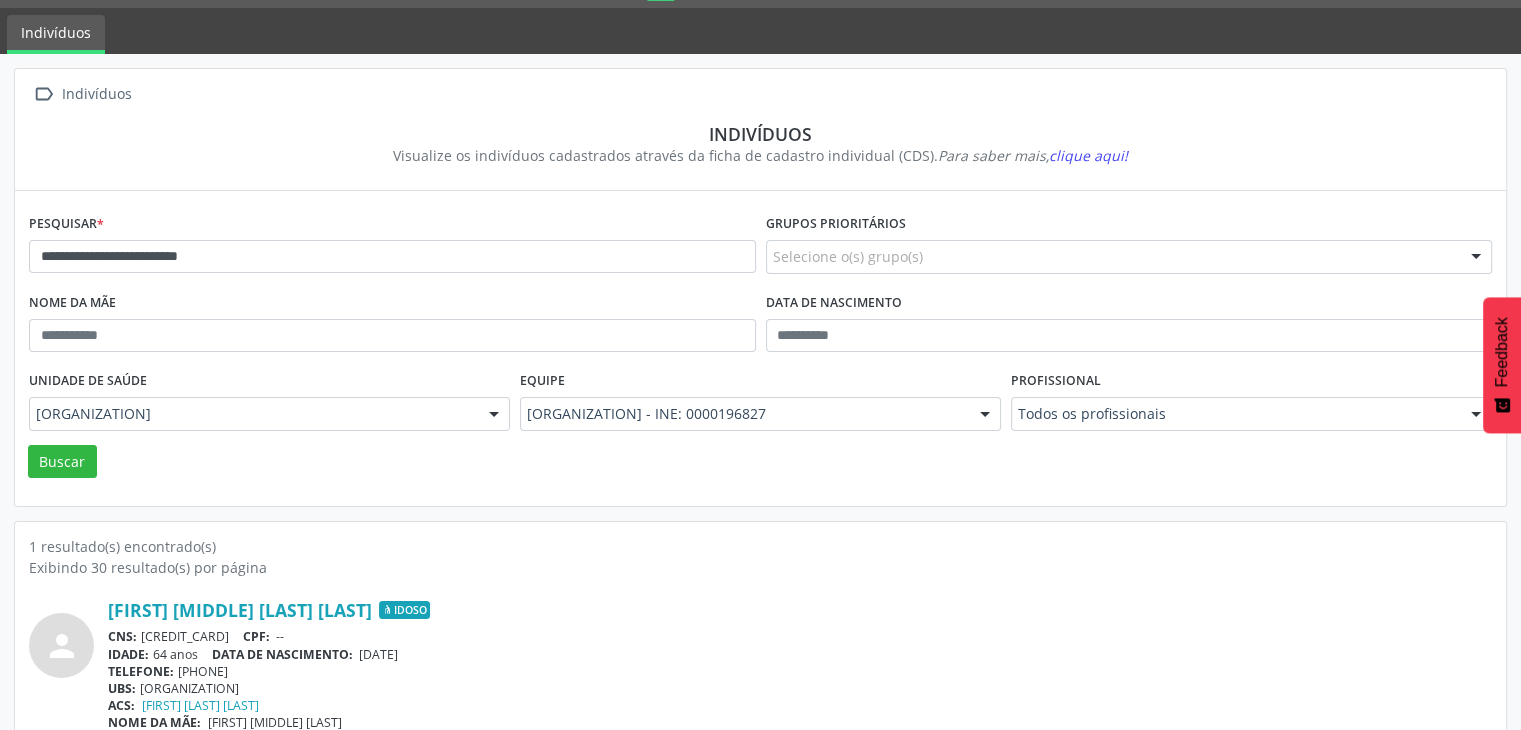 scroll, scrollTop: 84, scrollLeft: 0, axis: vertical 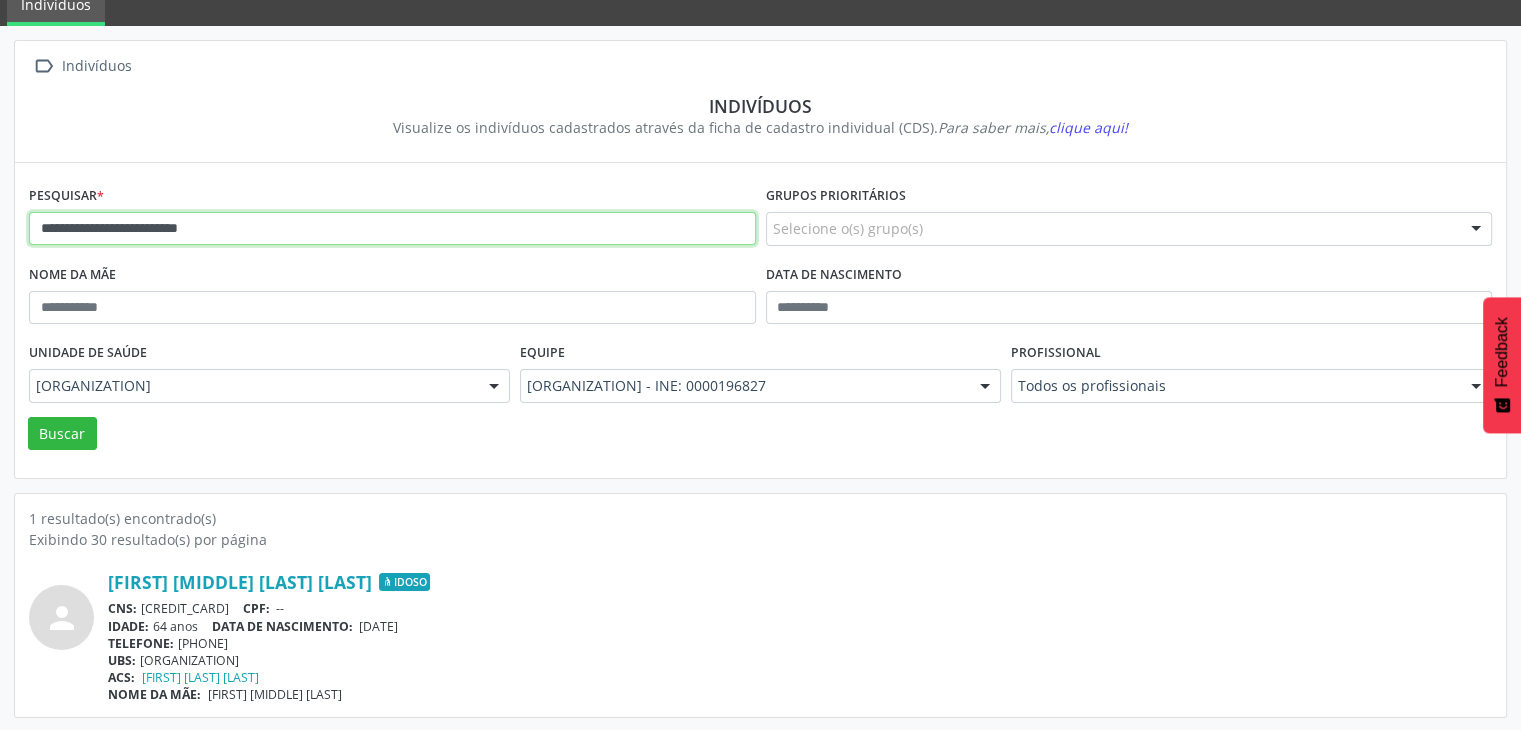 click on "**********" at bounding box center (392, 229) 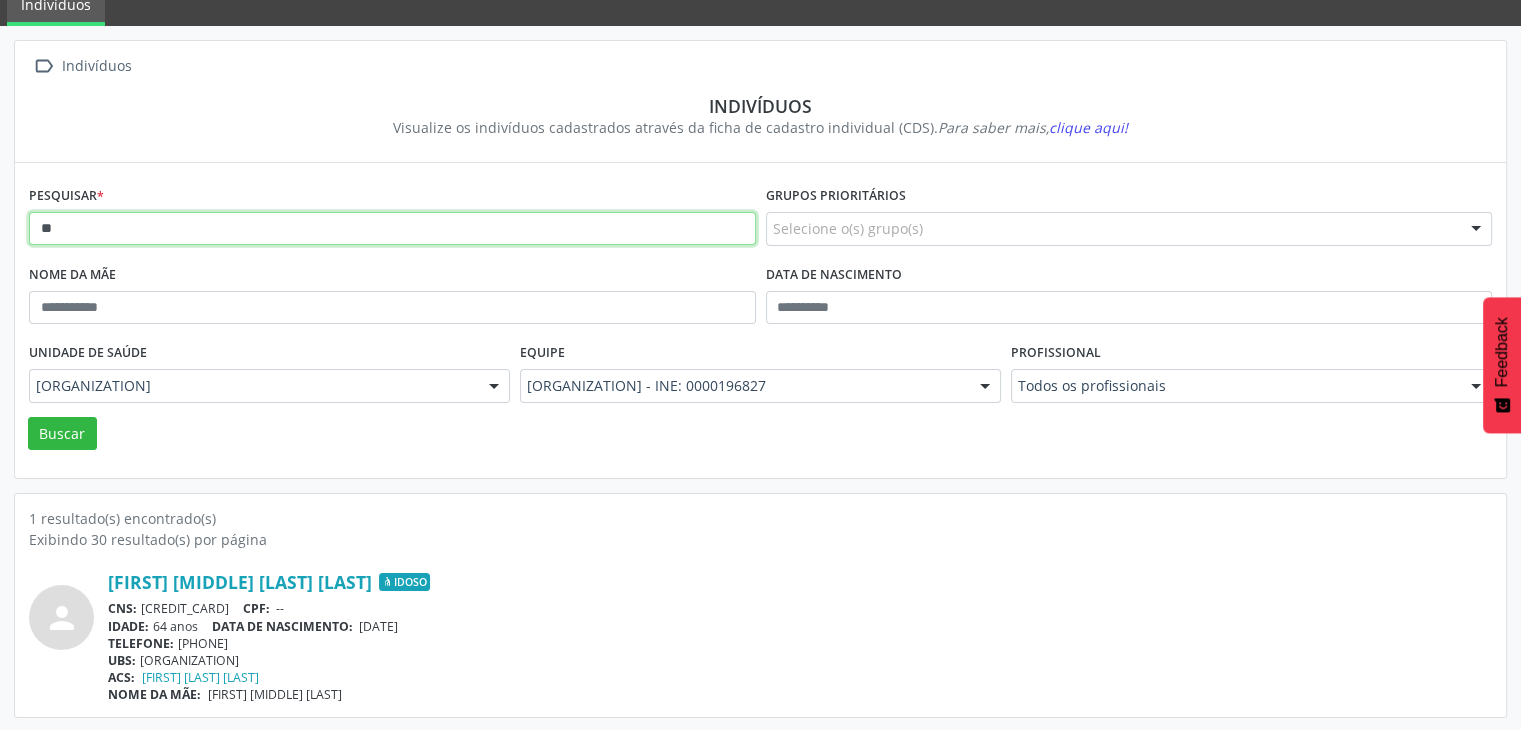 type on "*" 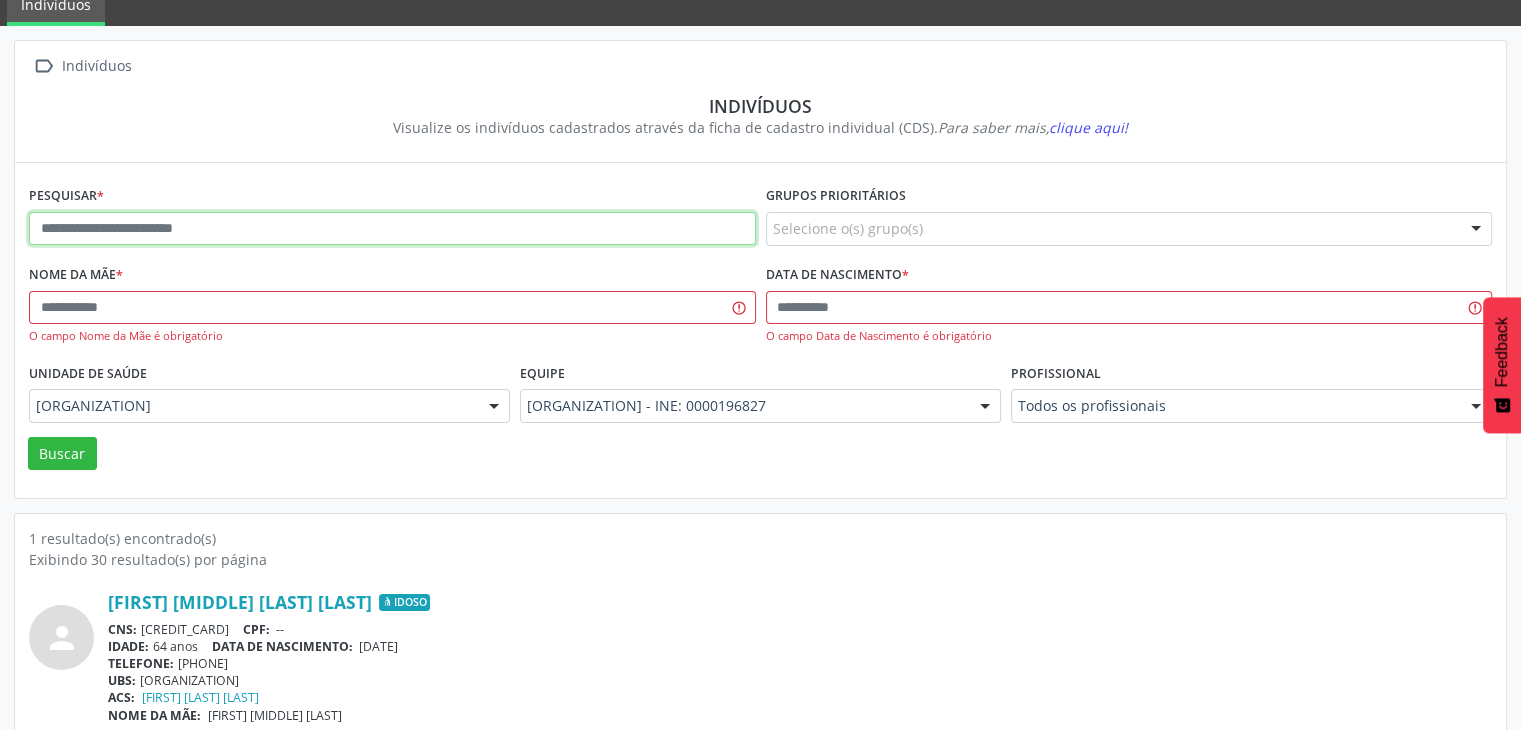 paste on "**********" 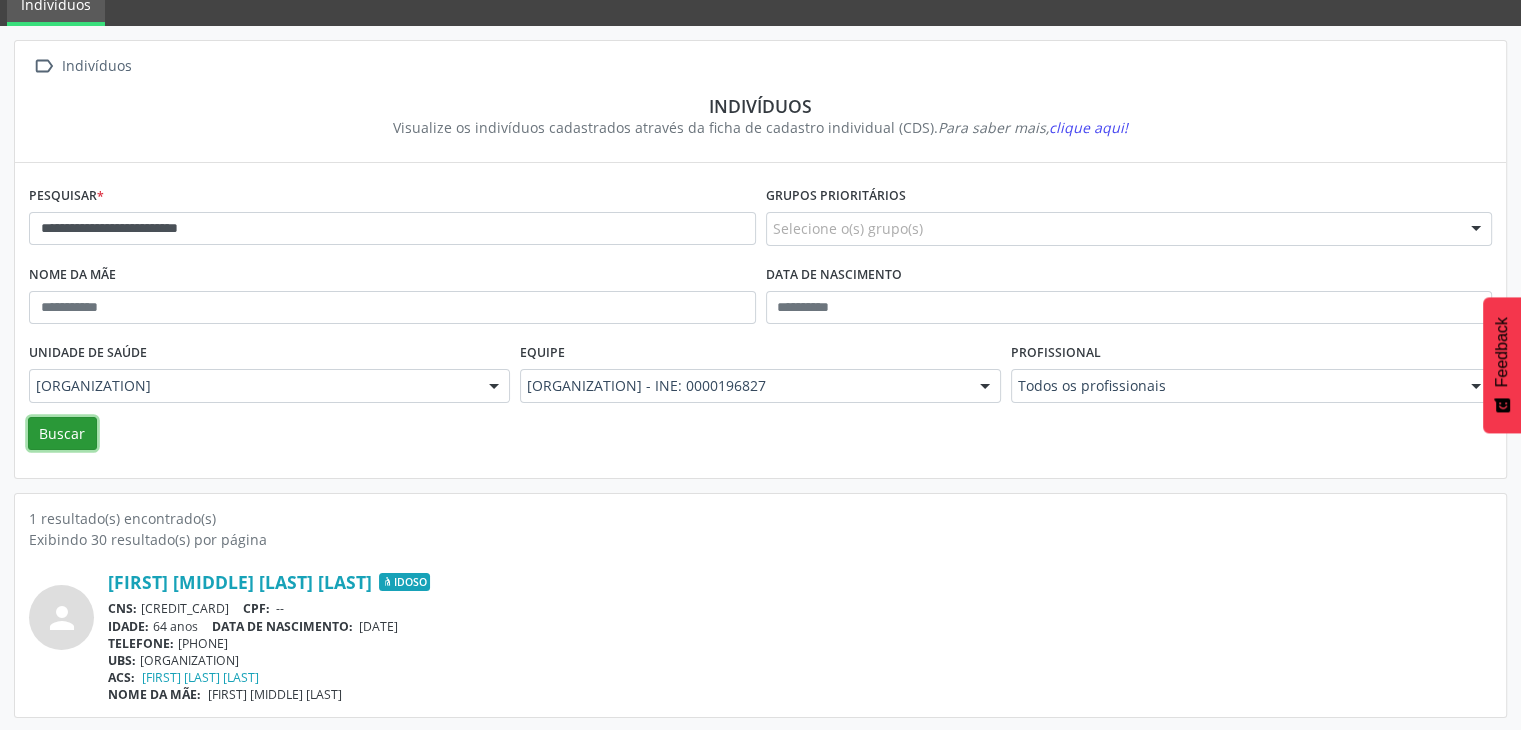 click on "Buscar" at bounding box center [62, 434] 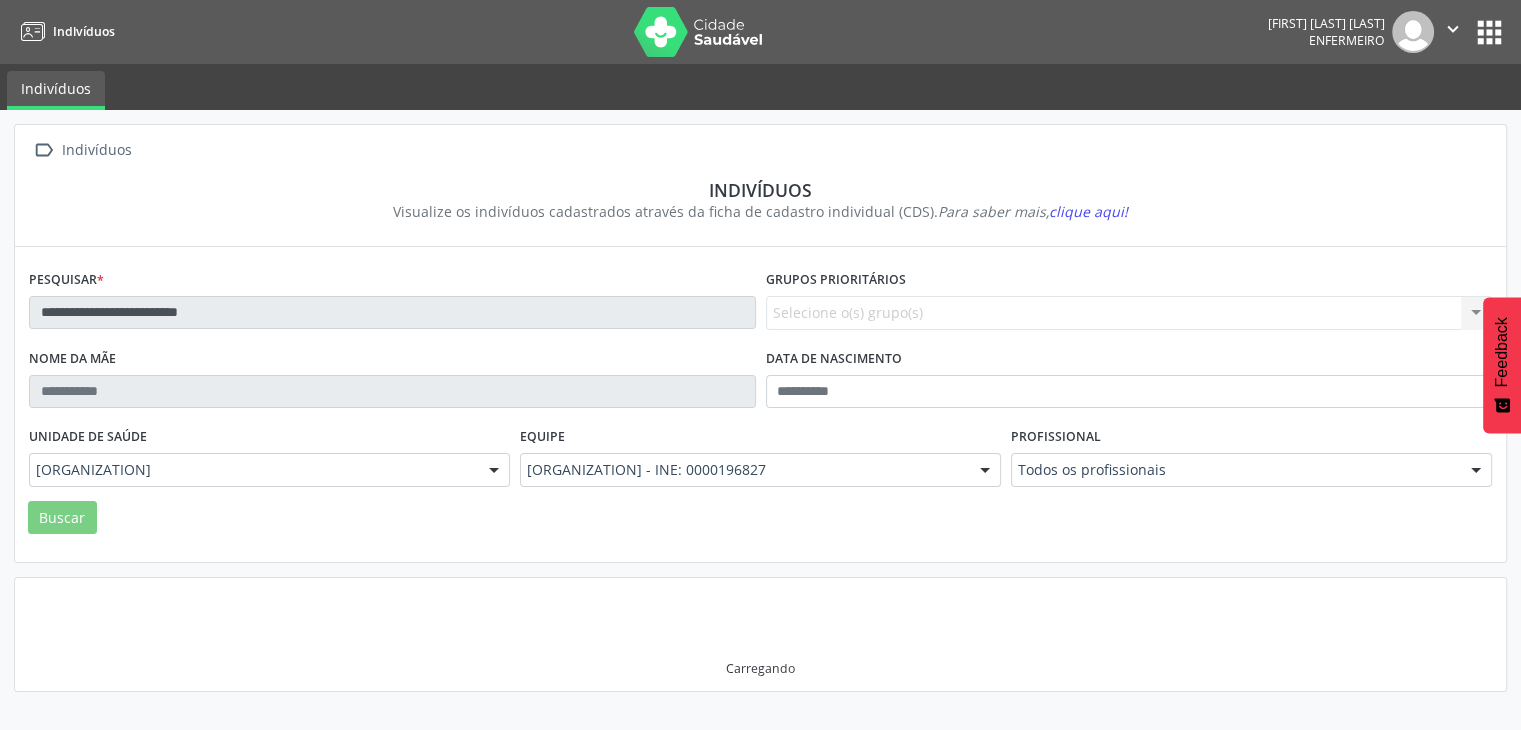 scroll, scrollTop: 0, scrollLeft: 0, axis: both 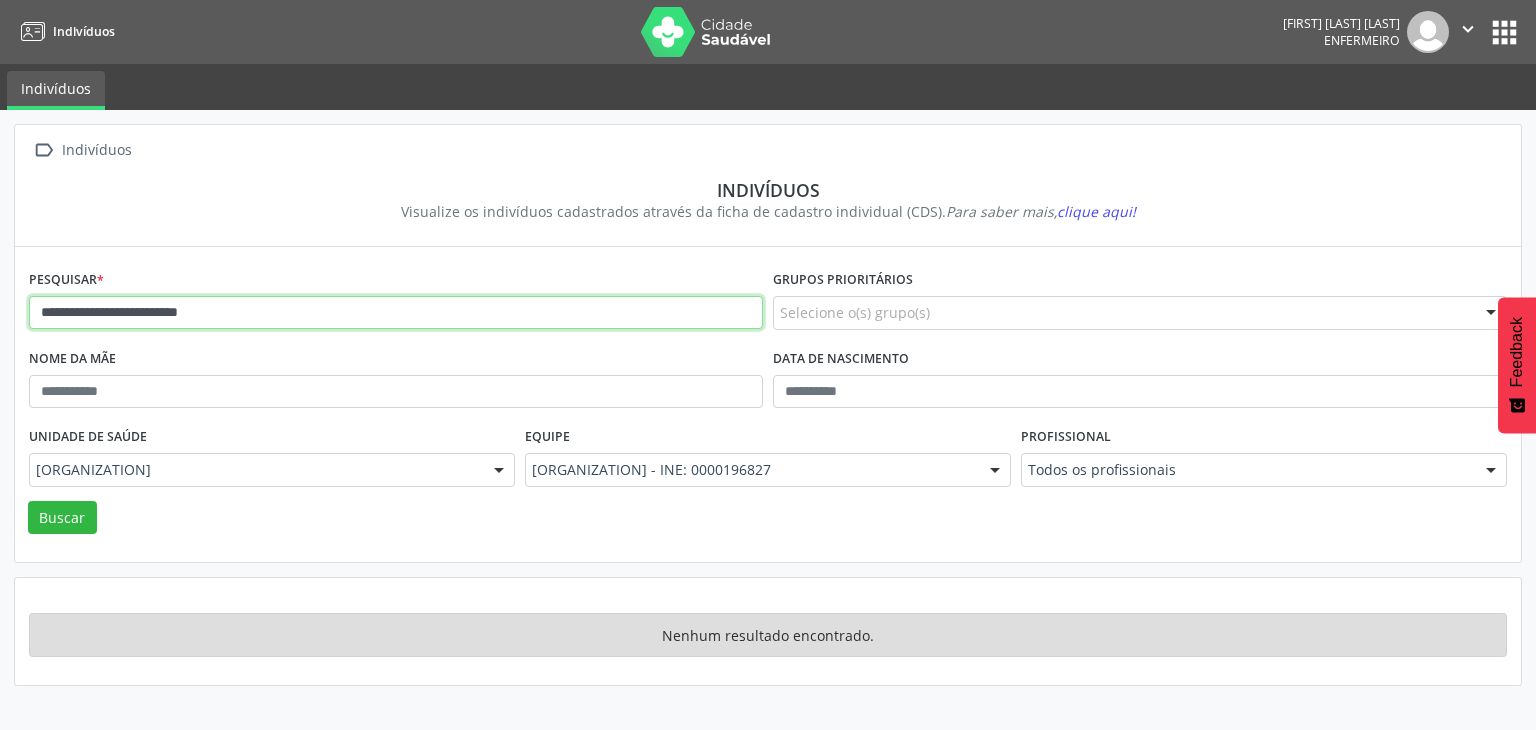 click on "**********" at bounding box center [396, 313] 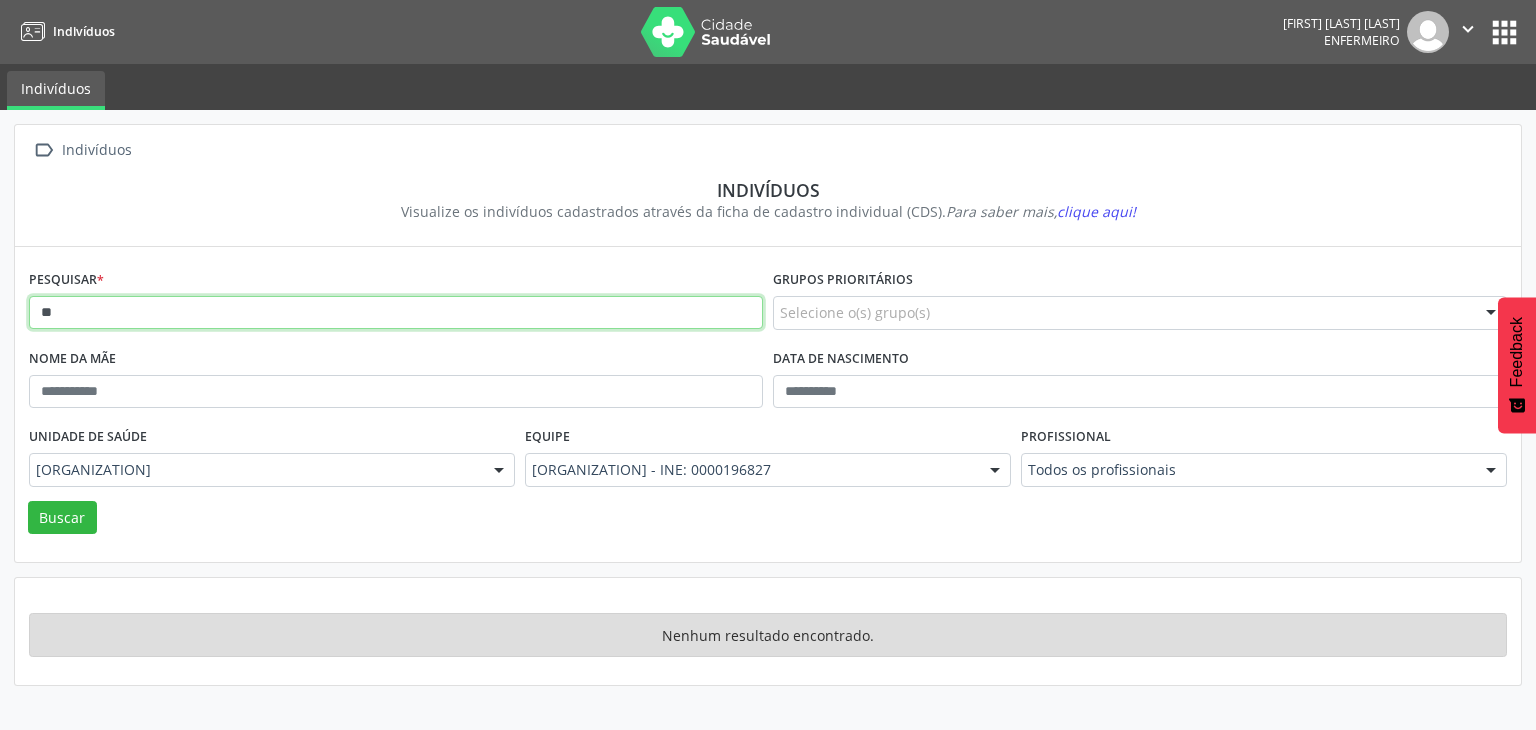 type on "*" 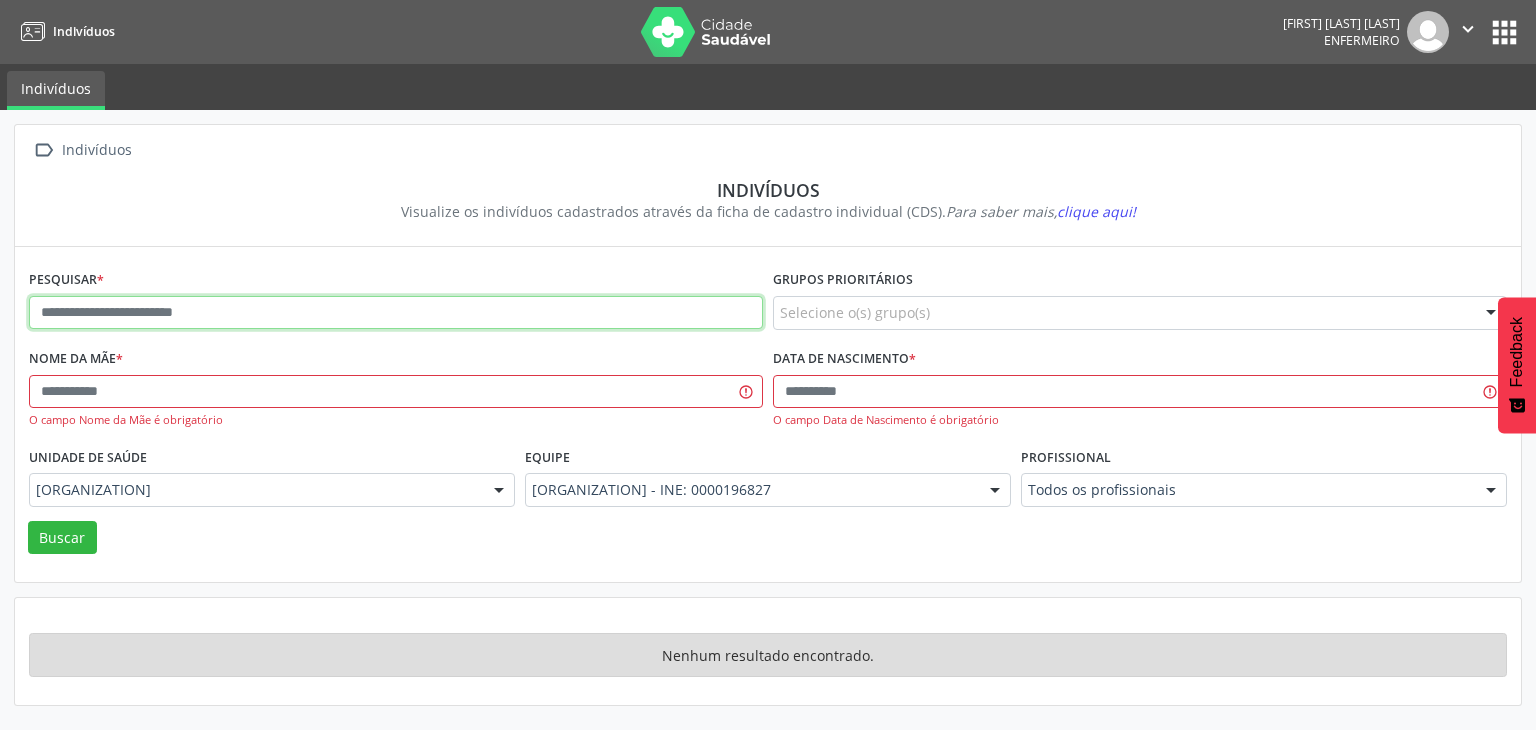 paste on "**********" 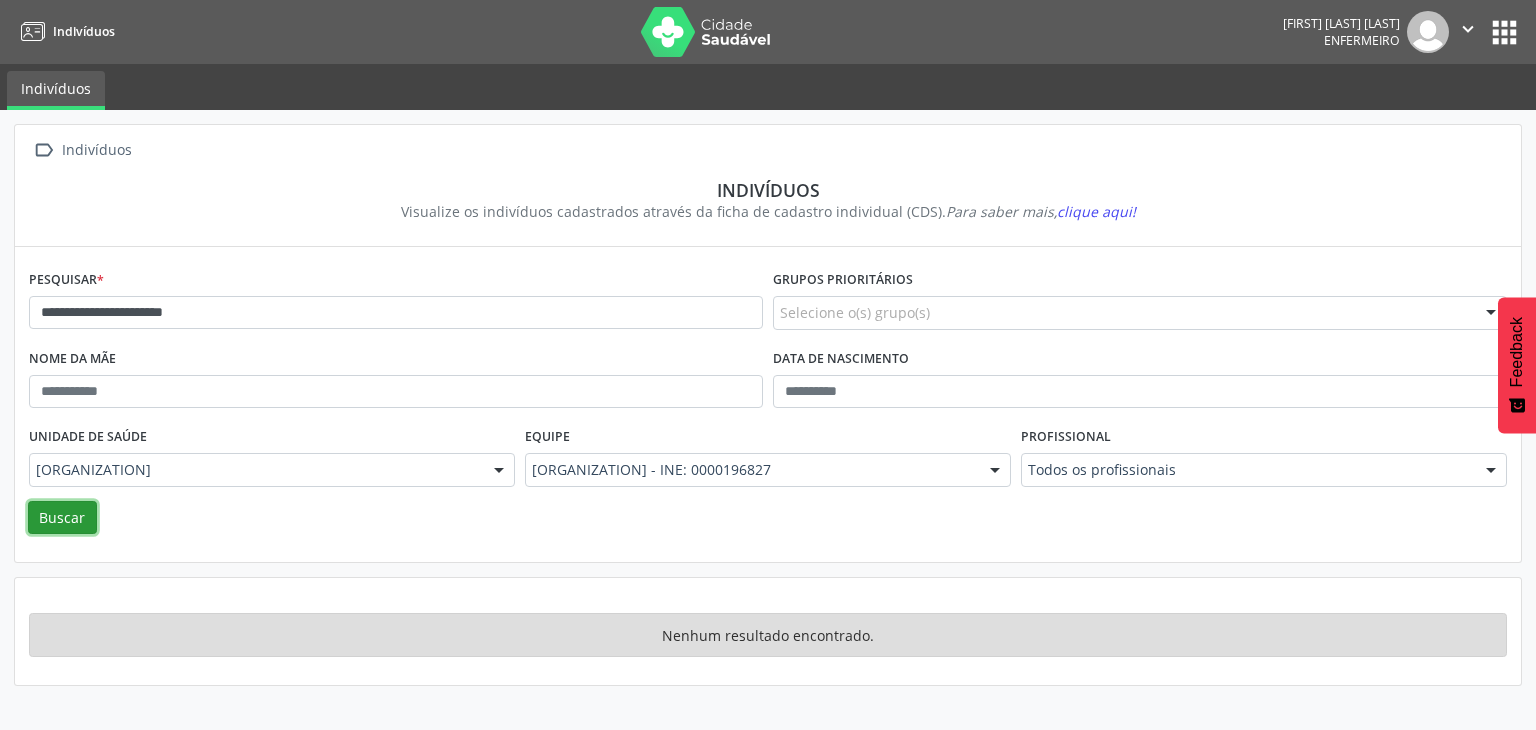 click on "Buscar" at bounding box center [62, 518] 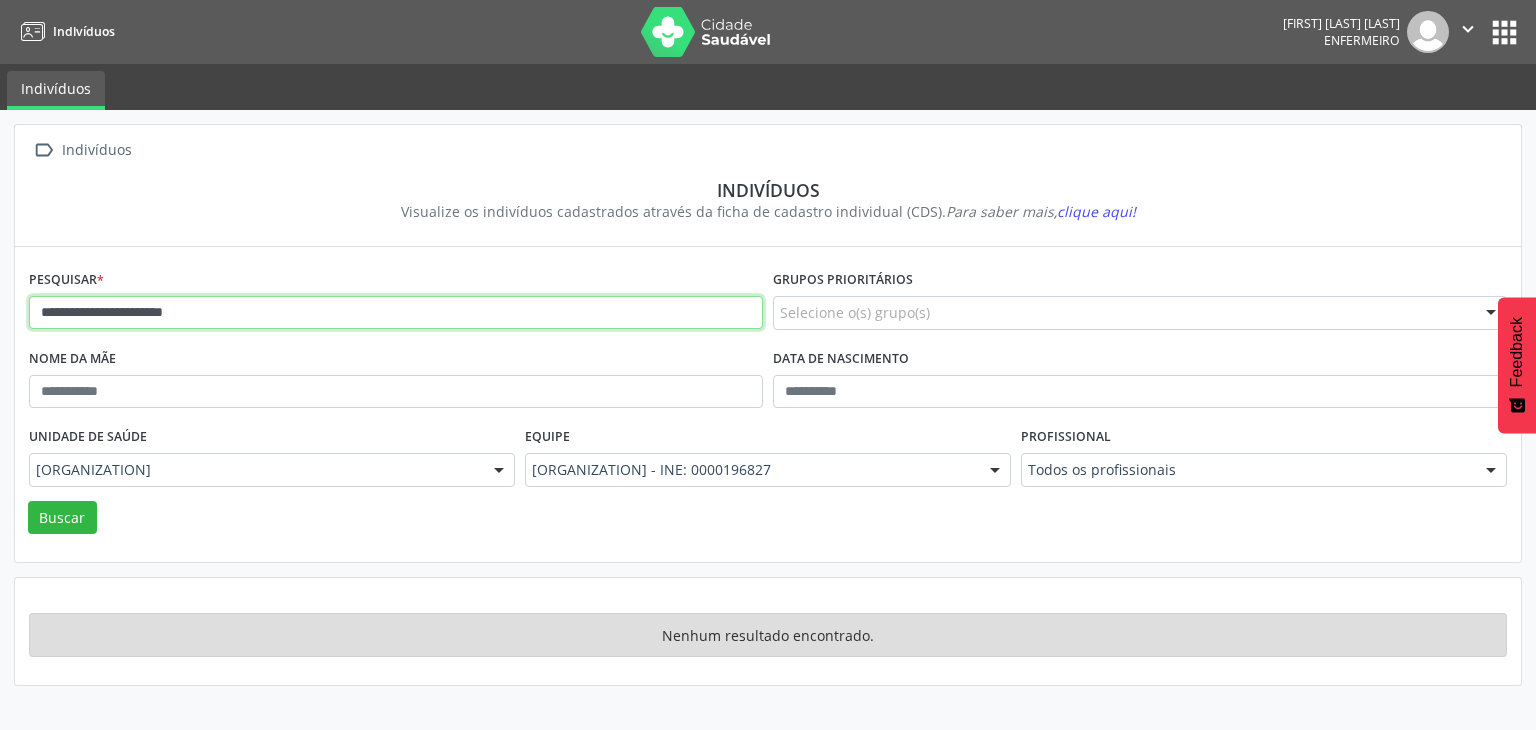 click on "**********" at bounding box center (396, 313) 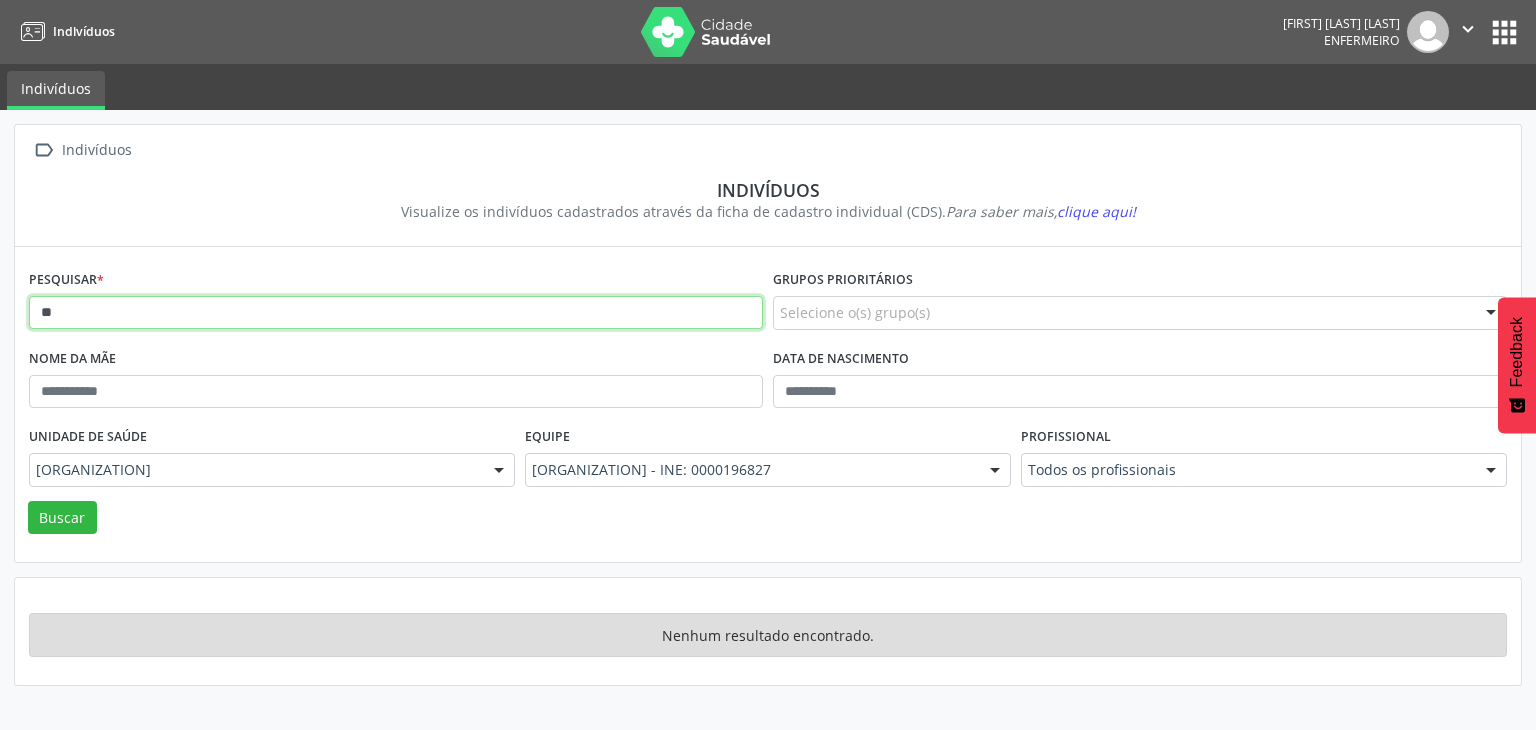 type on "*" 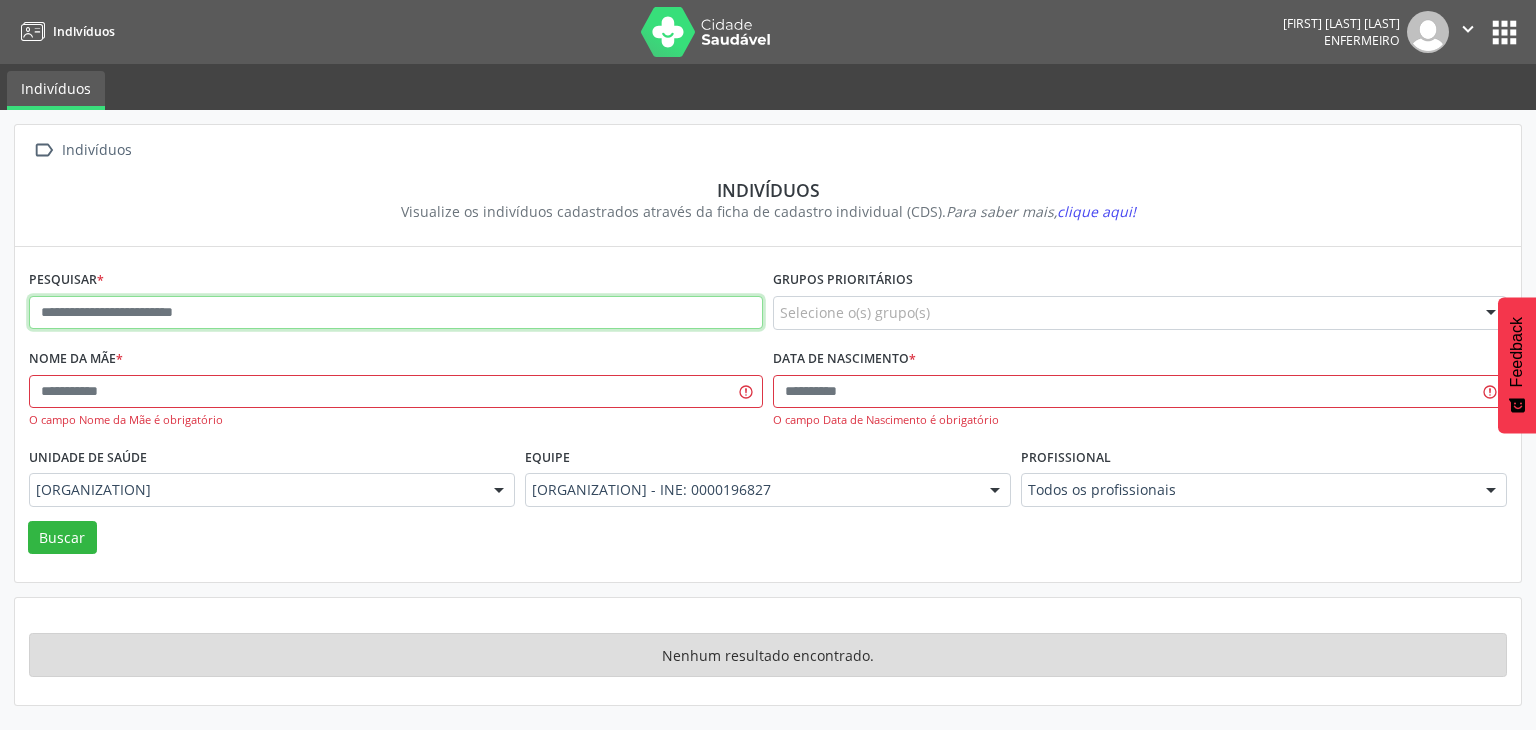paste on "**********" 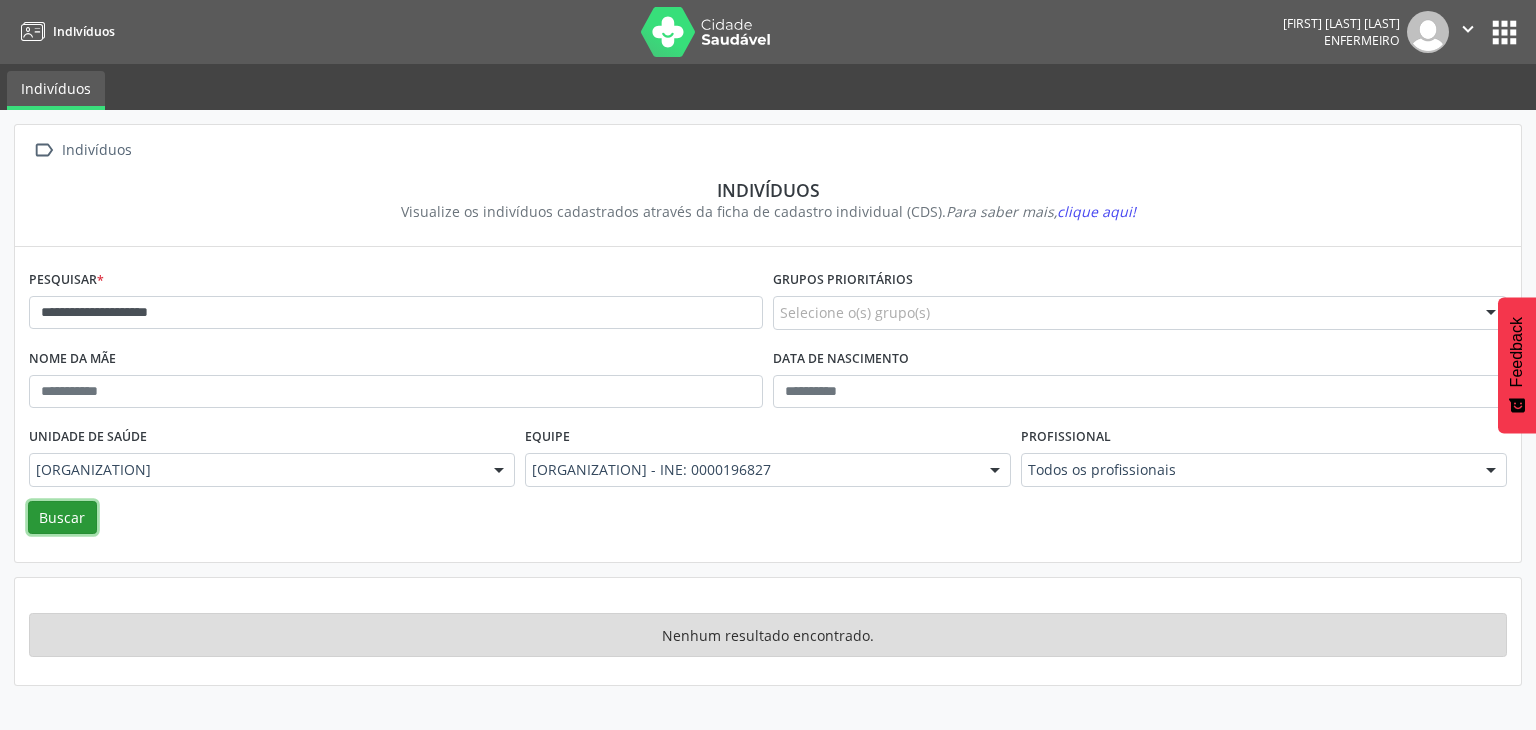 click on "Buscar" at bounding box center (62, 518) 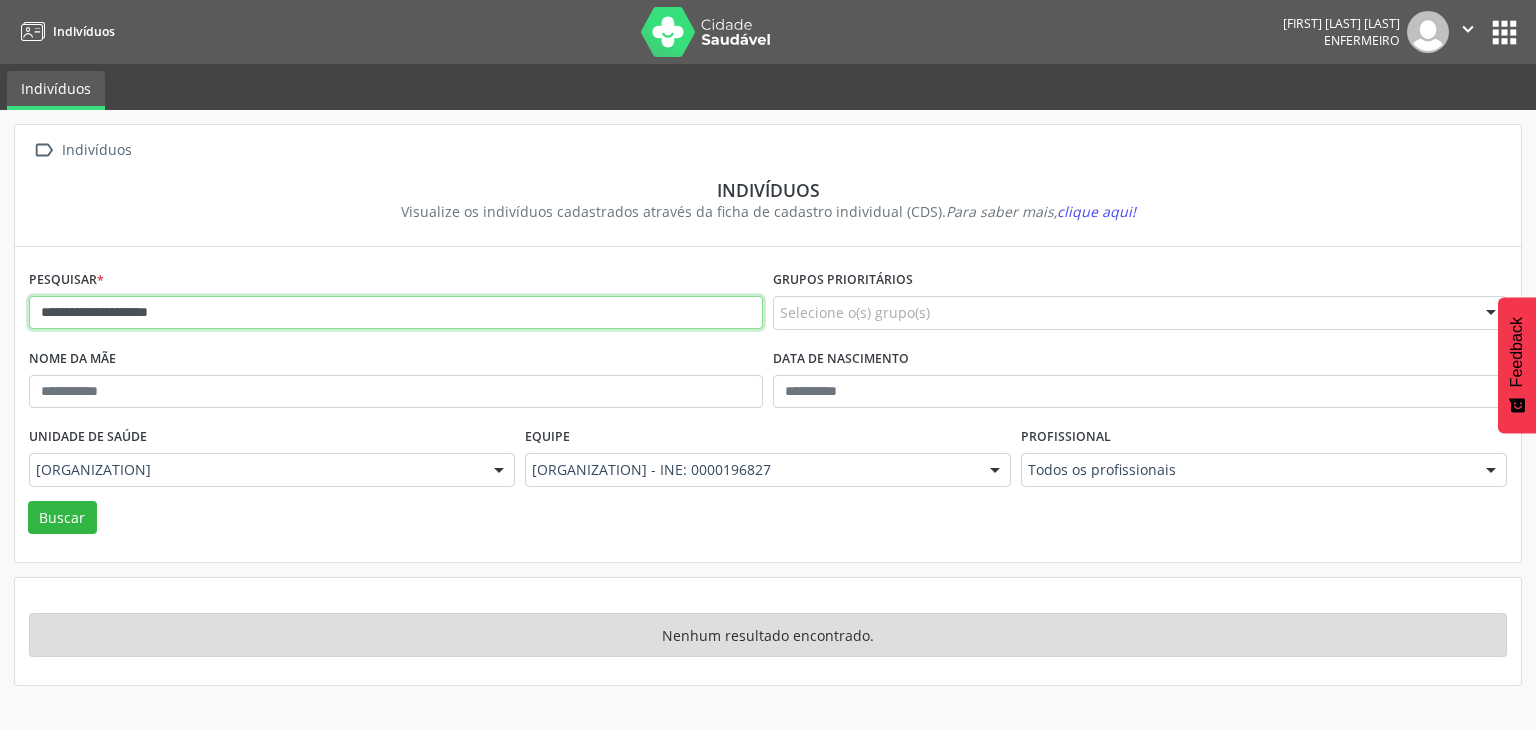 click on "**********" at bounding box center [396, 313] 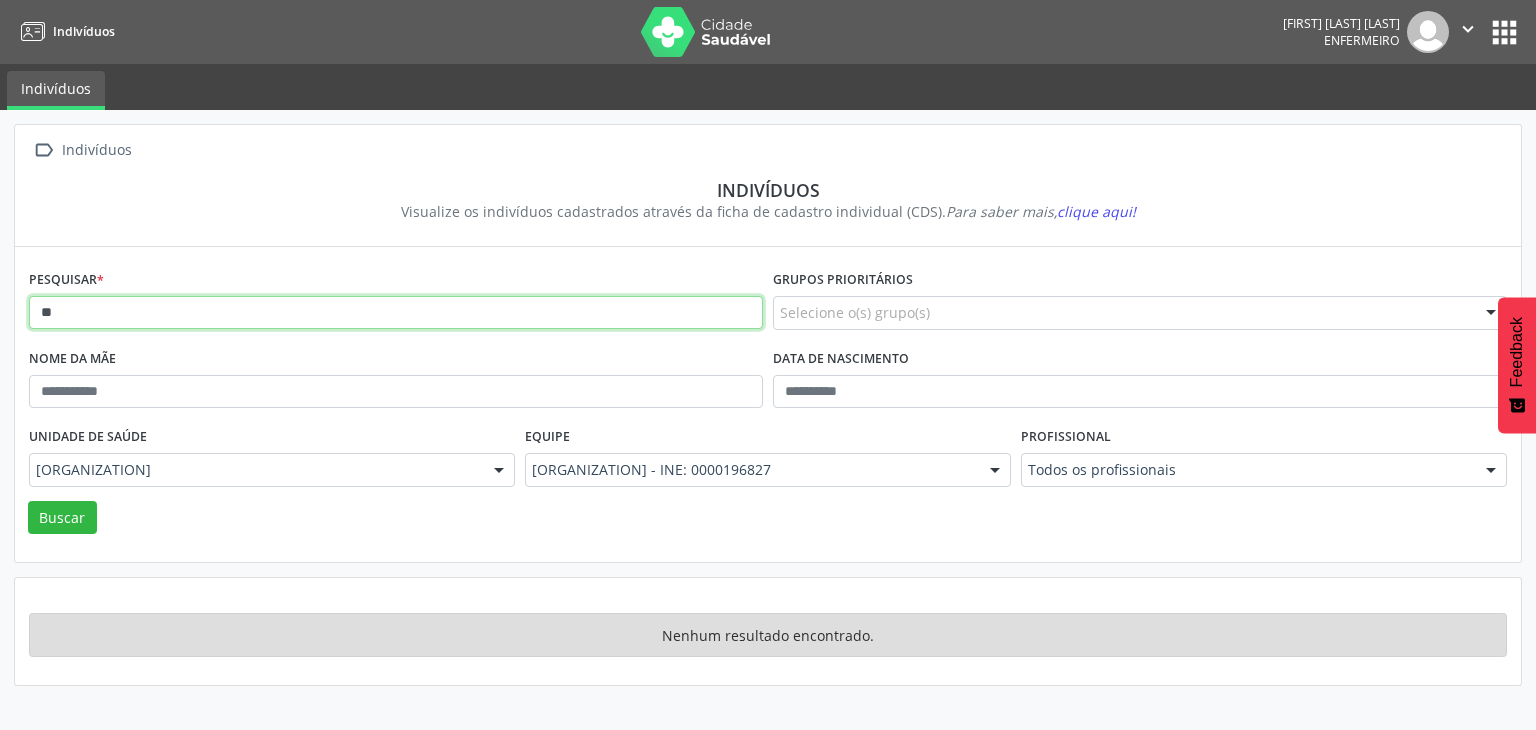 type on "*" 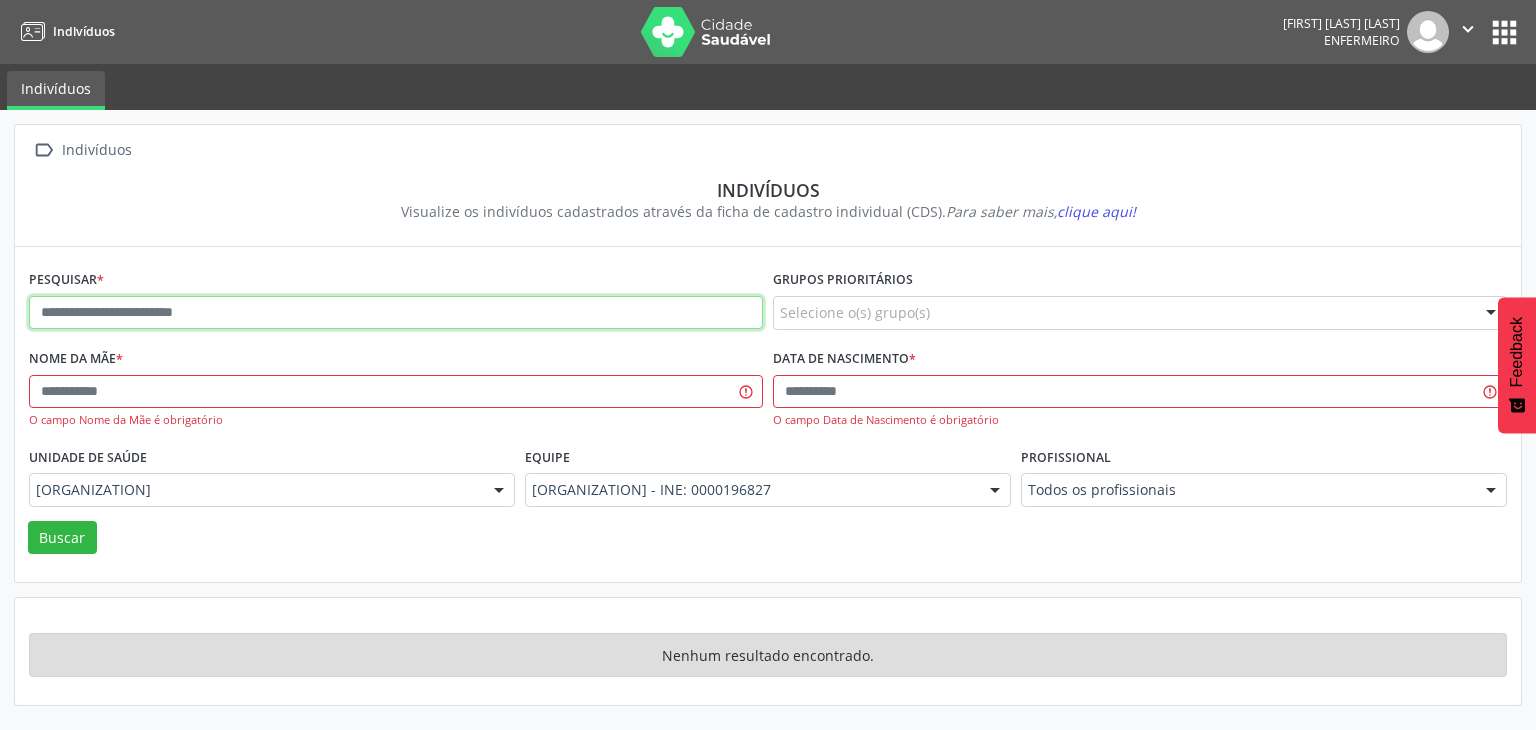 paste on "**********" 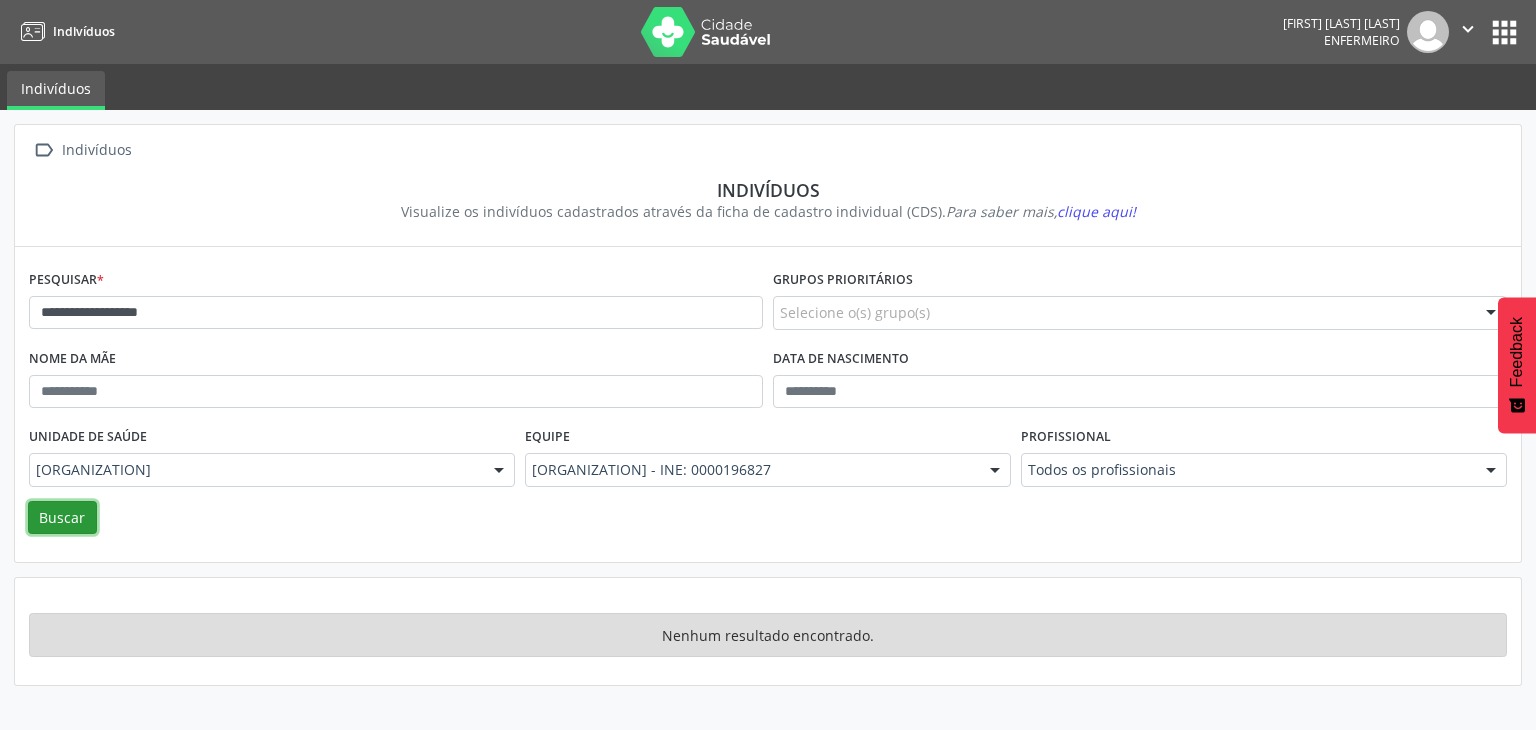 click on "Buscar" at bounding box center (62, 518) 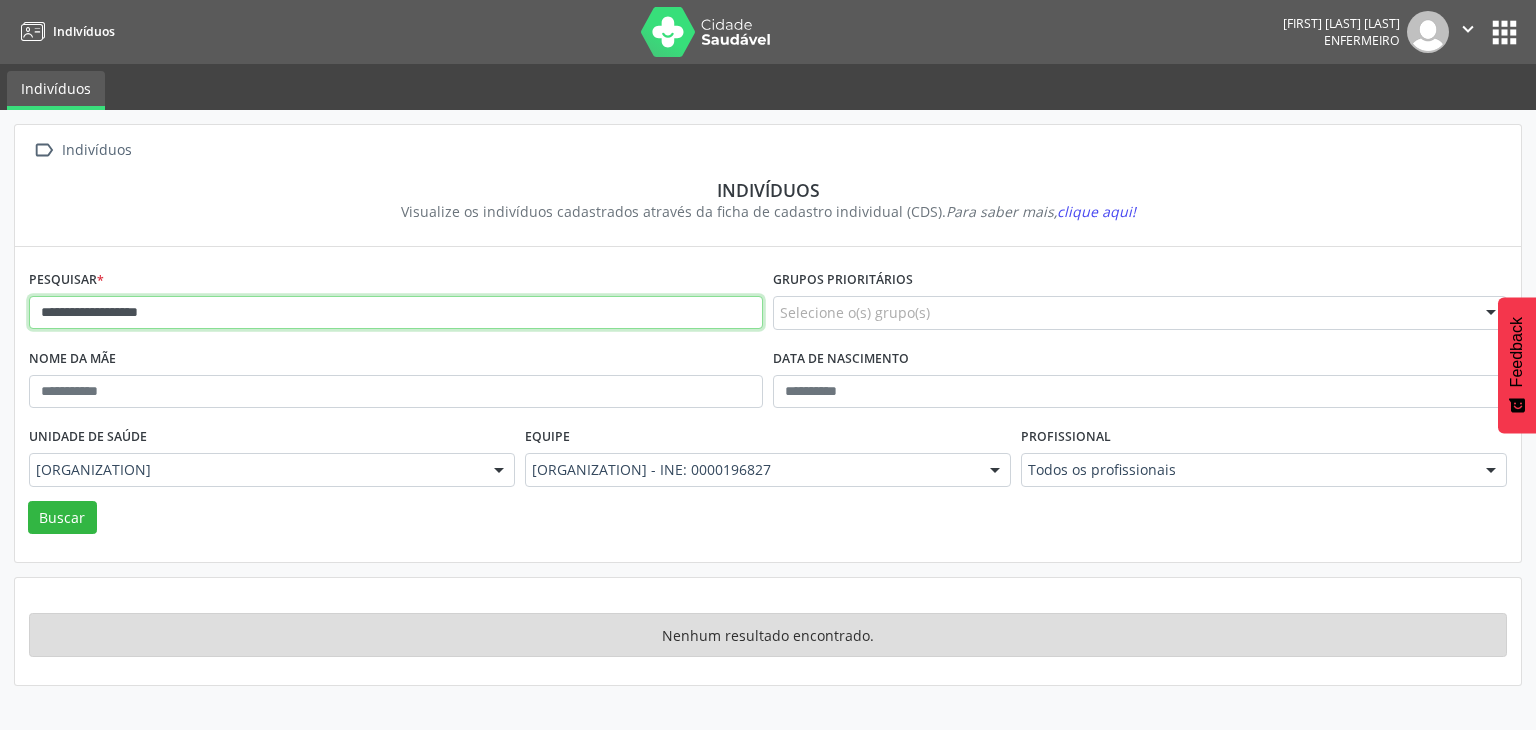 click on "**********" at bounding box center (396, 313) 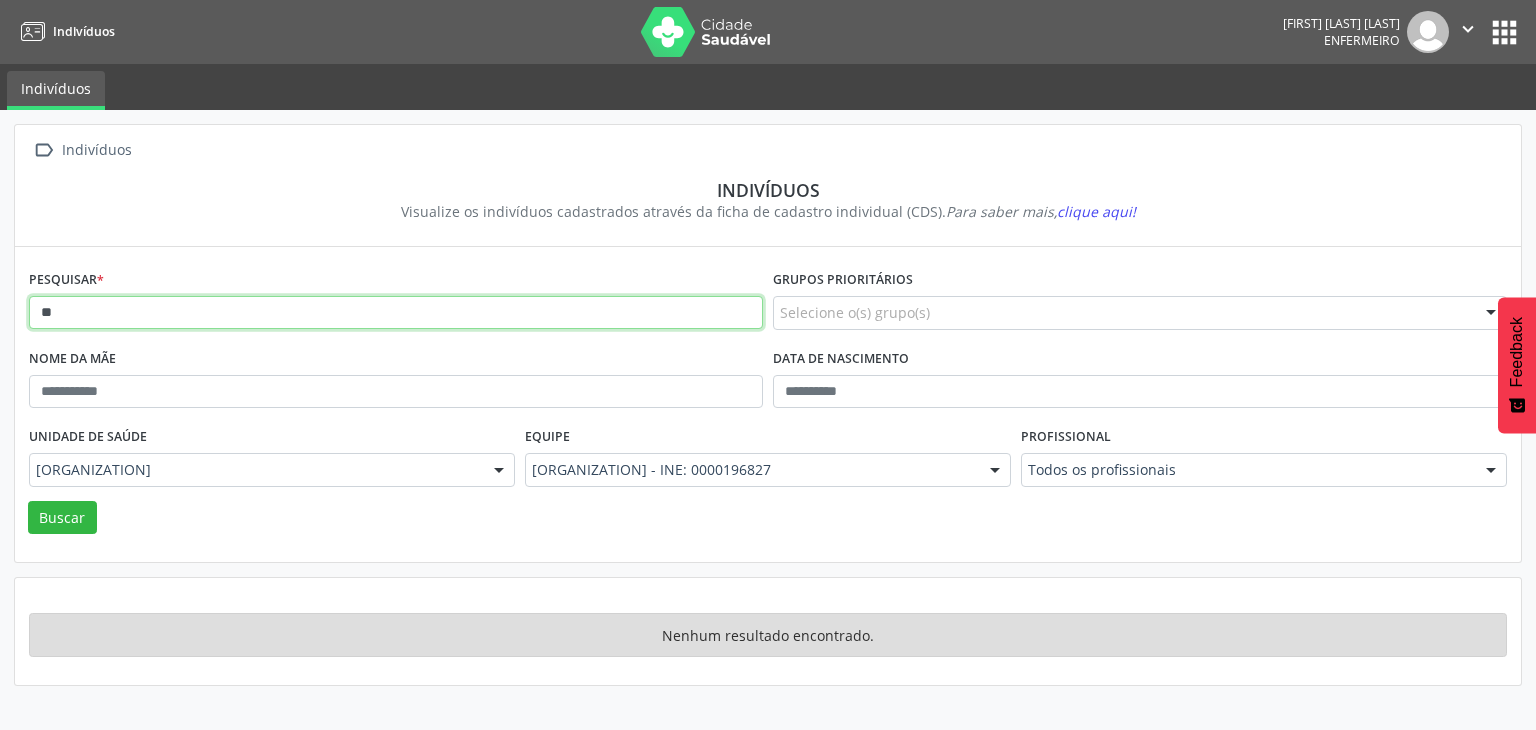 type on "*" 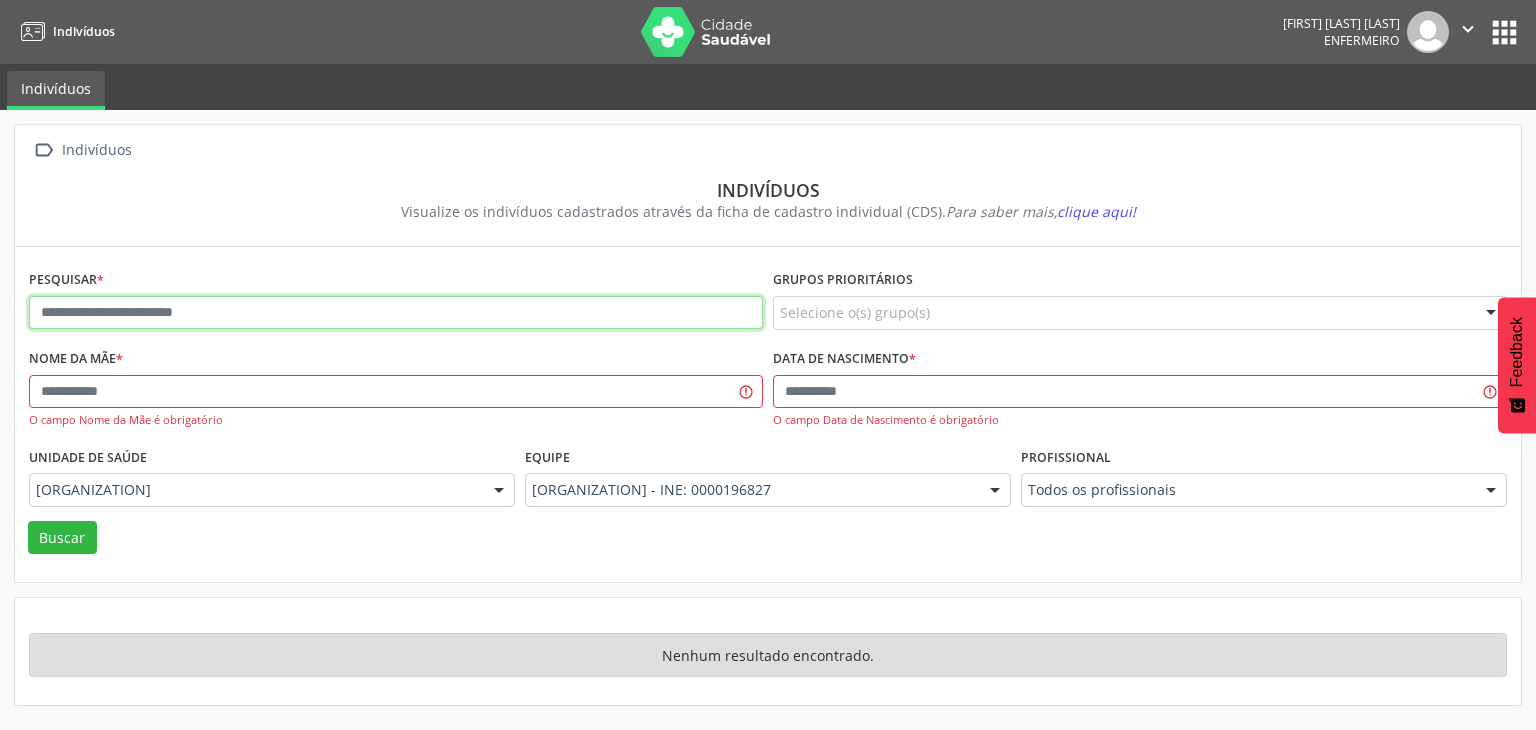 paste on "**********" 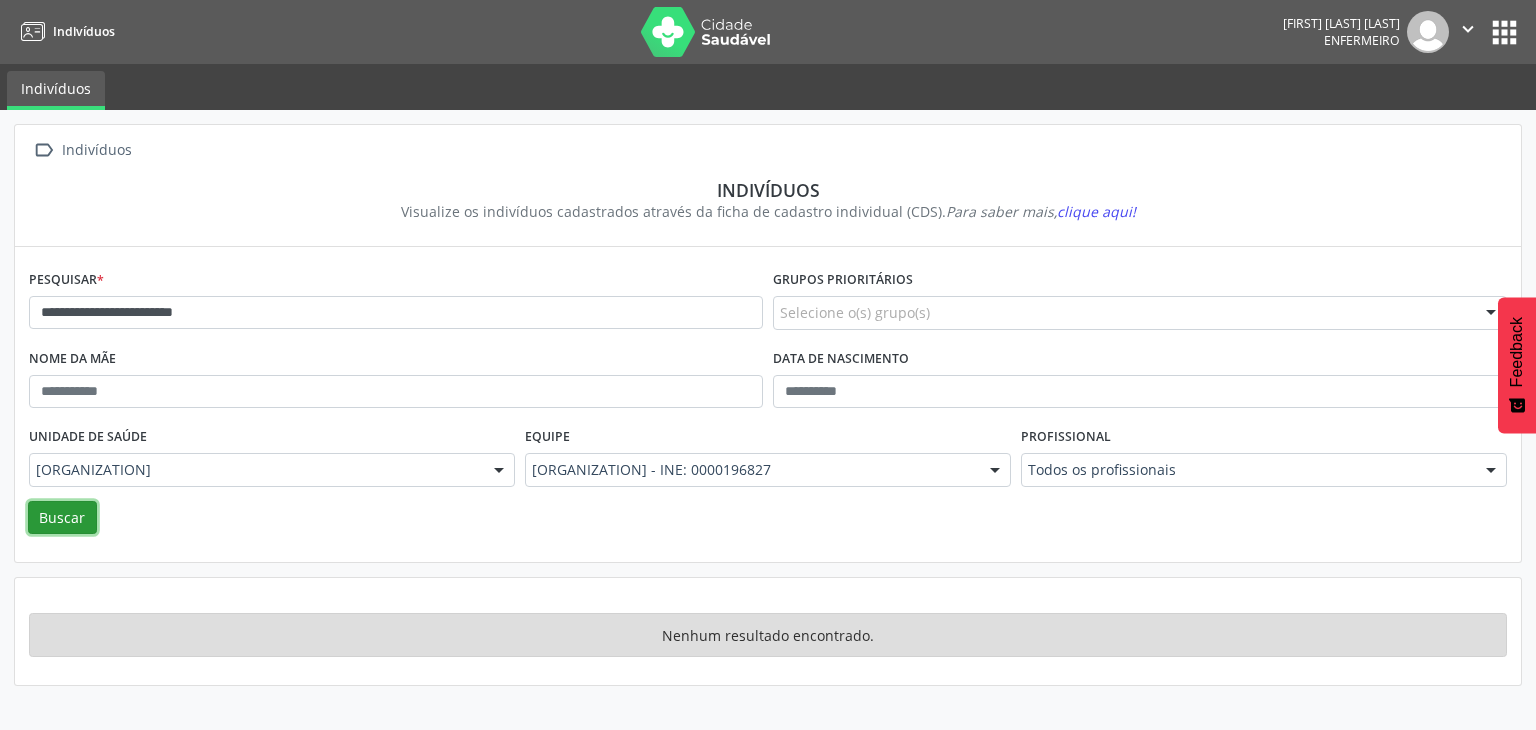 click on "Buscar" at bounding box center [62, 518] 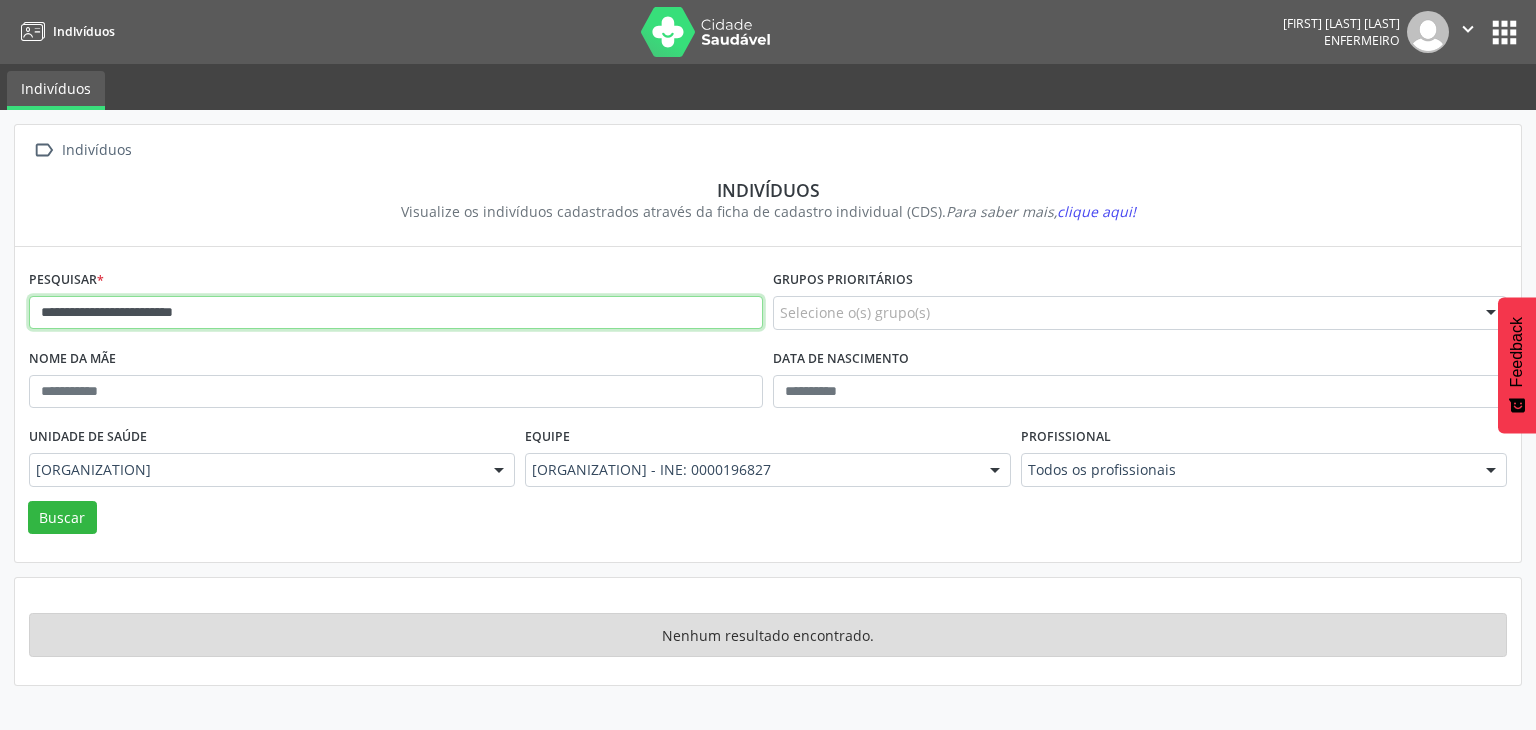 click on "**********" at bounding box center [396, 313] 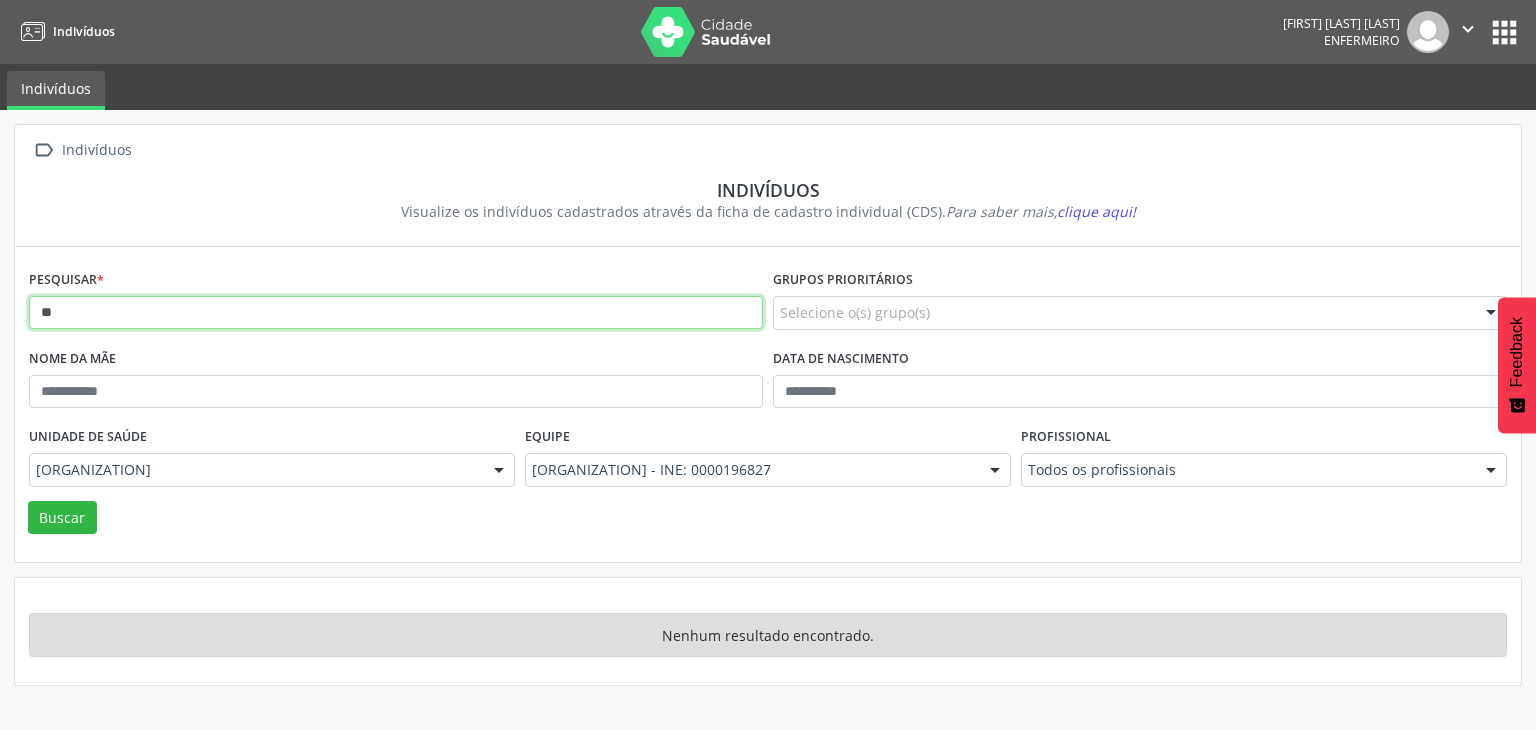 type on "*" 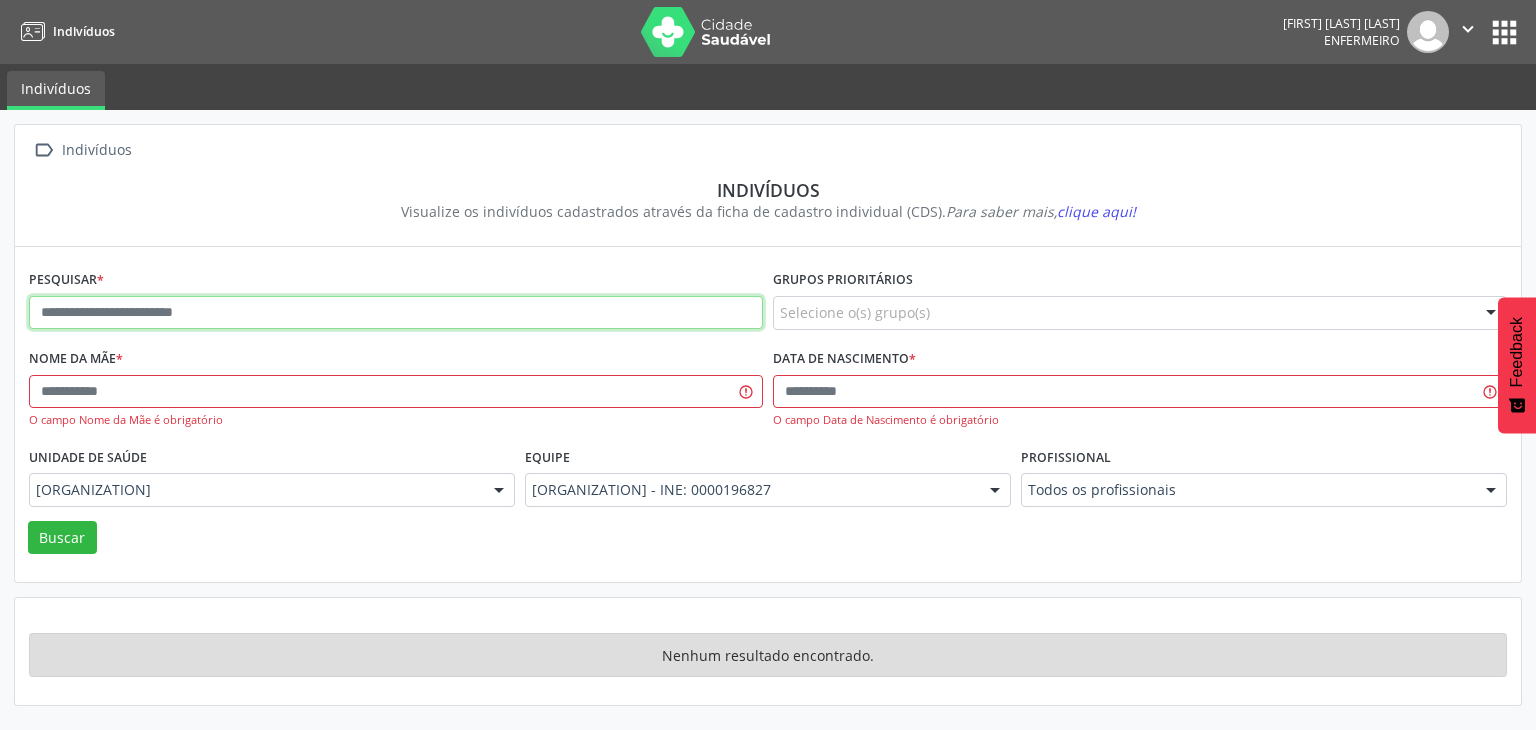 paste on "**********" 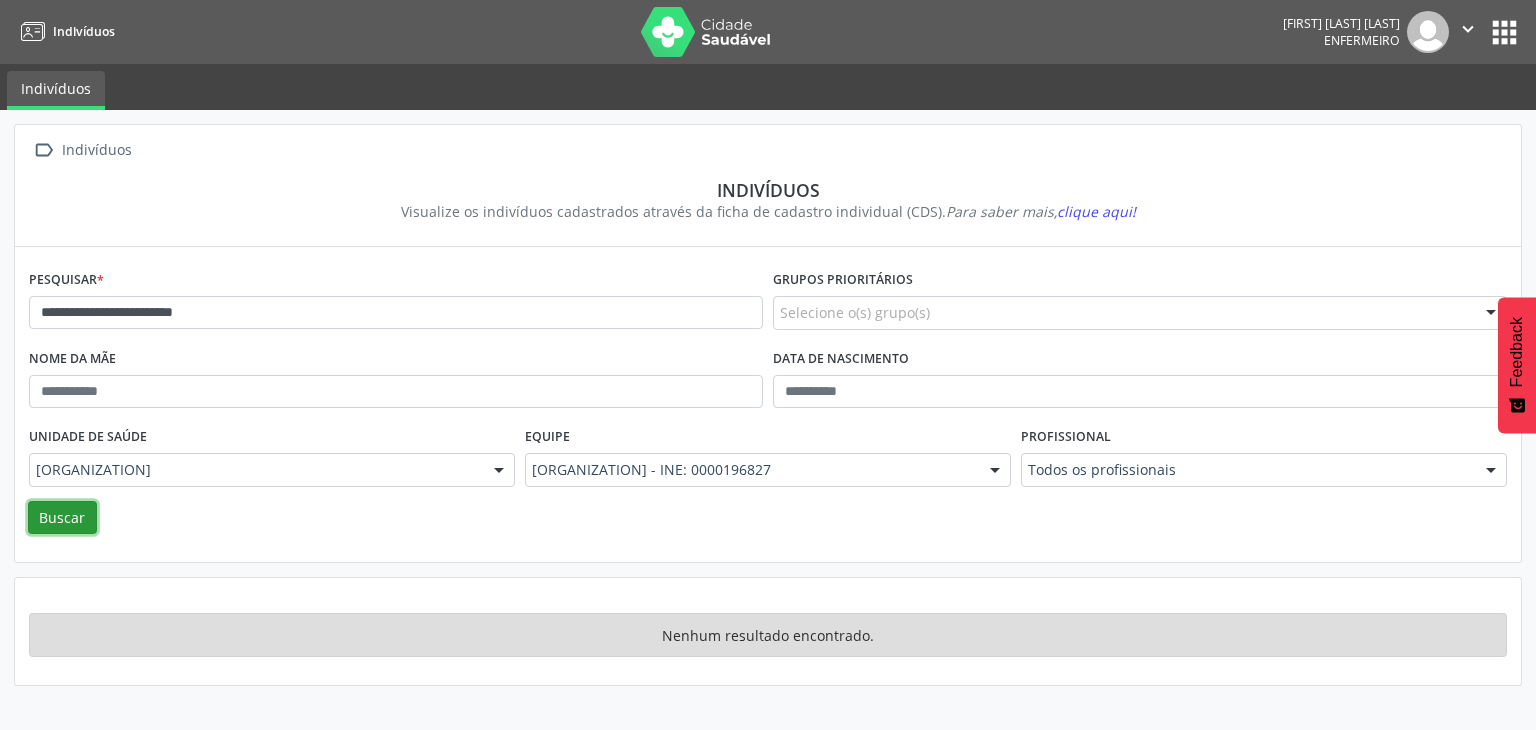 click on "Buscar" at bounding box center (62, 518) 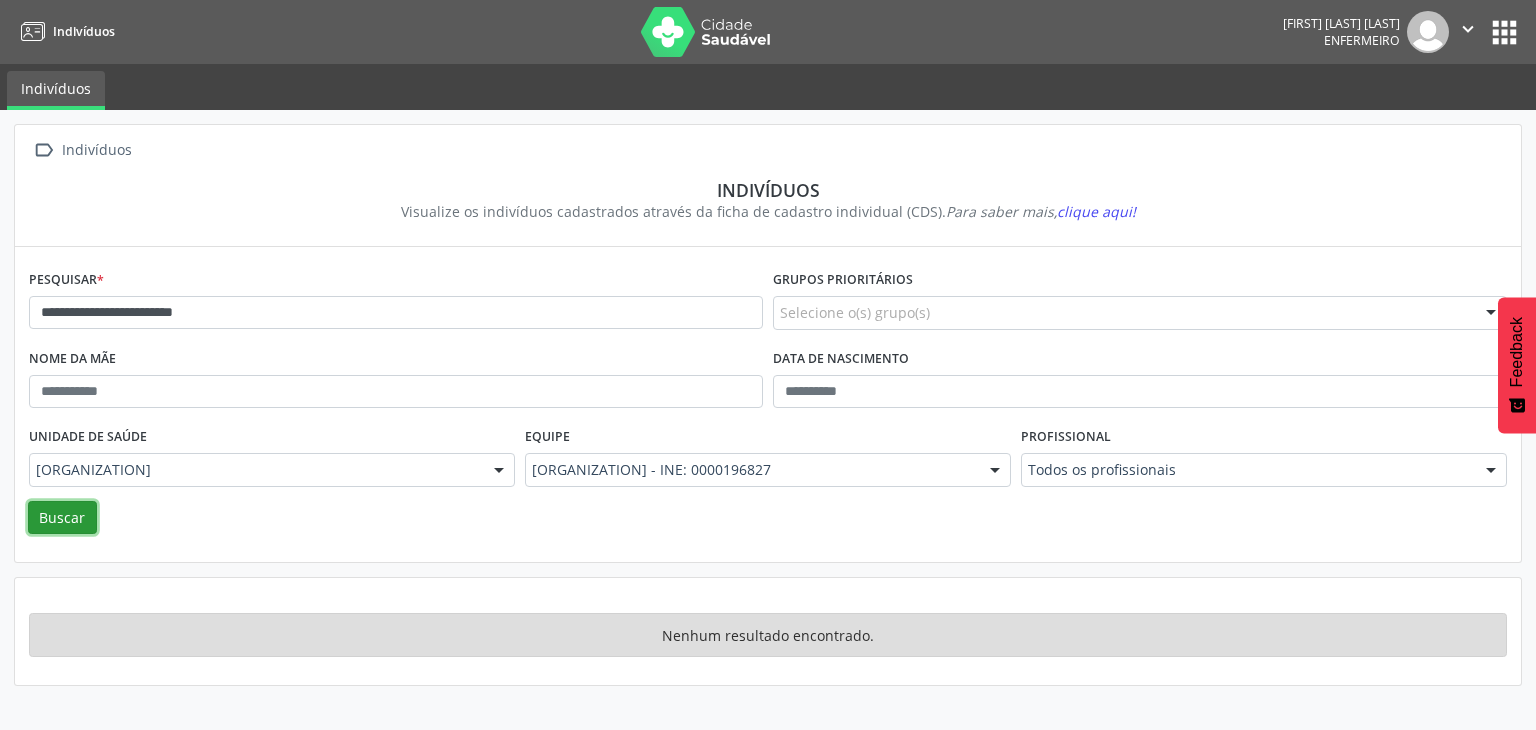 click on "Buscar" at bounding box center [62, 518] 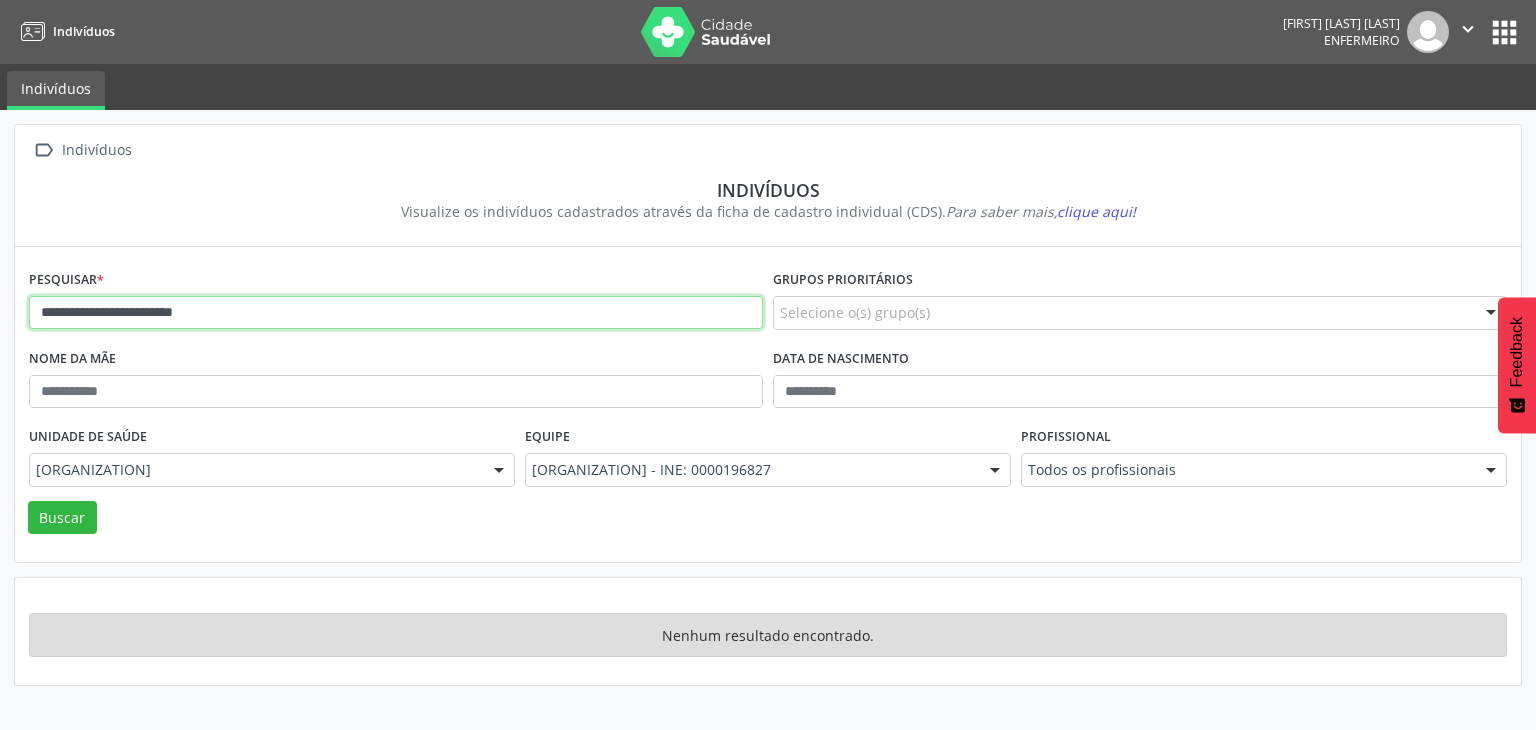 click on "**********" at bounding box center (396, 313) 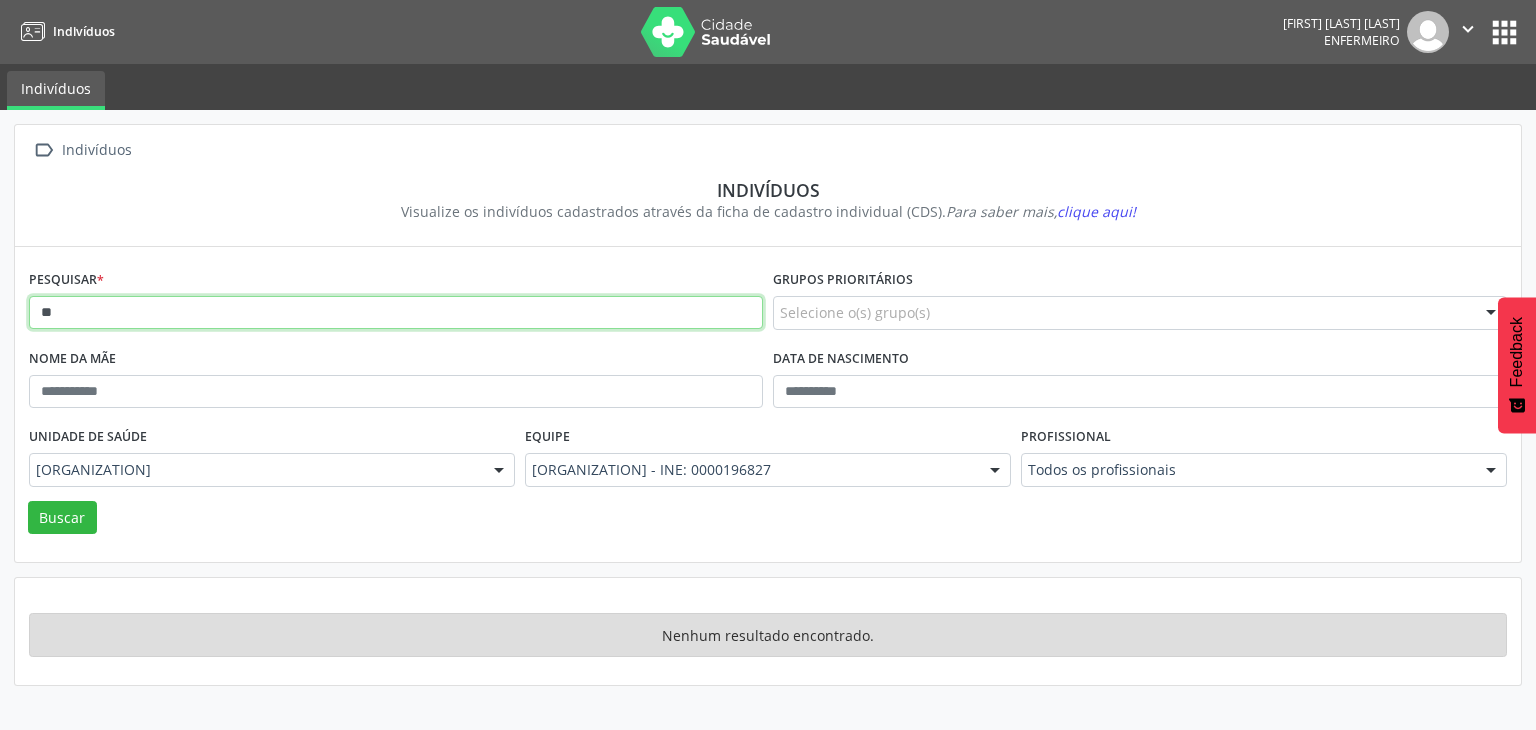 type on "*" 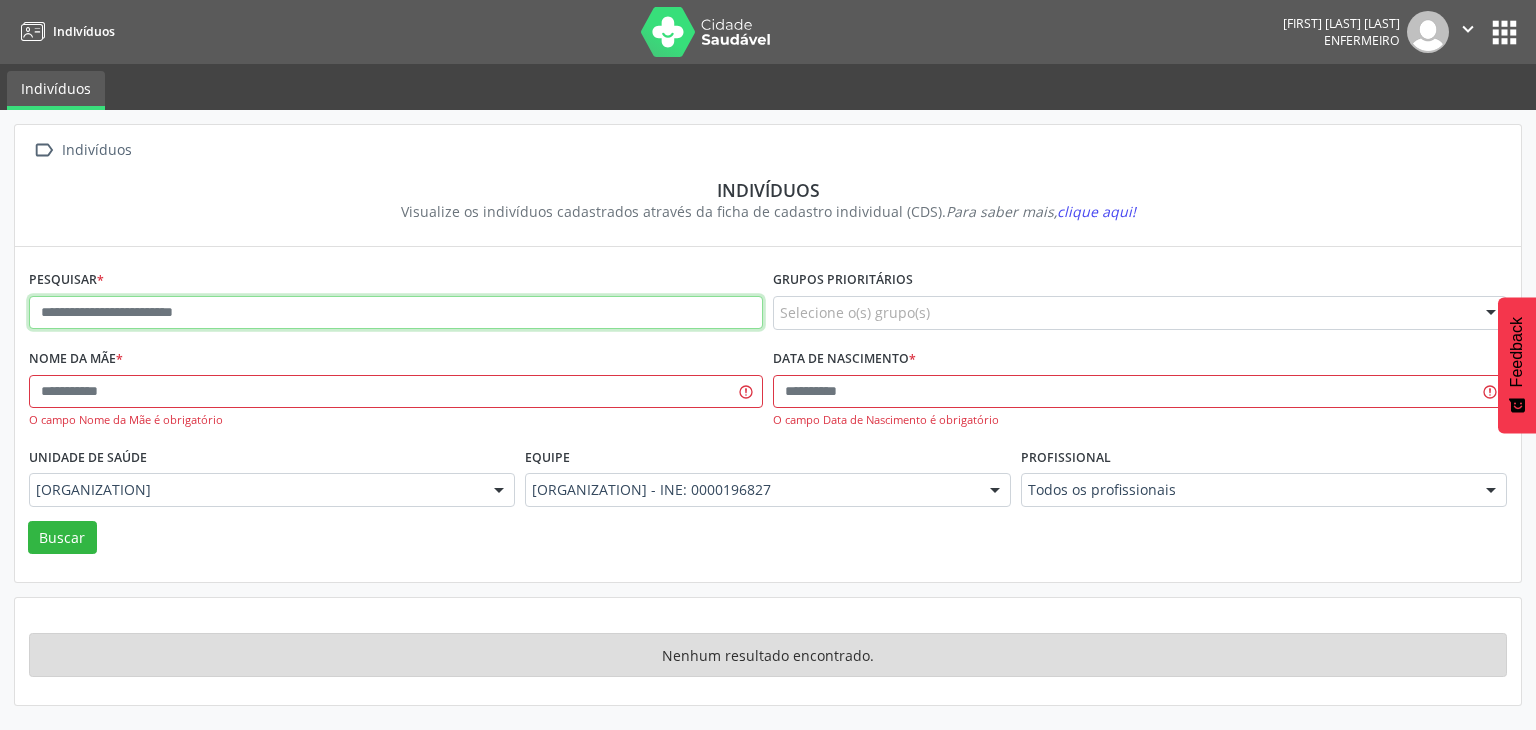 paste on "**********" 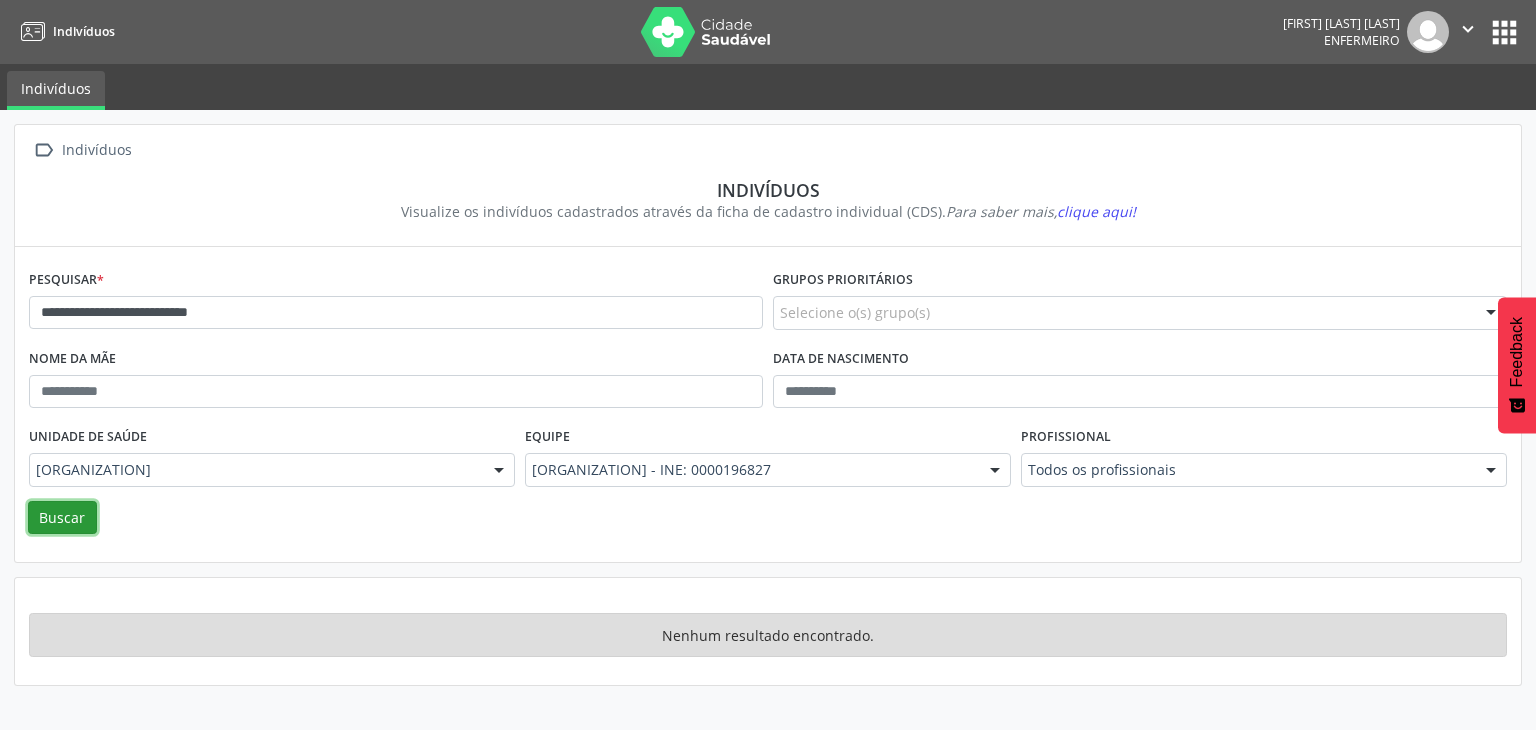 click on "Buscar" at bounding box center [62, 518] 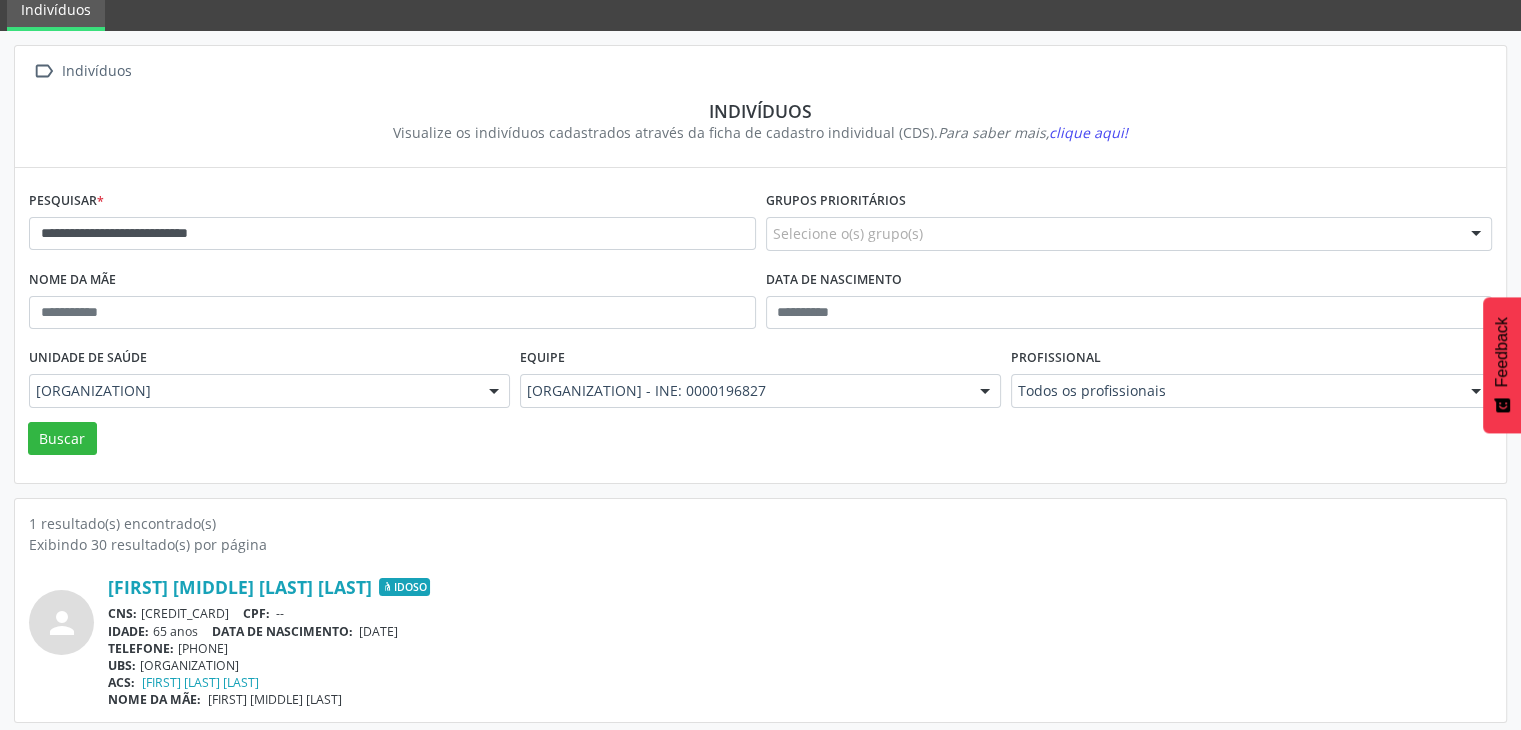 scroll, scrollTop: 84, scrollLeft: 0, axis: vertical 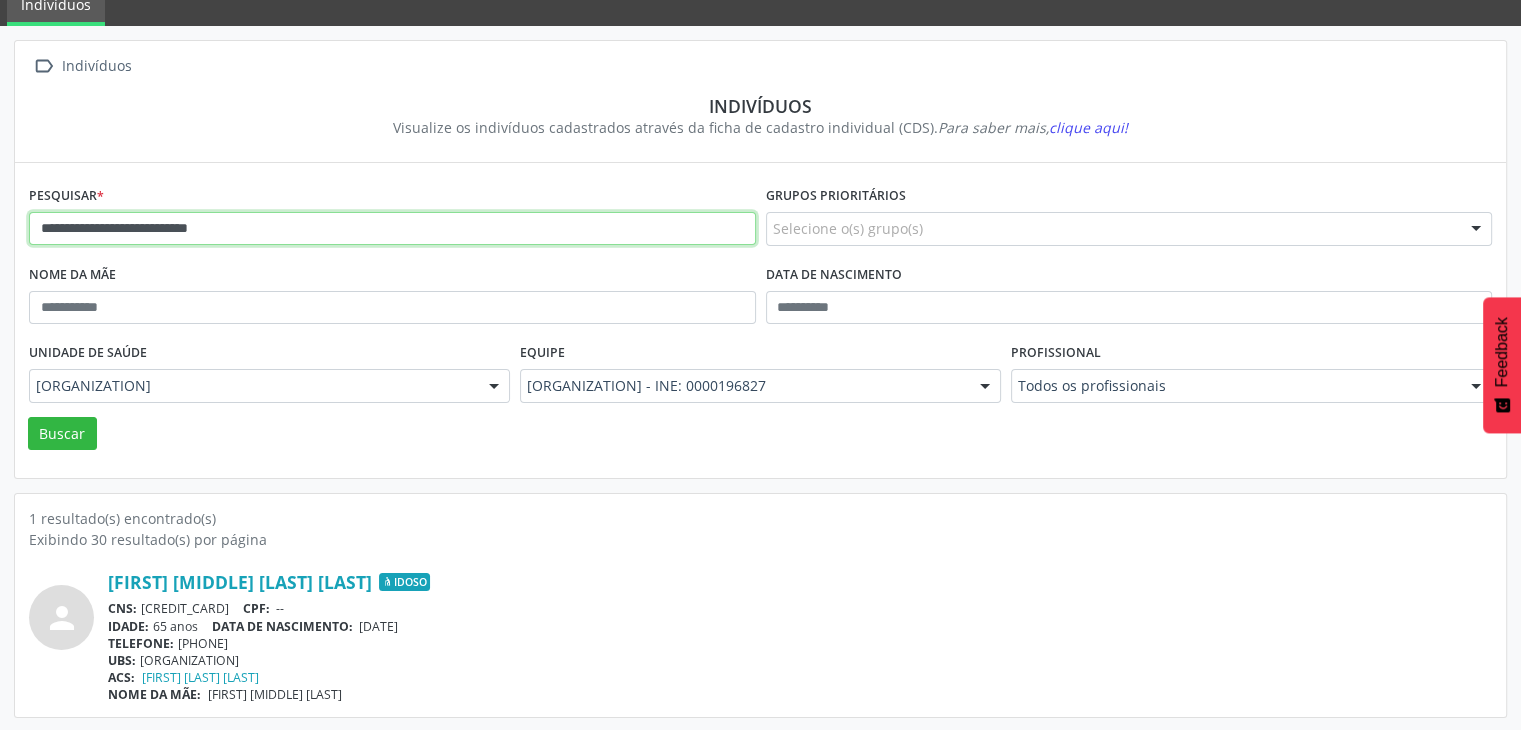 click on "**********" at bounding box center [392, 229] 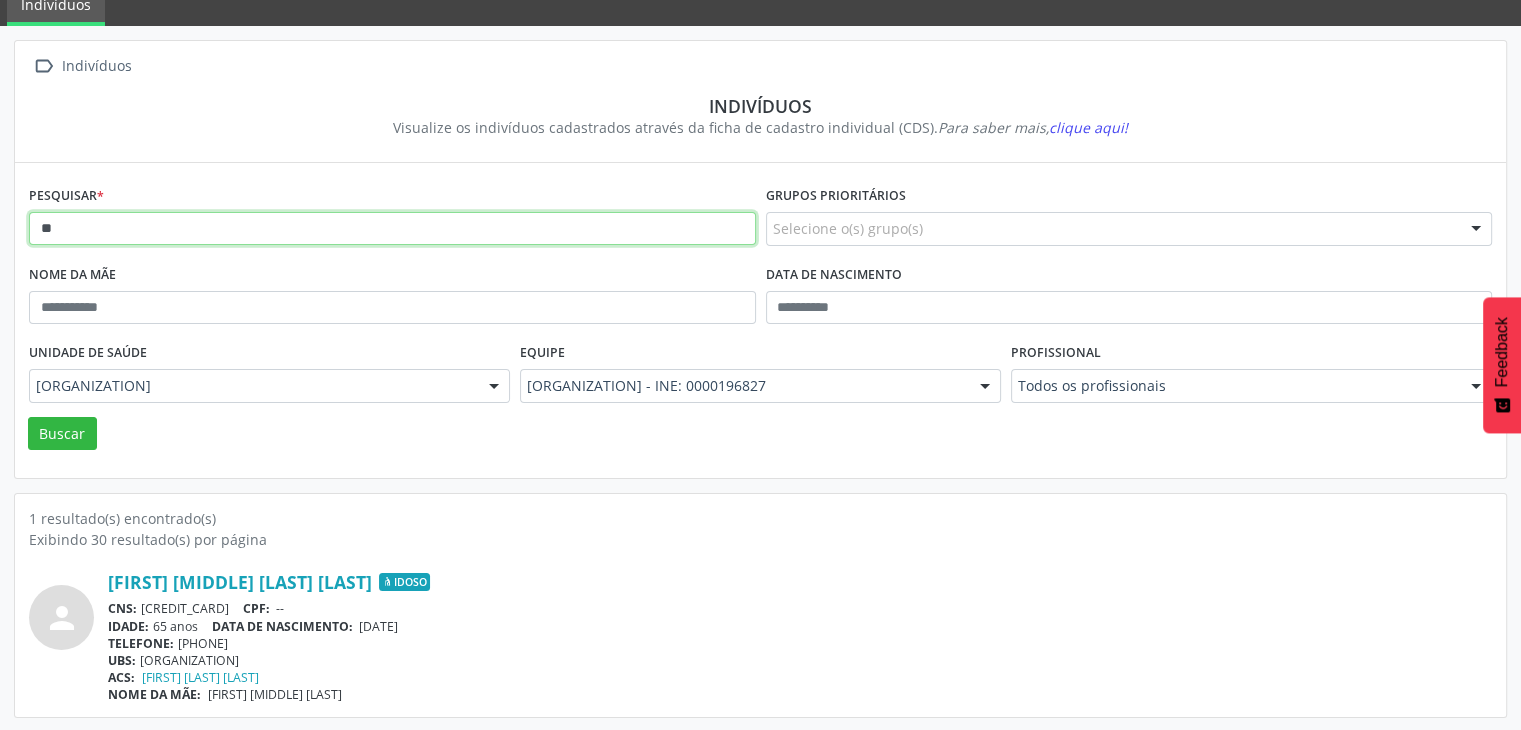 type on "*" 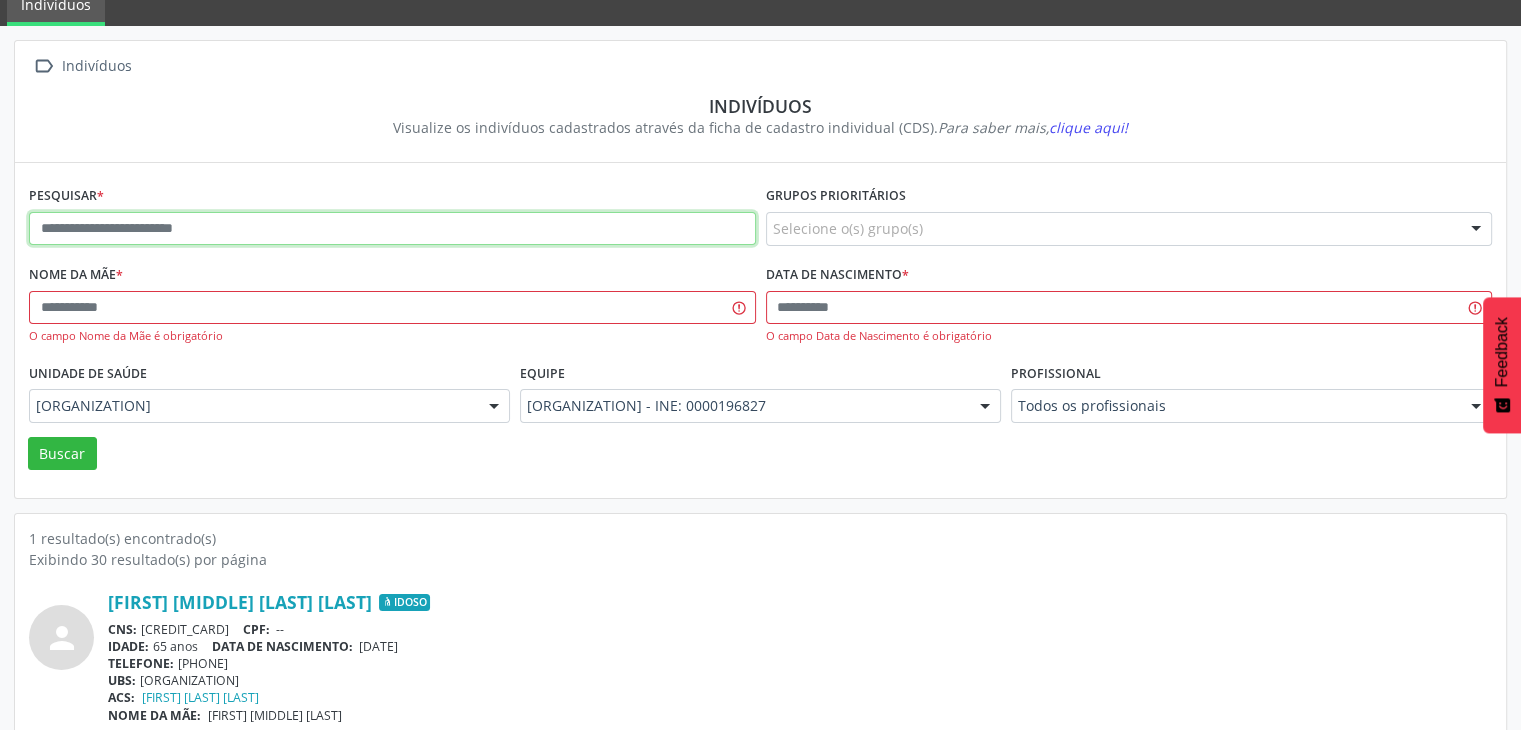 paste on "**********" 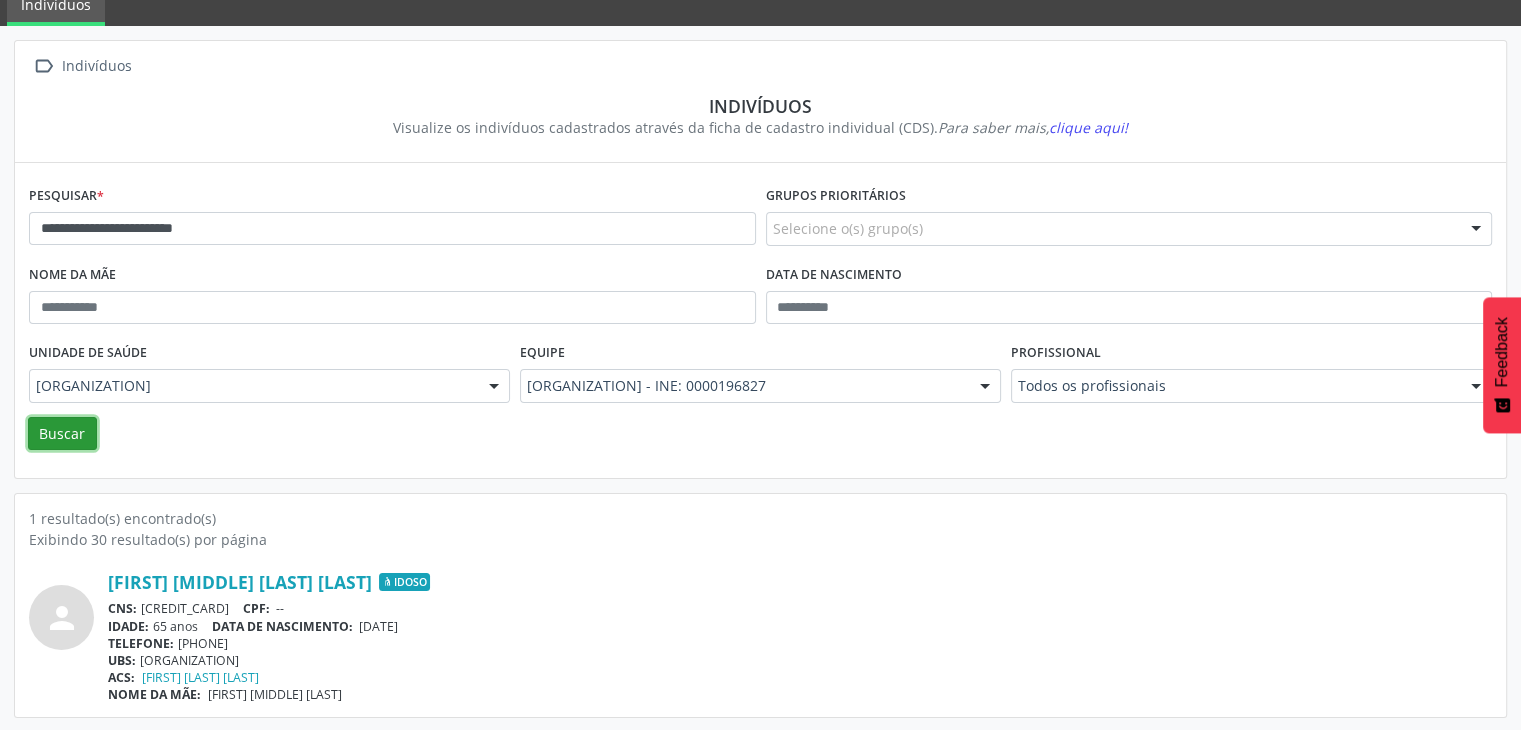 click on "Buscar" at bounding box center [62, 434] 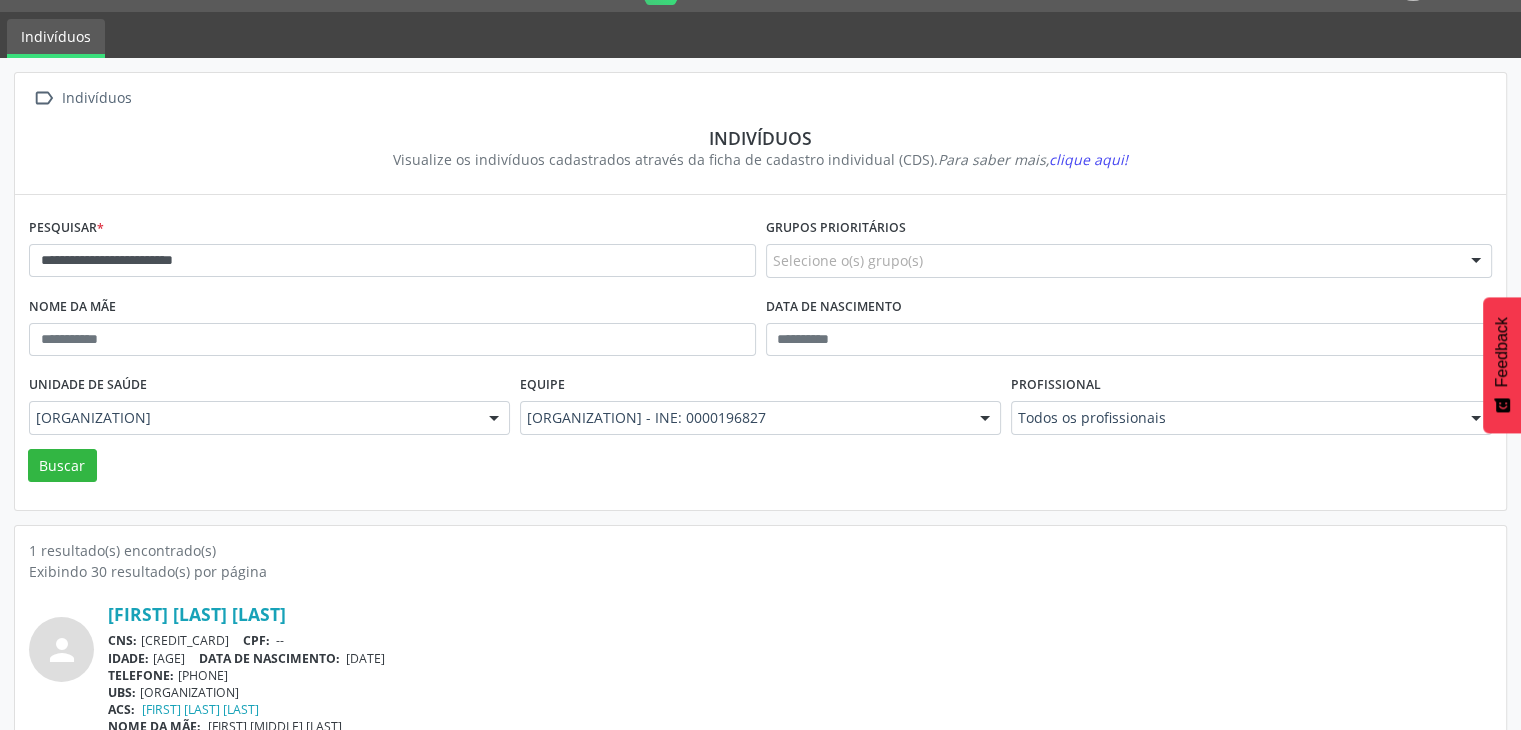 scroll, scrollTop: 0, scrollLeft: 0, axis: both 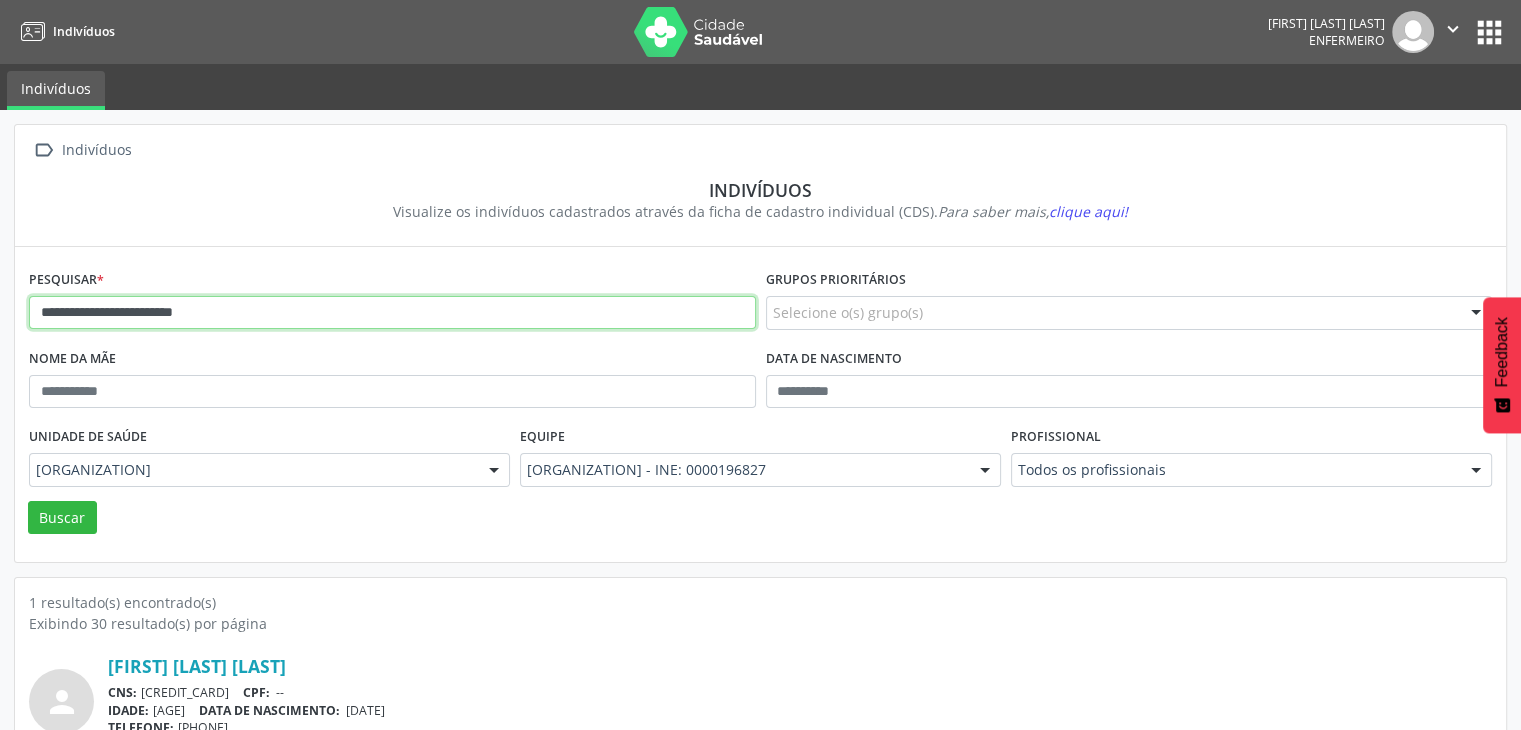 click on "**********" at bounding box center [392, 313] 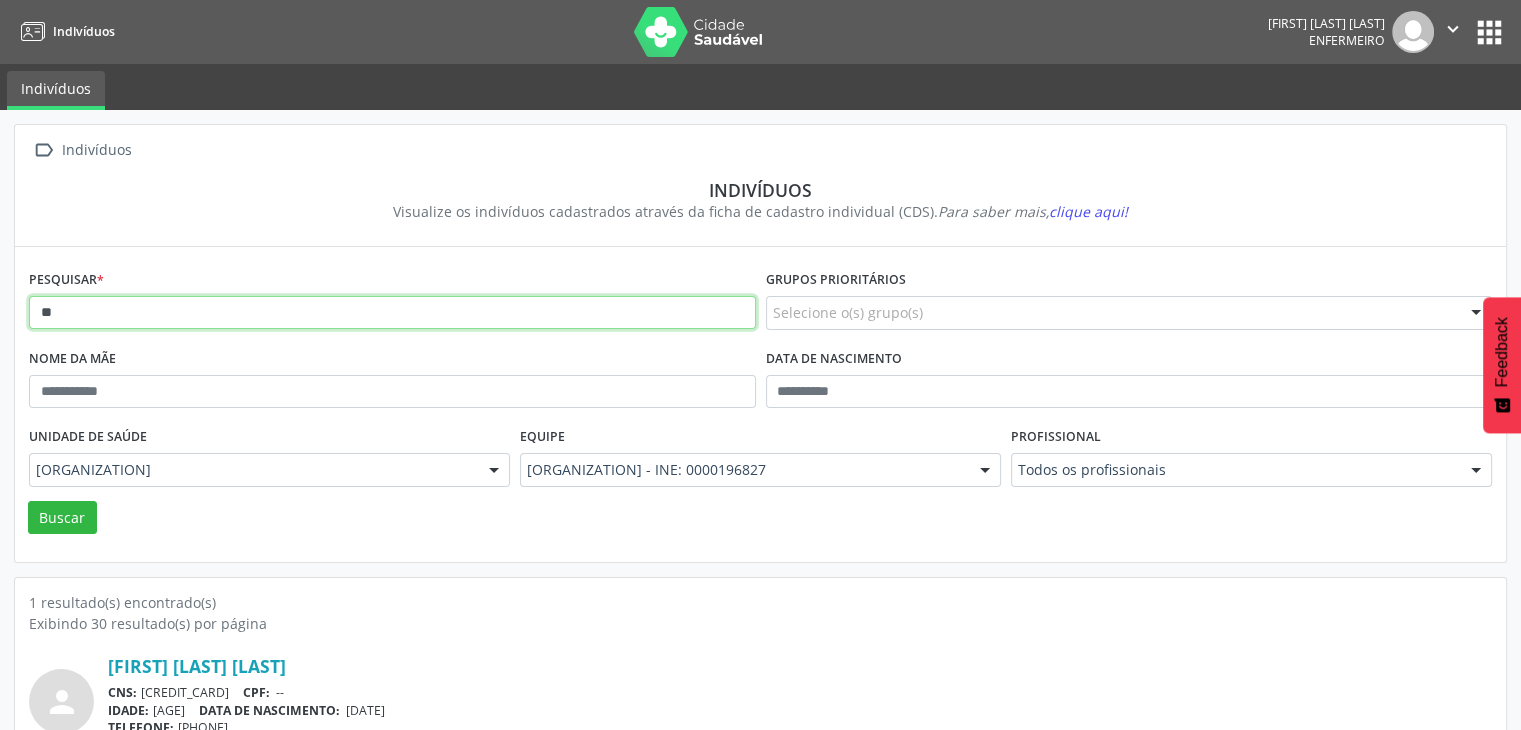type on "*" 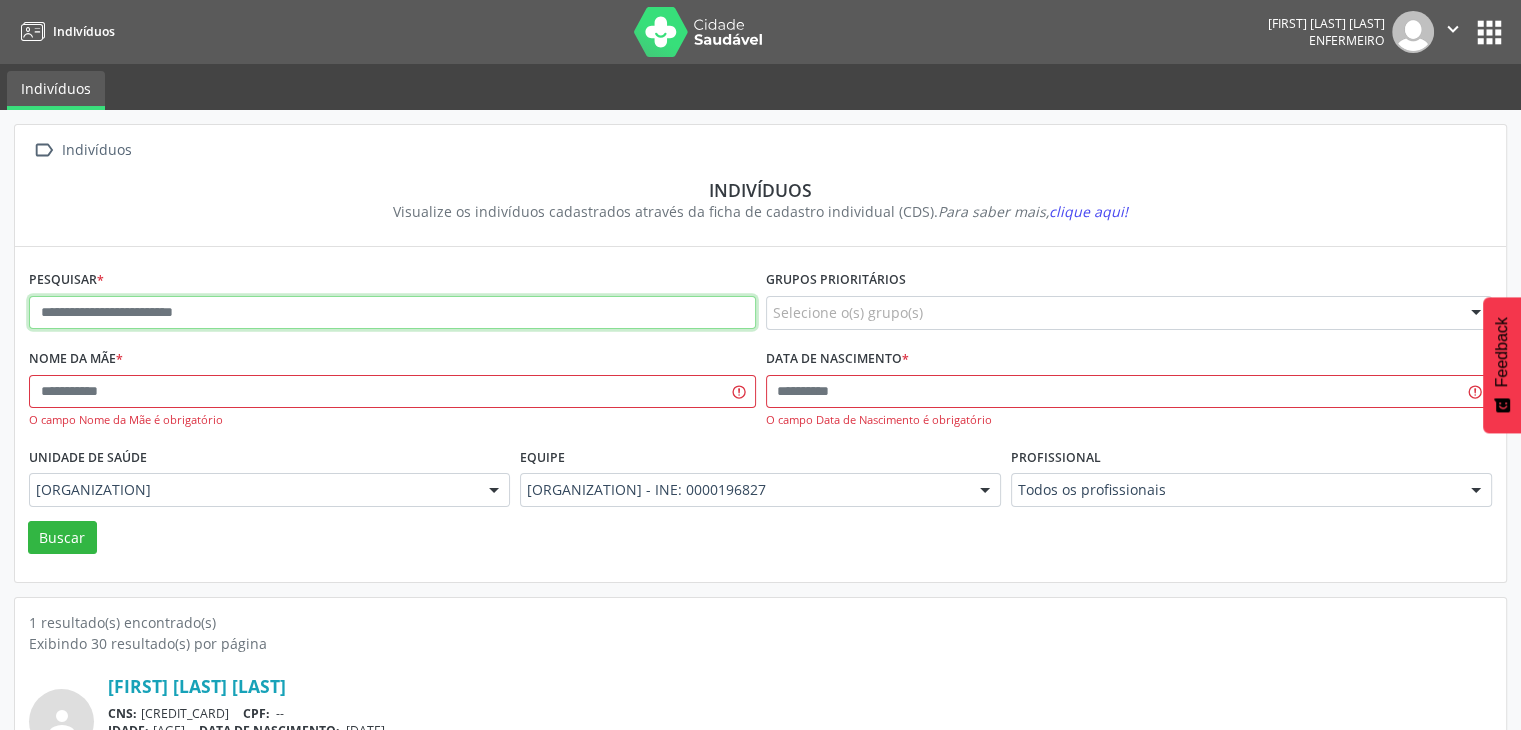 paste on "**********" 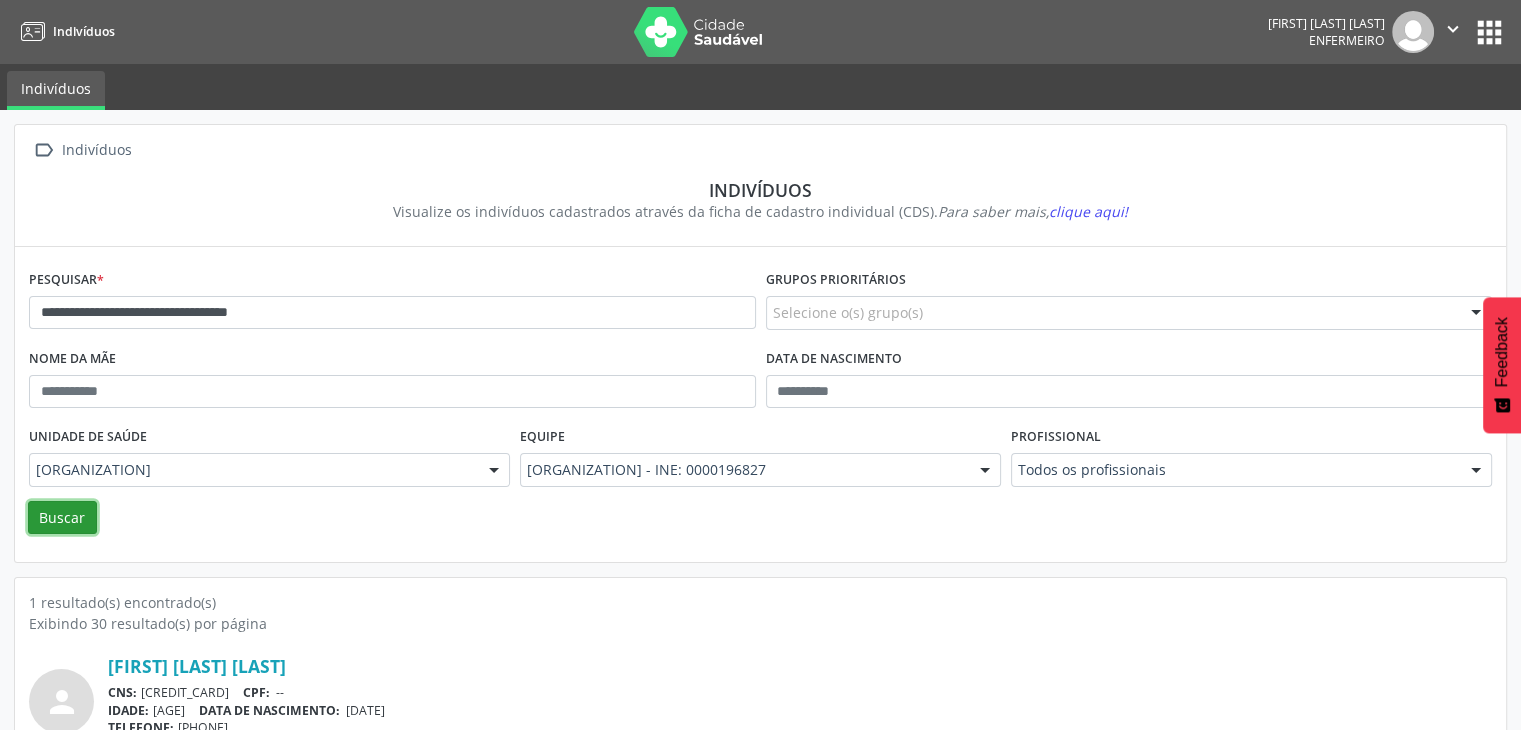 click on "Buscar" at bounding box center (62, 518) 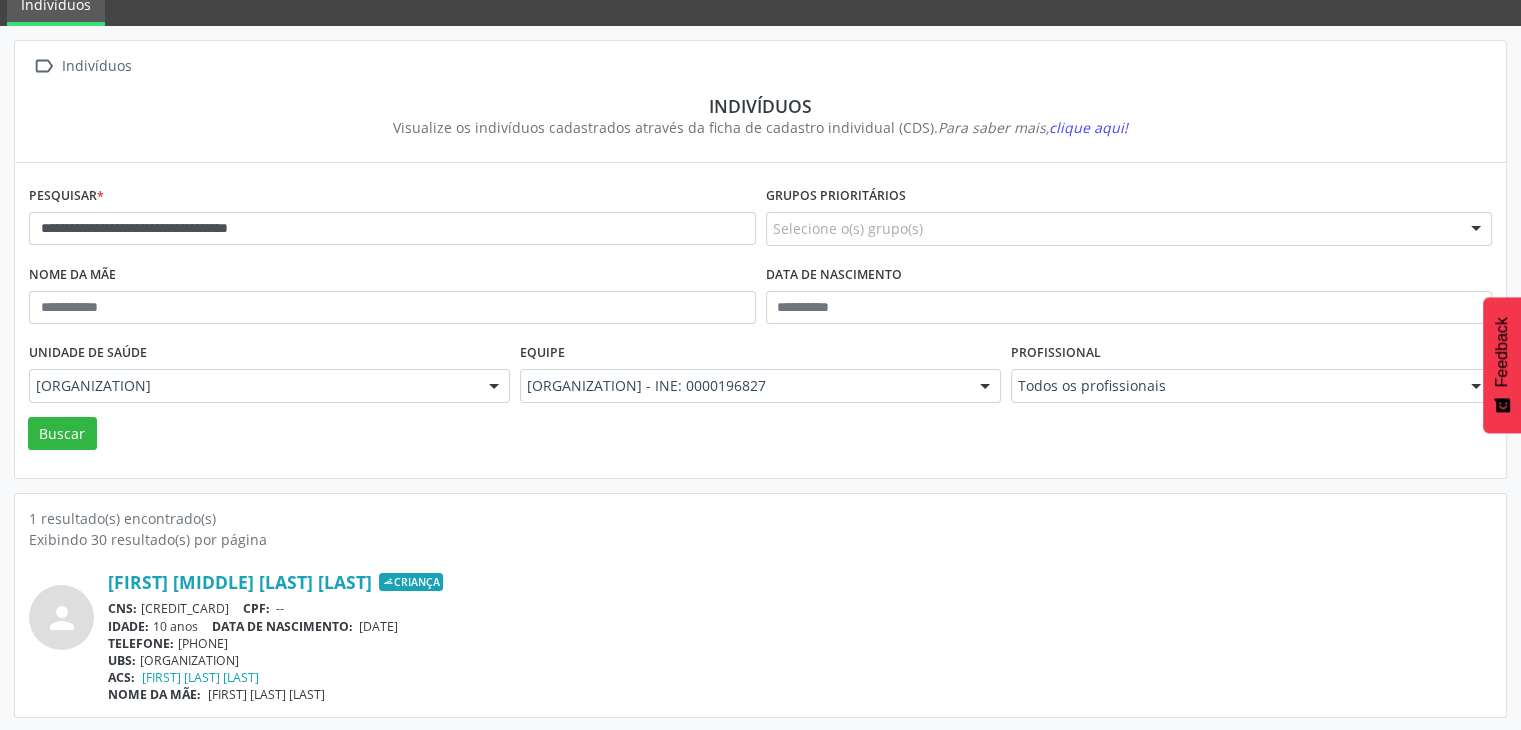 scroll, scrollTop: 0, scrollLeft: 0, axis: both 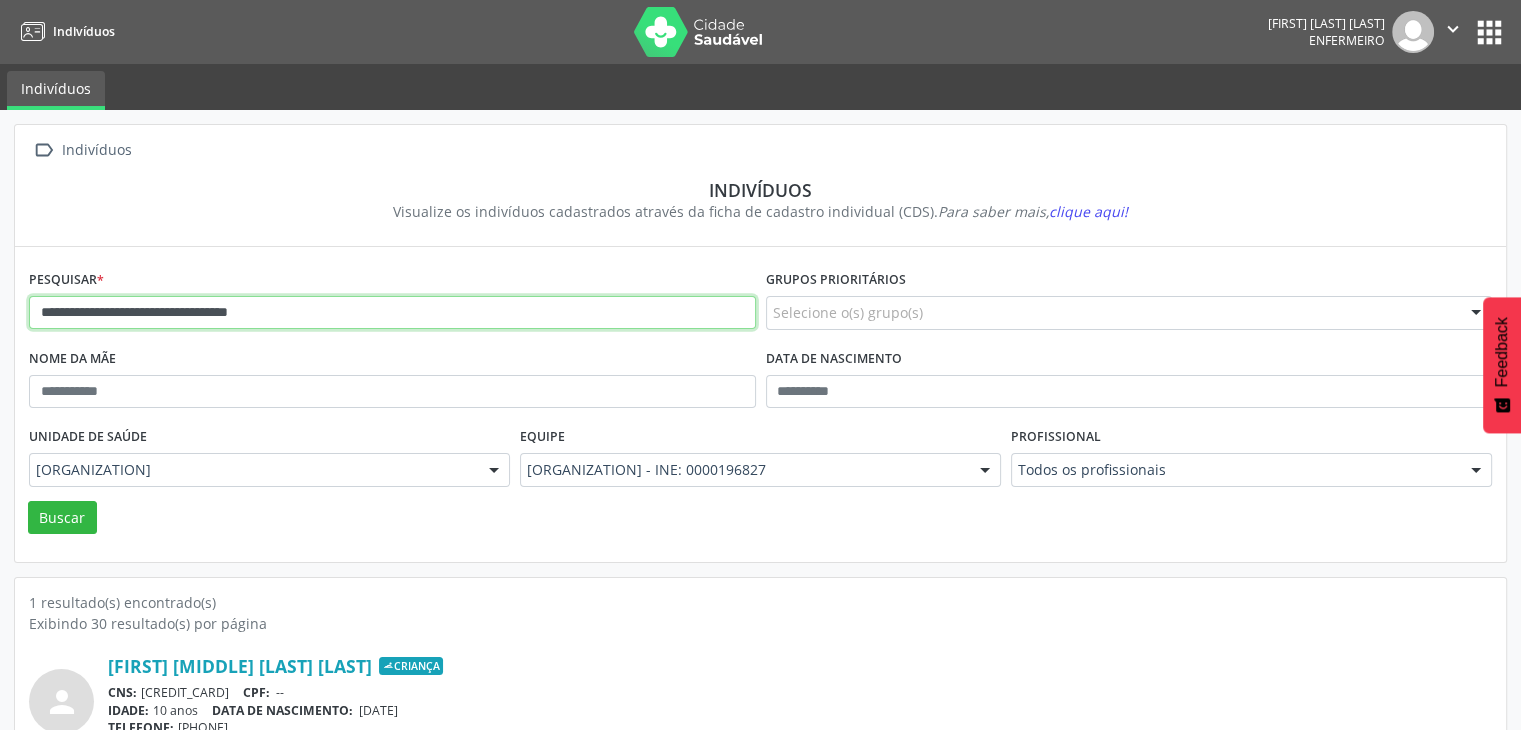 click on "**********" at bounding box center (392, 313) 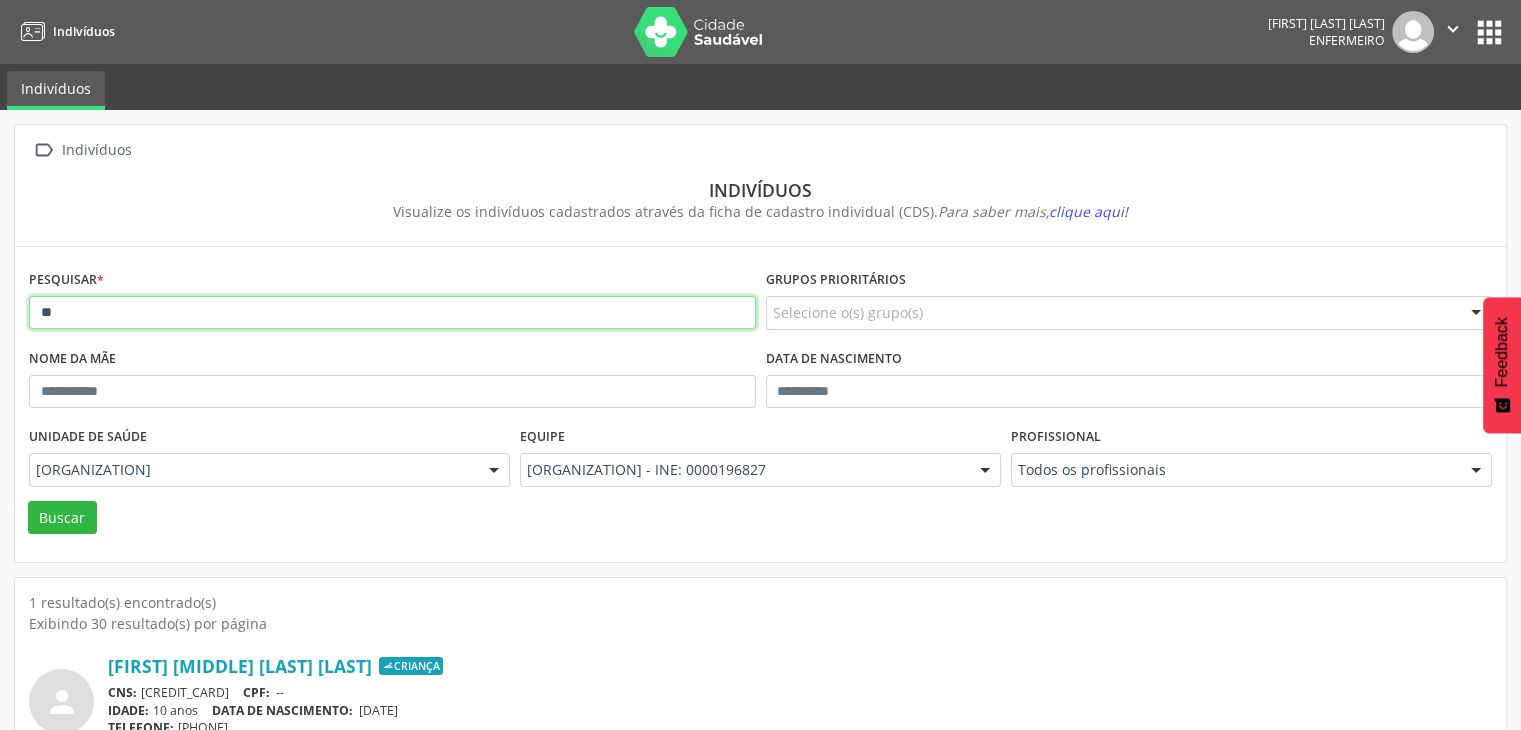 type on "*" 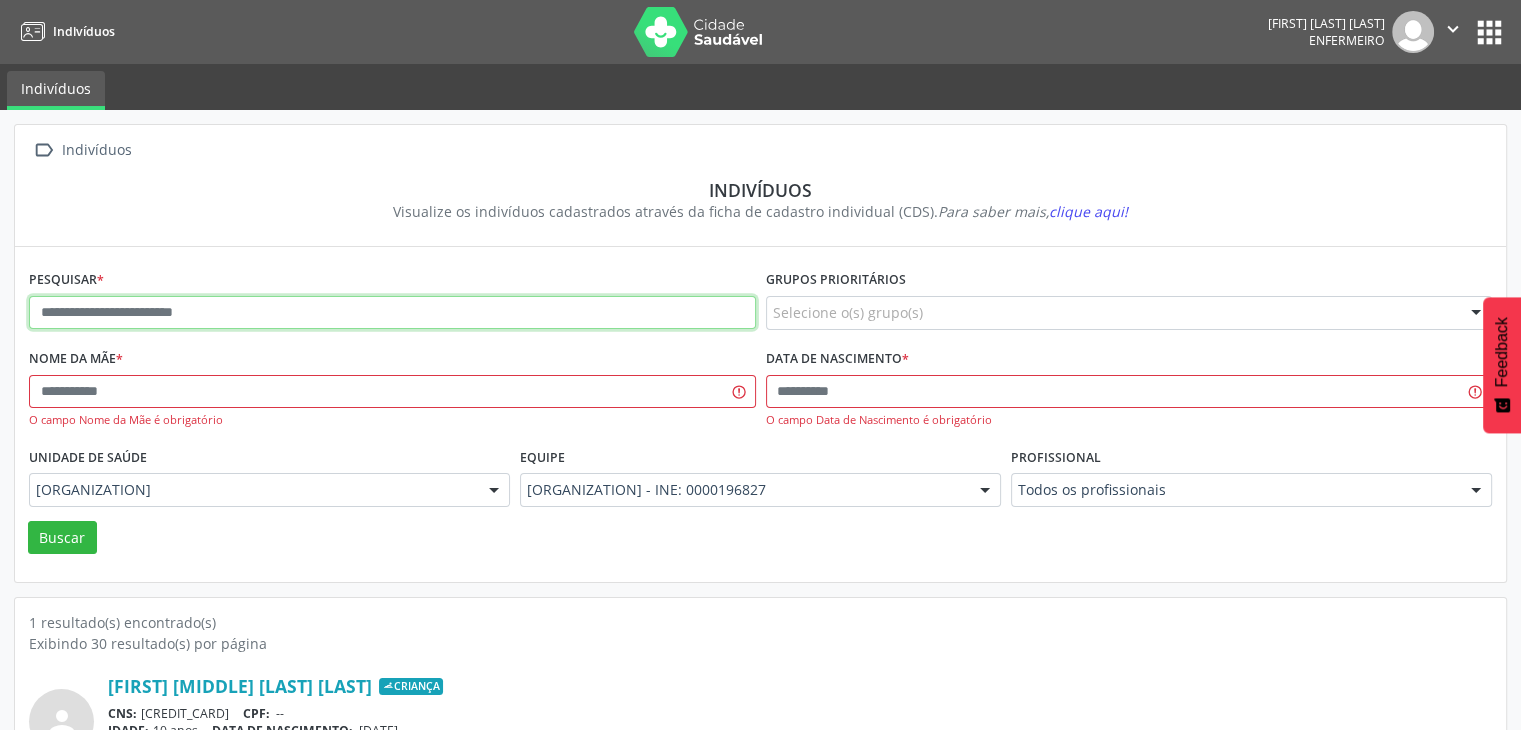 paste on "**********" 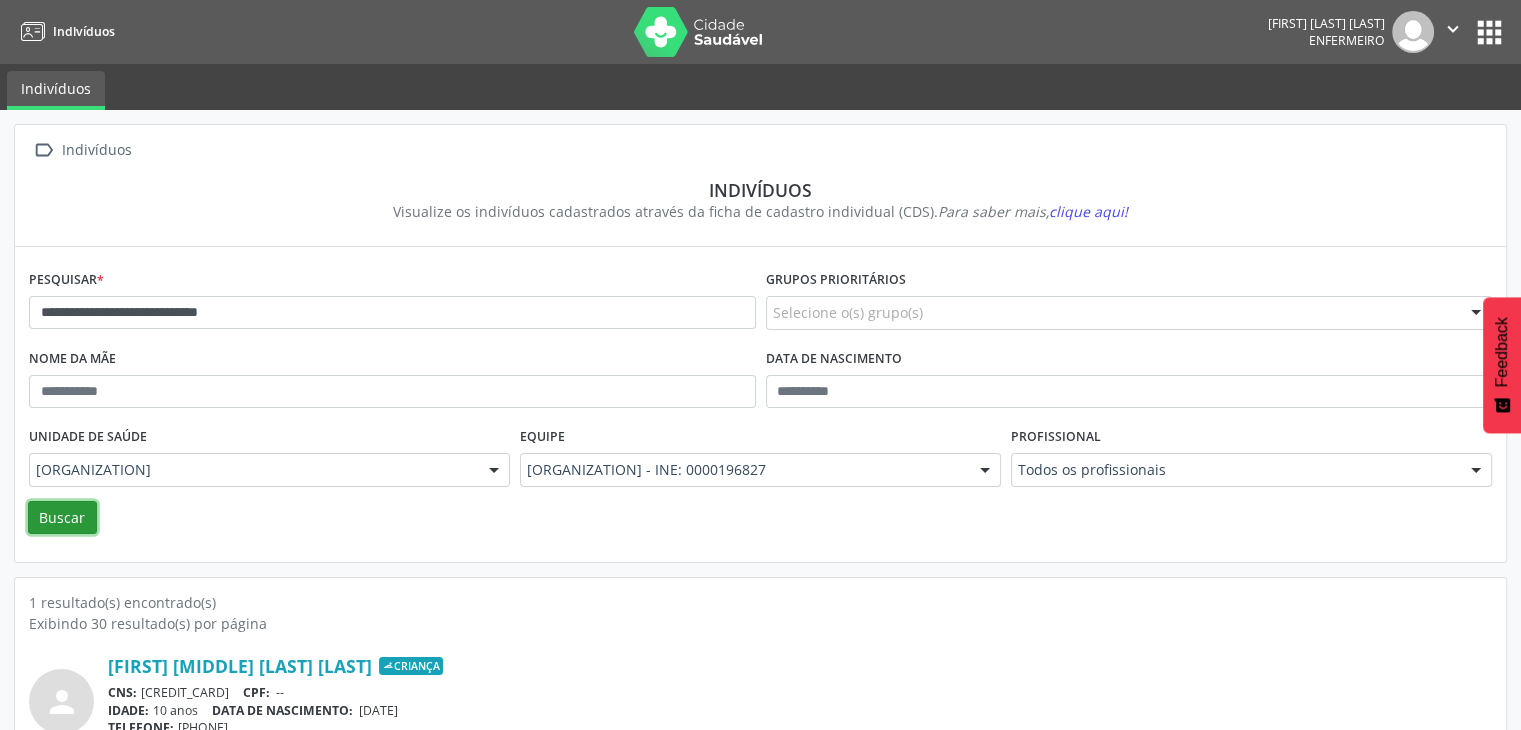 click on "Buscar" at bounding box center (62, 518) 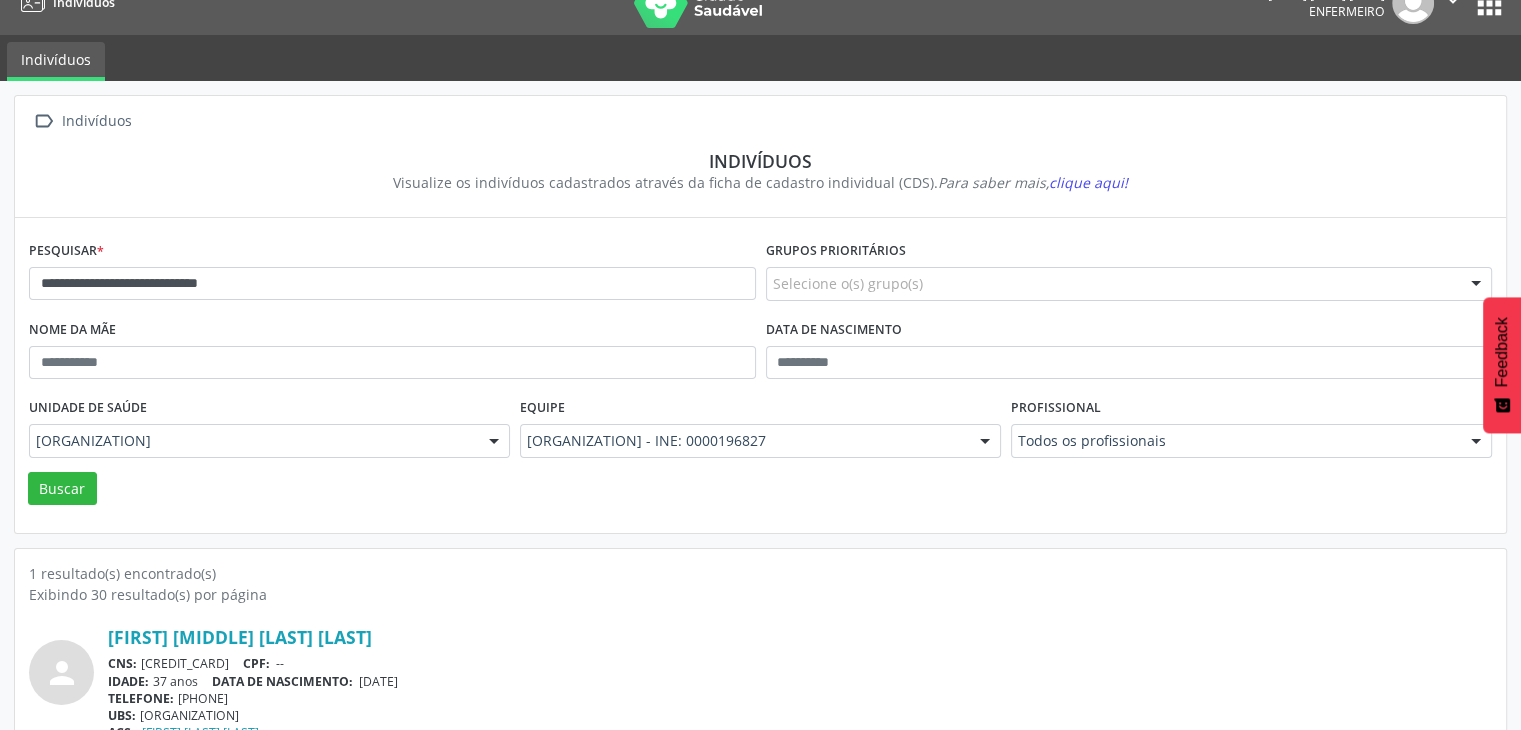 scroll, scrollTop: 0, scrollLeft: 0, axis: both 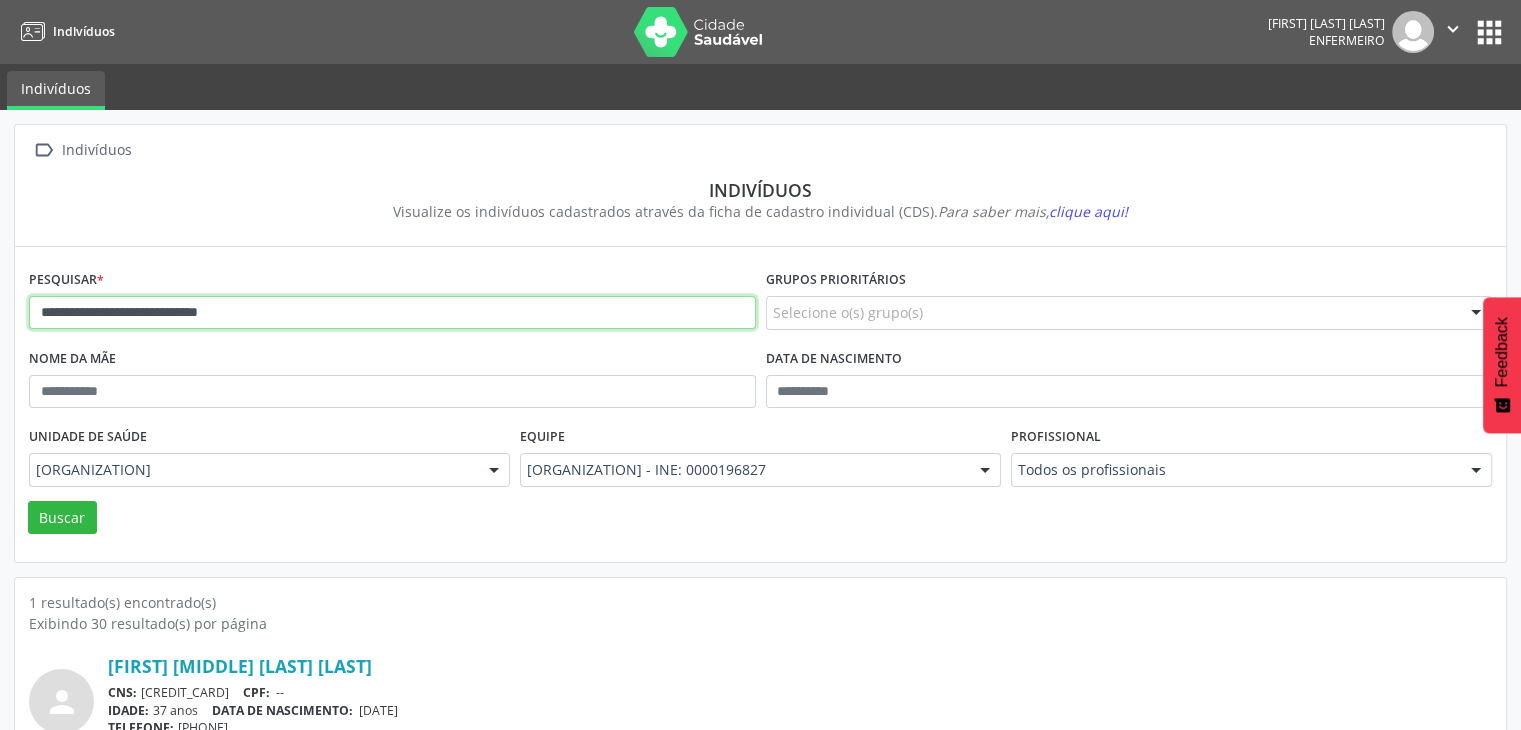 click on "**********" at bounding box center (392, 313) 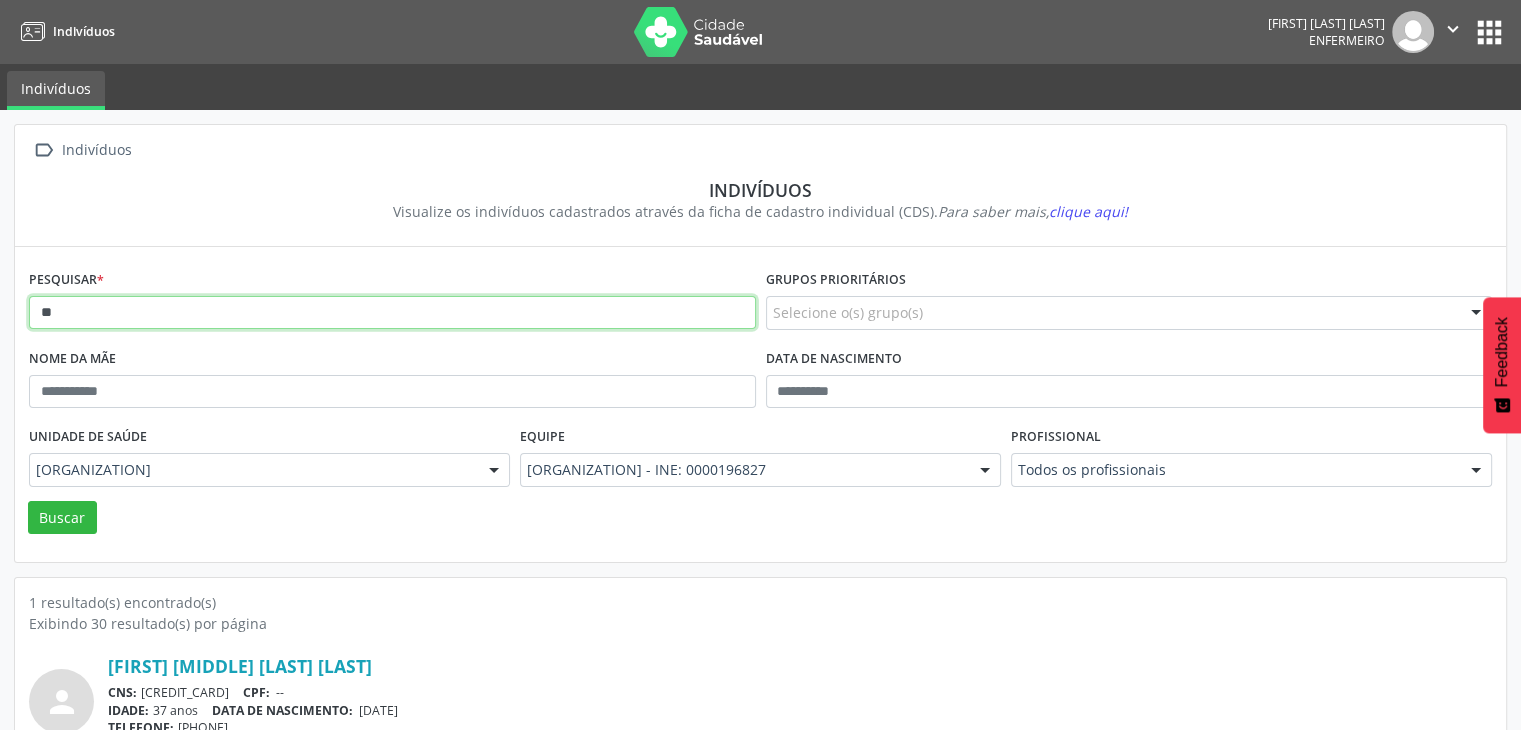 type on "*" 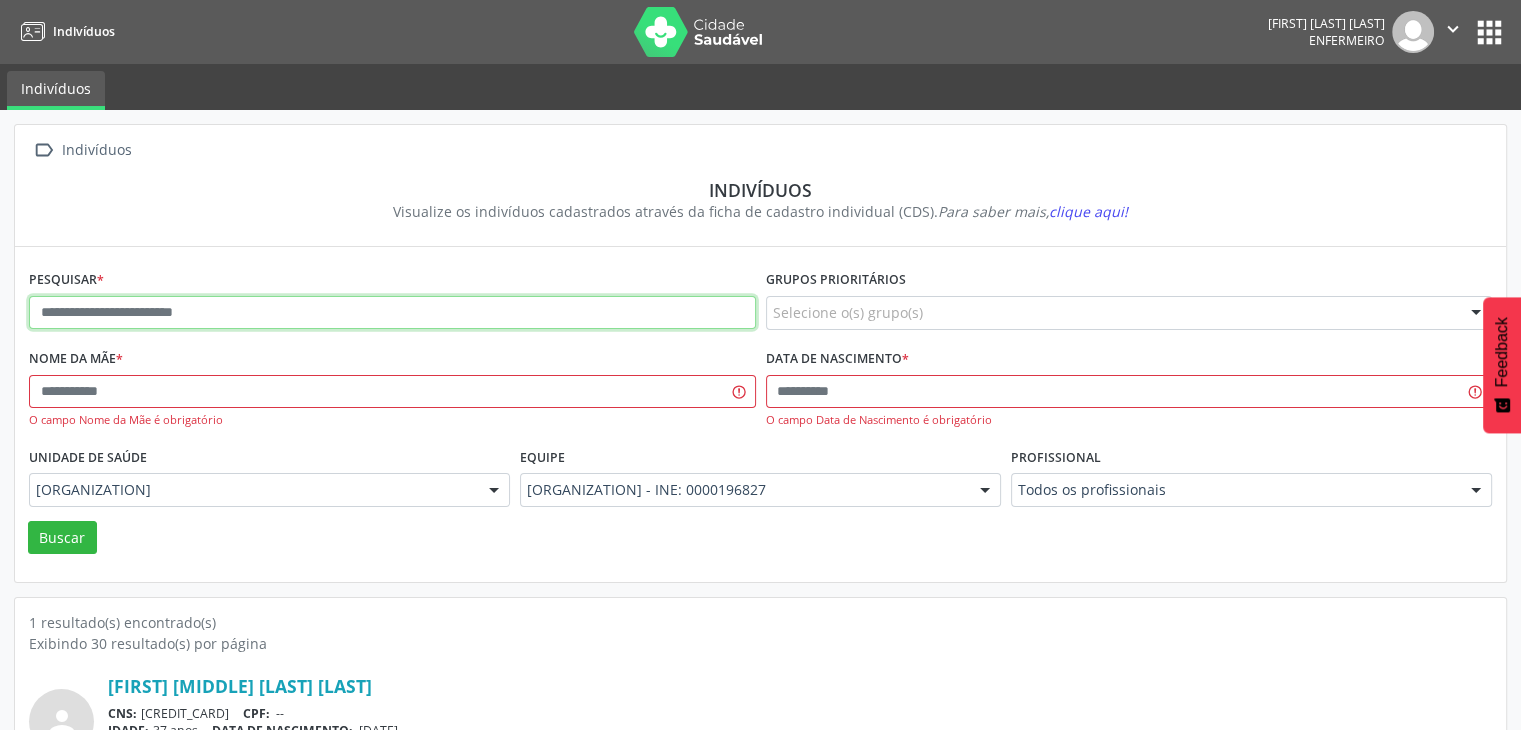 paste on "**********" 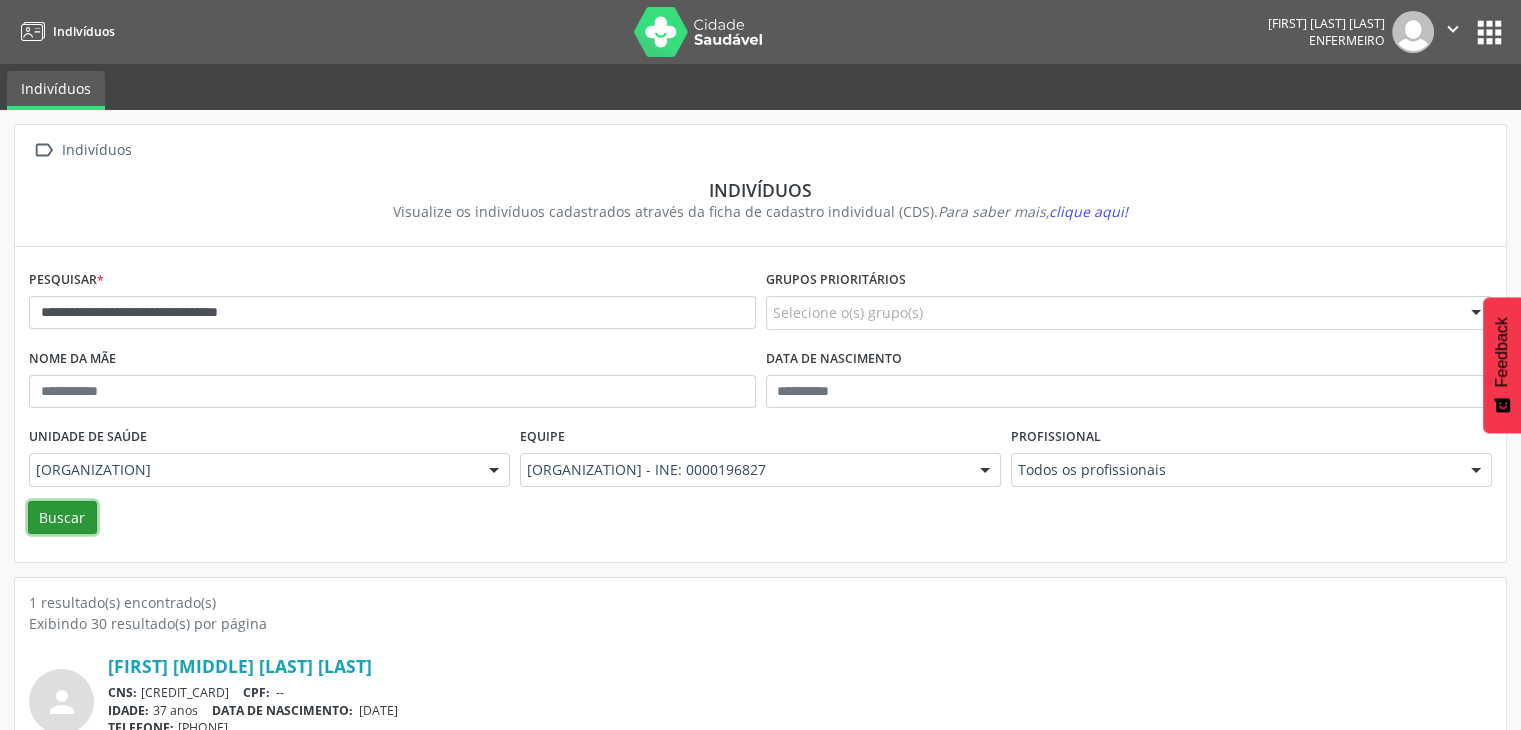 click on "Buscar" at bounding box center (62, 518) 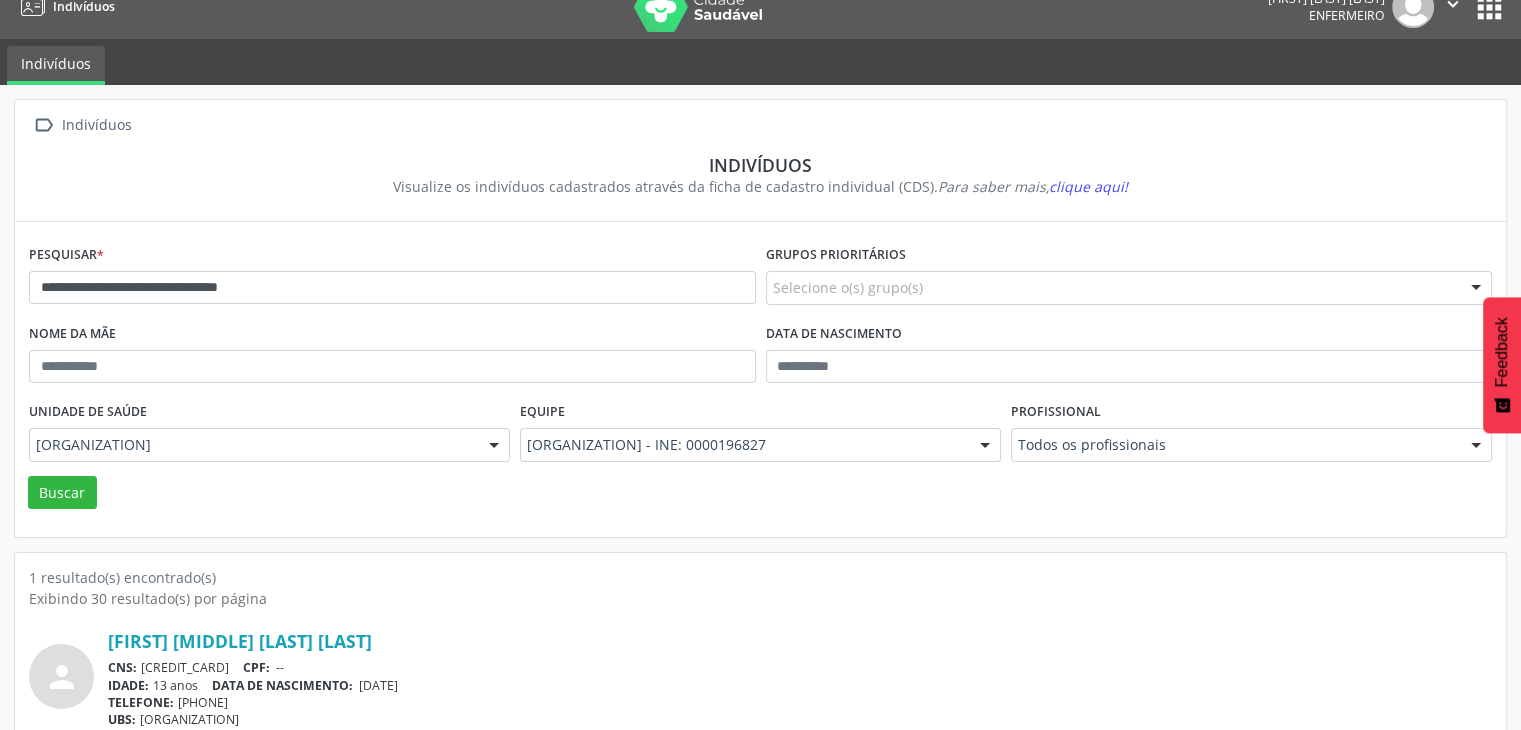 scroll, scrollTop: 0, scrollLeft: 0, axis: both 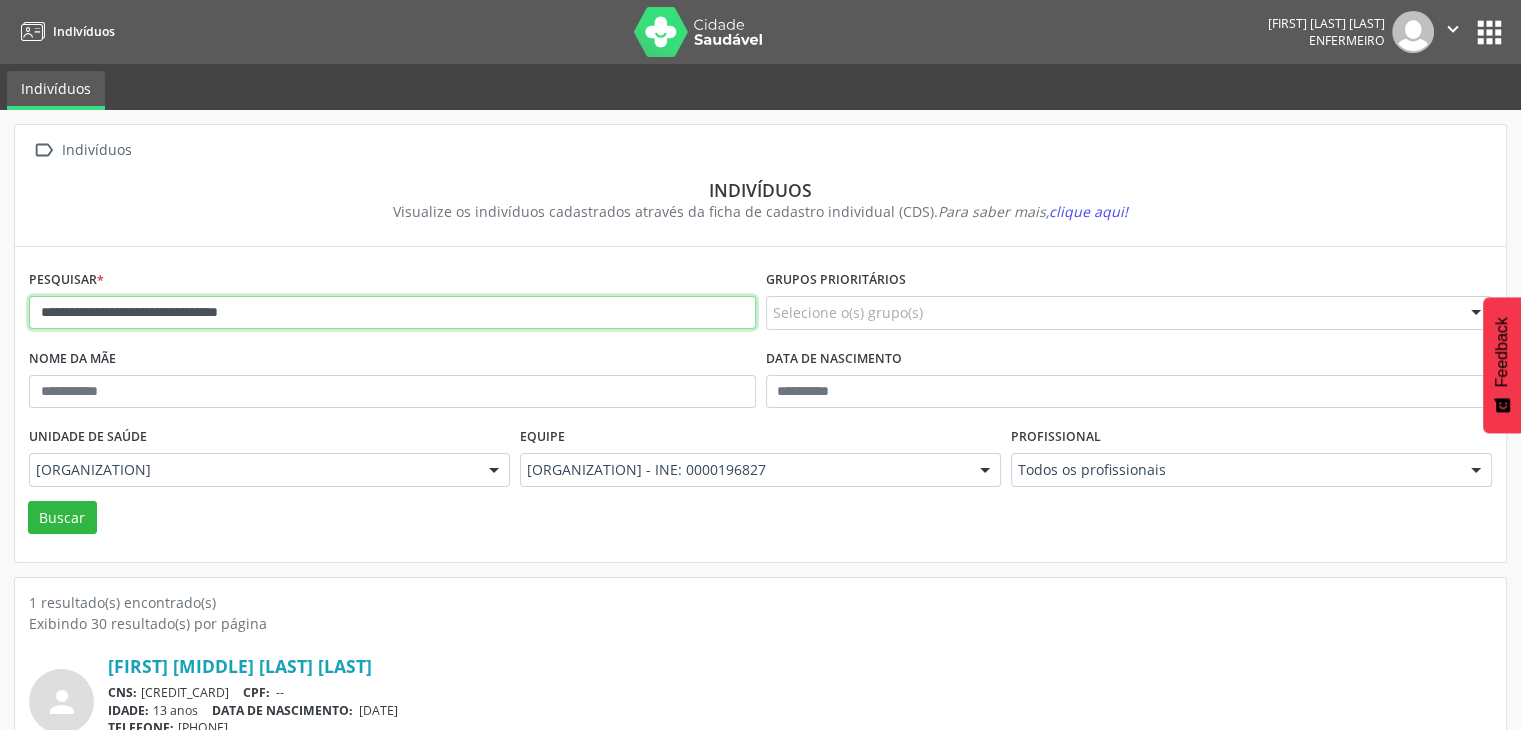 click on "**********" at bounding box center (392, 313) 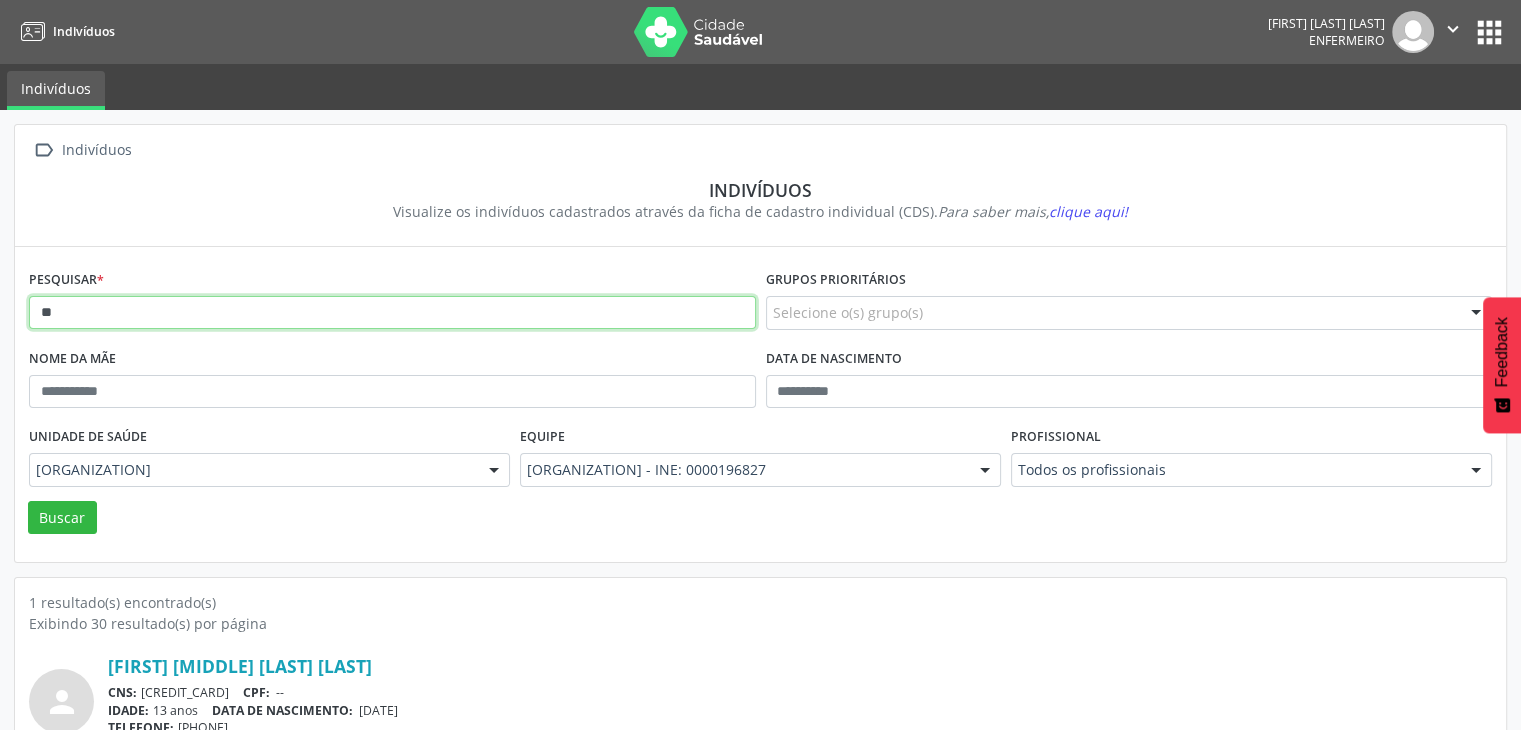 type on "*" 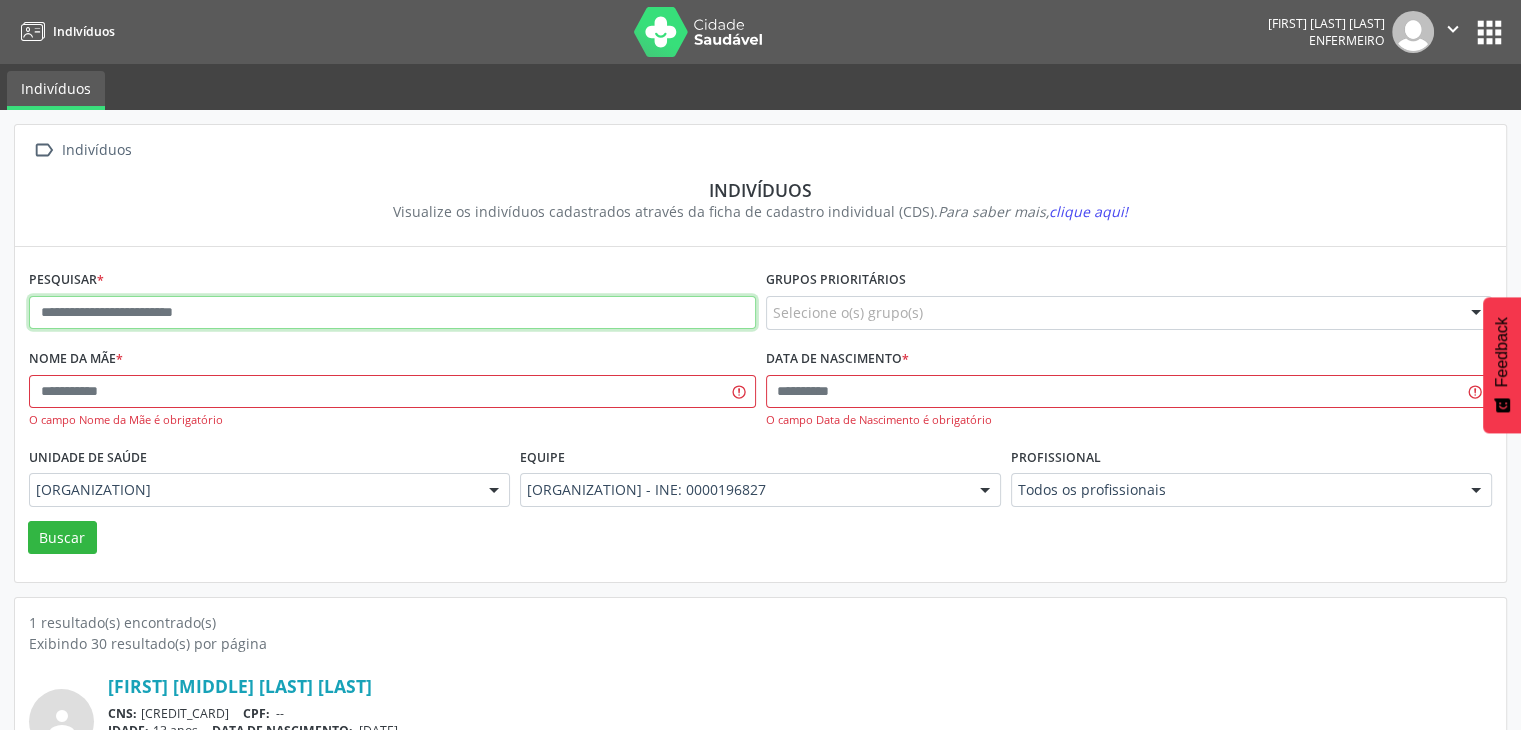 paste on "**********" 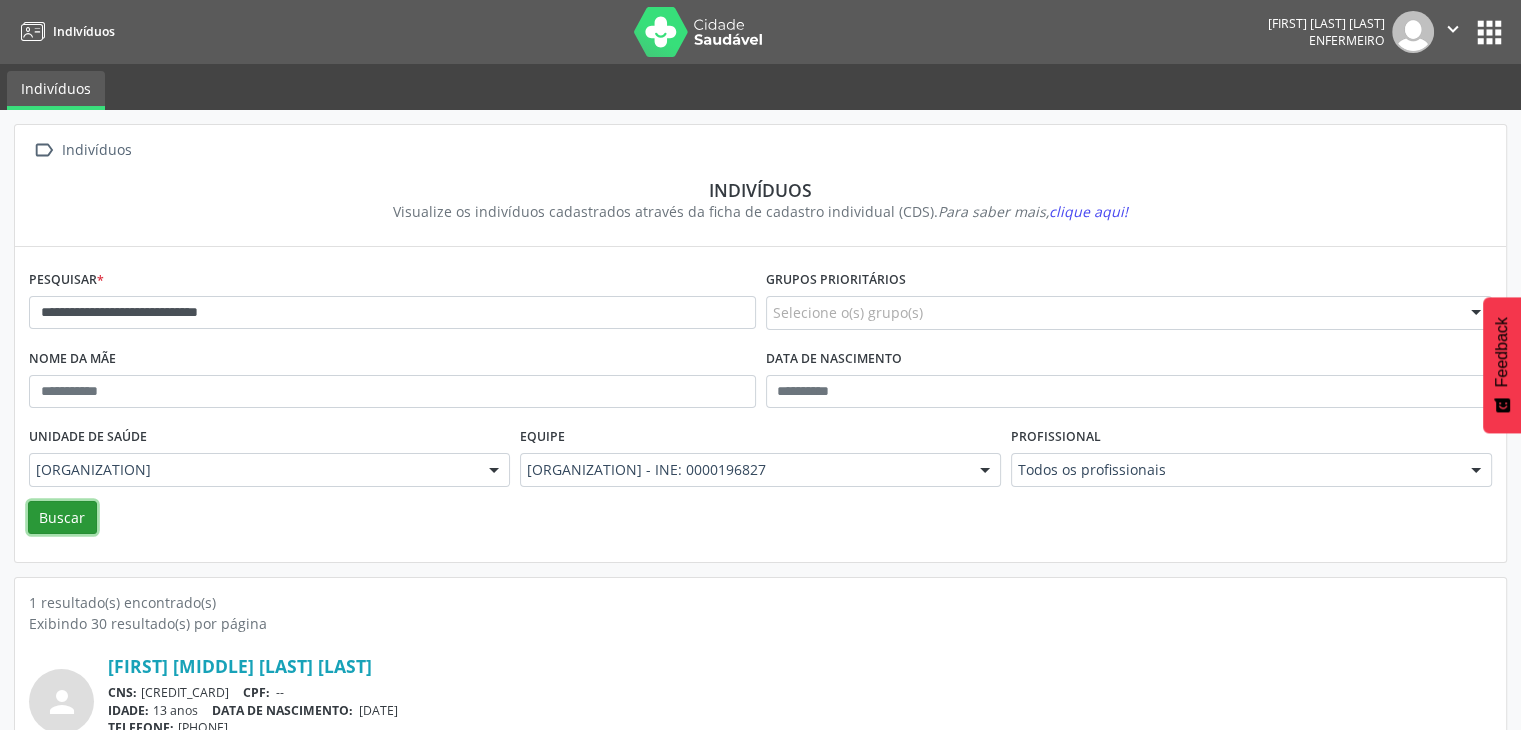 click on "Buscar" at bounding box center [62, 518] 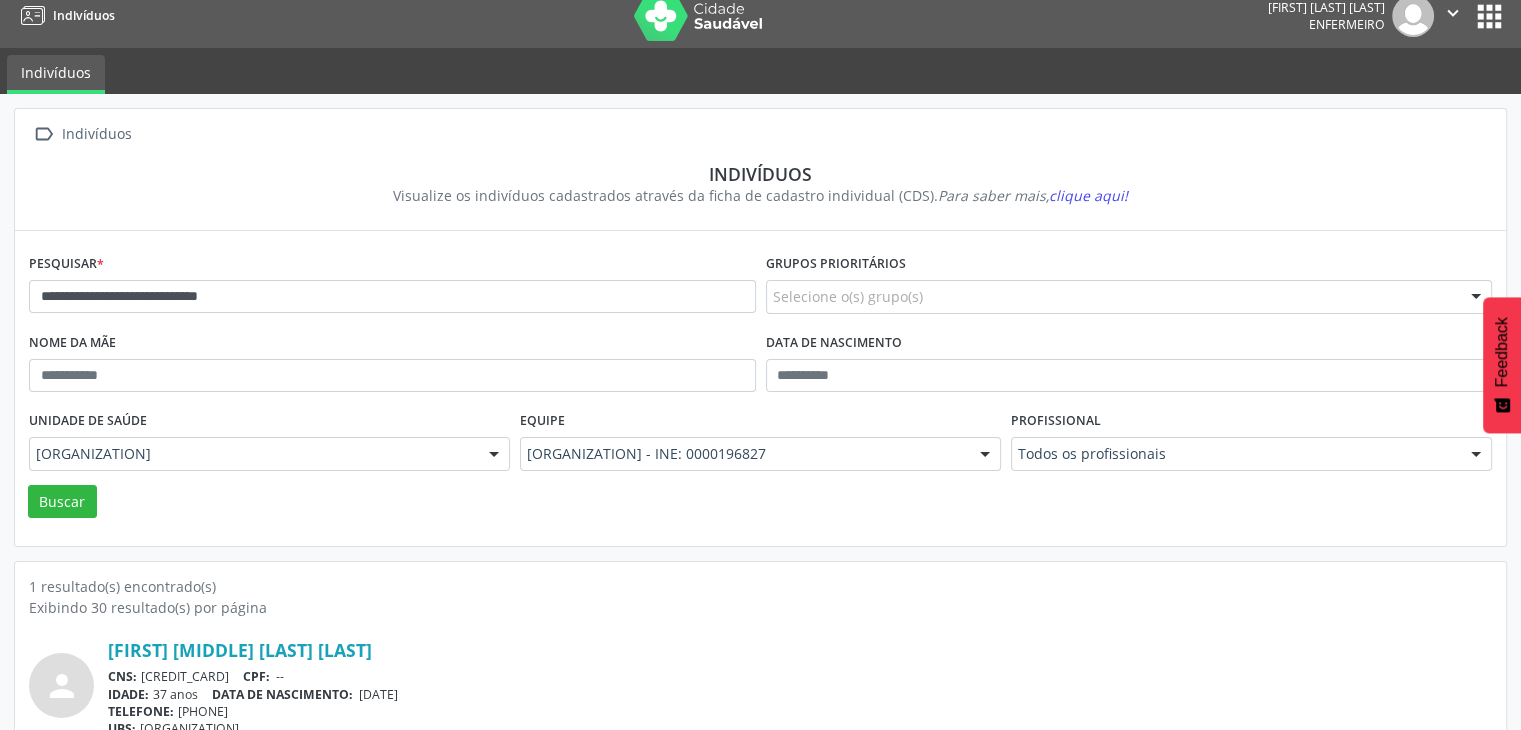 scroll, scrollTop: 0, scrollLeft: 0, axis: both 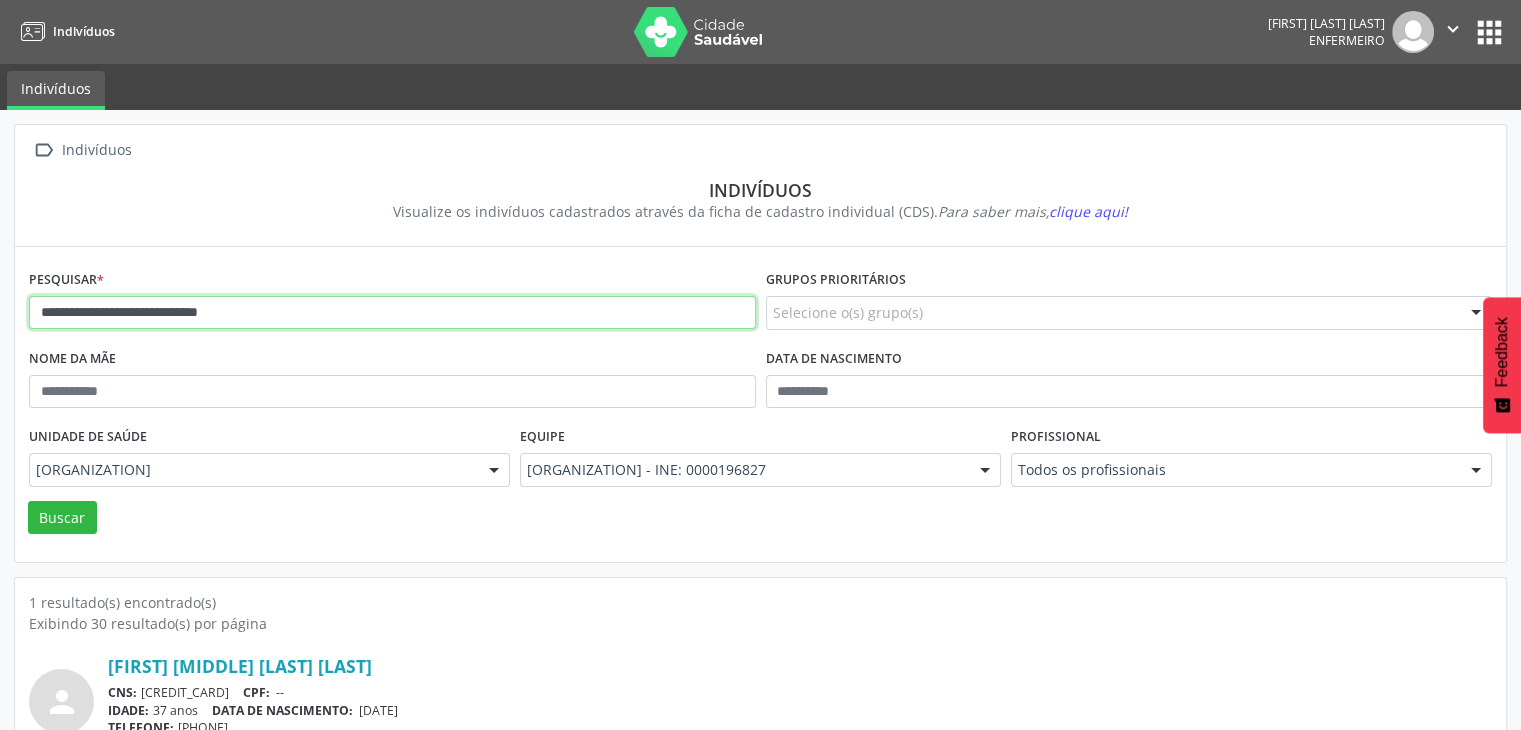click on "**********" at bounding box center [392, 313] 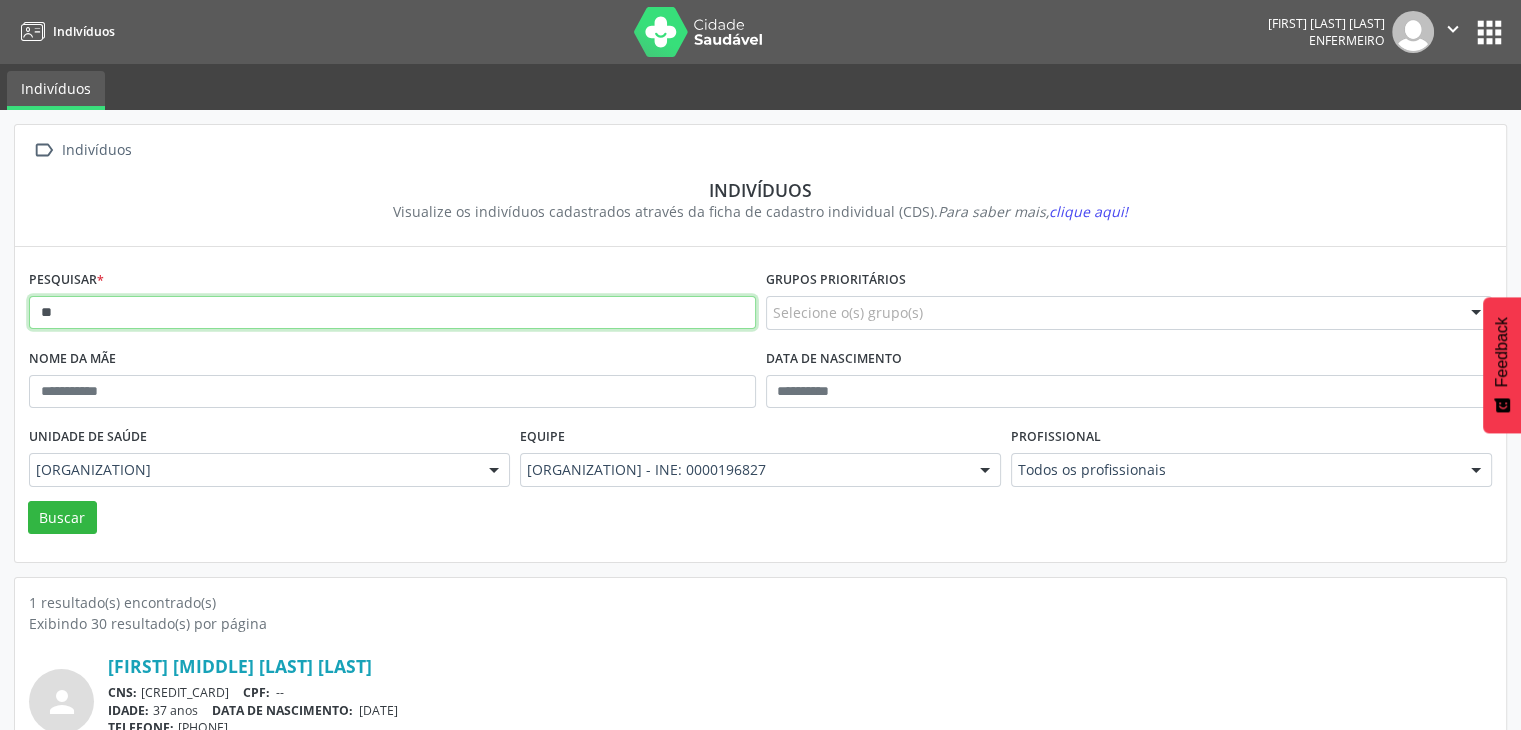 type on "*" 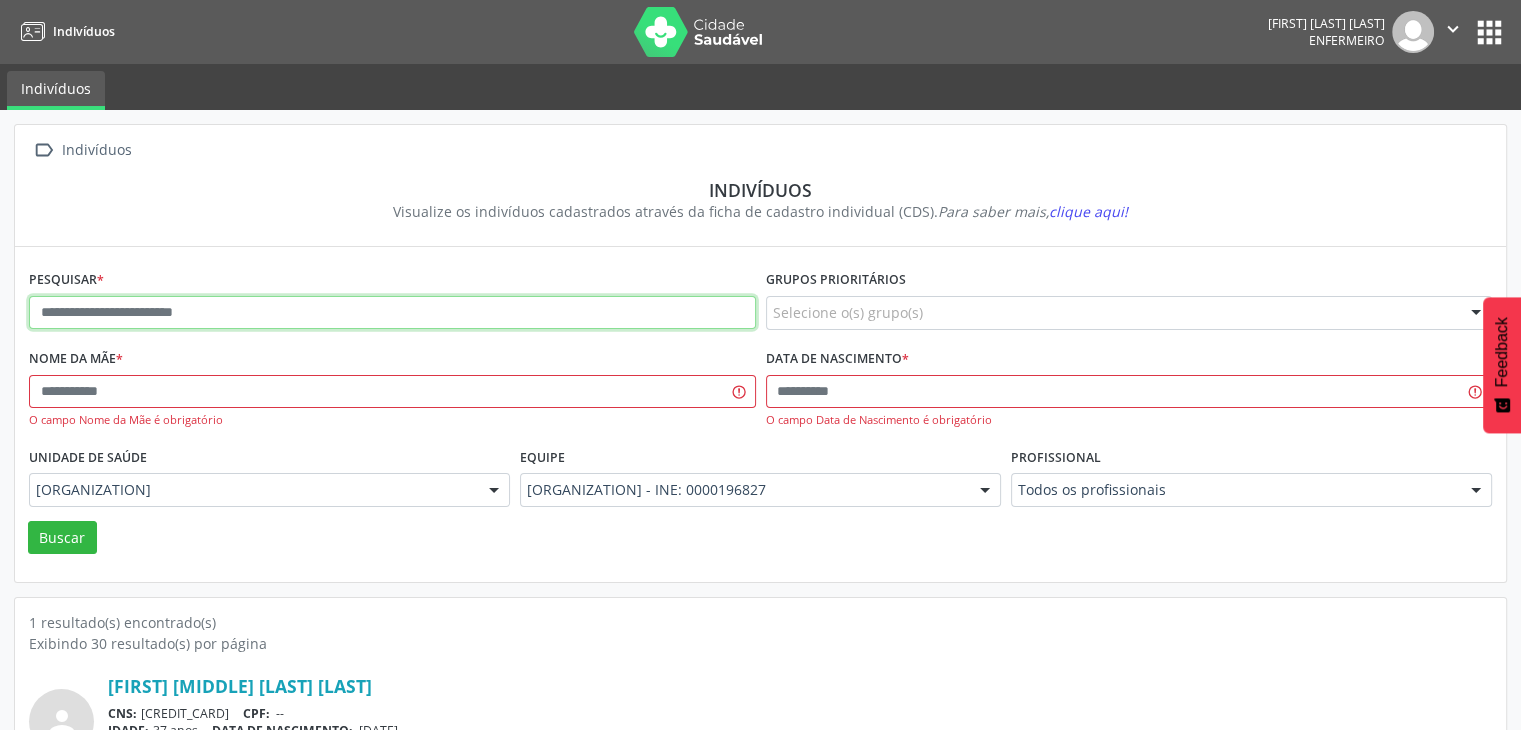 paste on "**********" 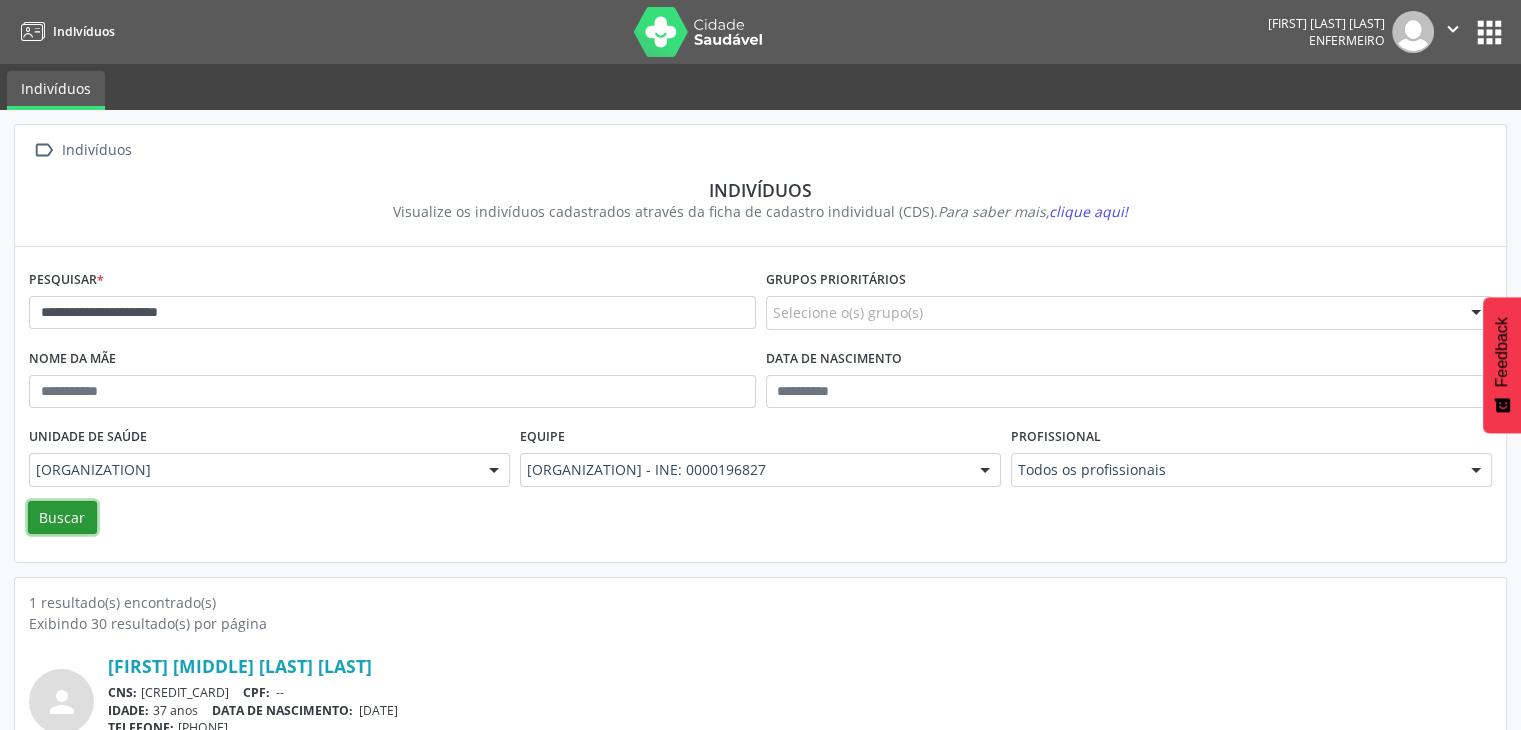 click on "Buscar" at bounding box center (62, 518) 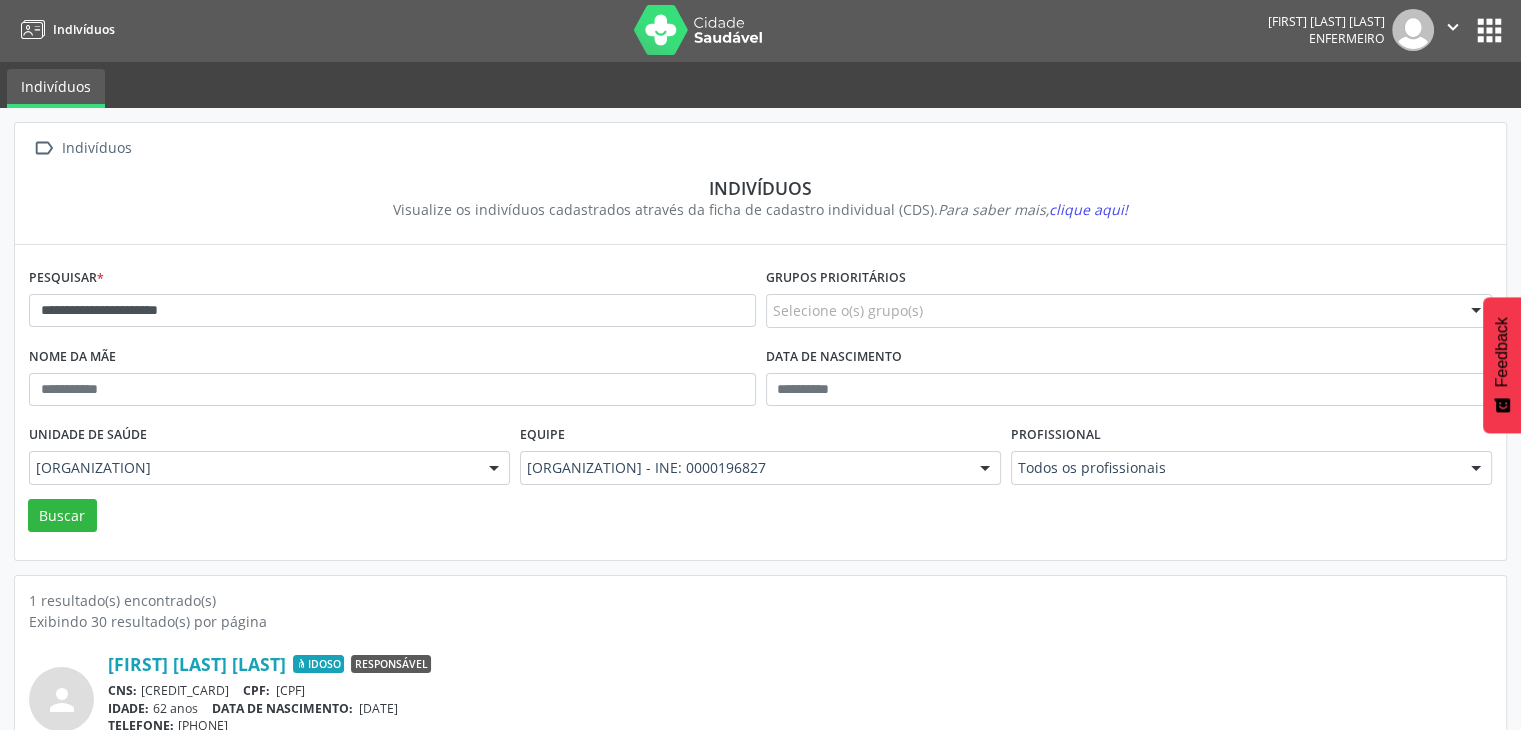 scroll, scrollTop: 0, scrollLeft: 0, axis: both 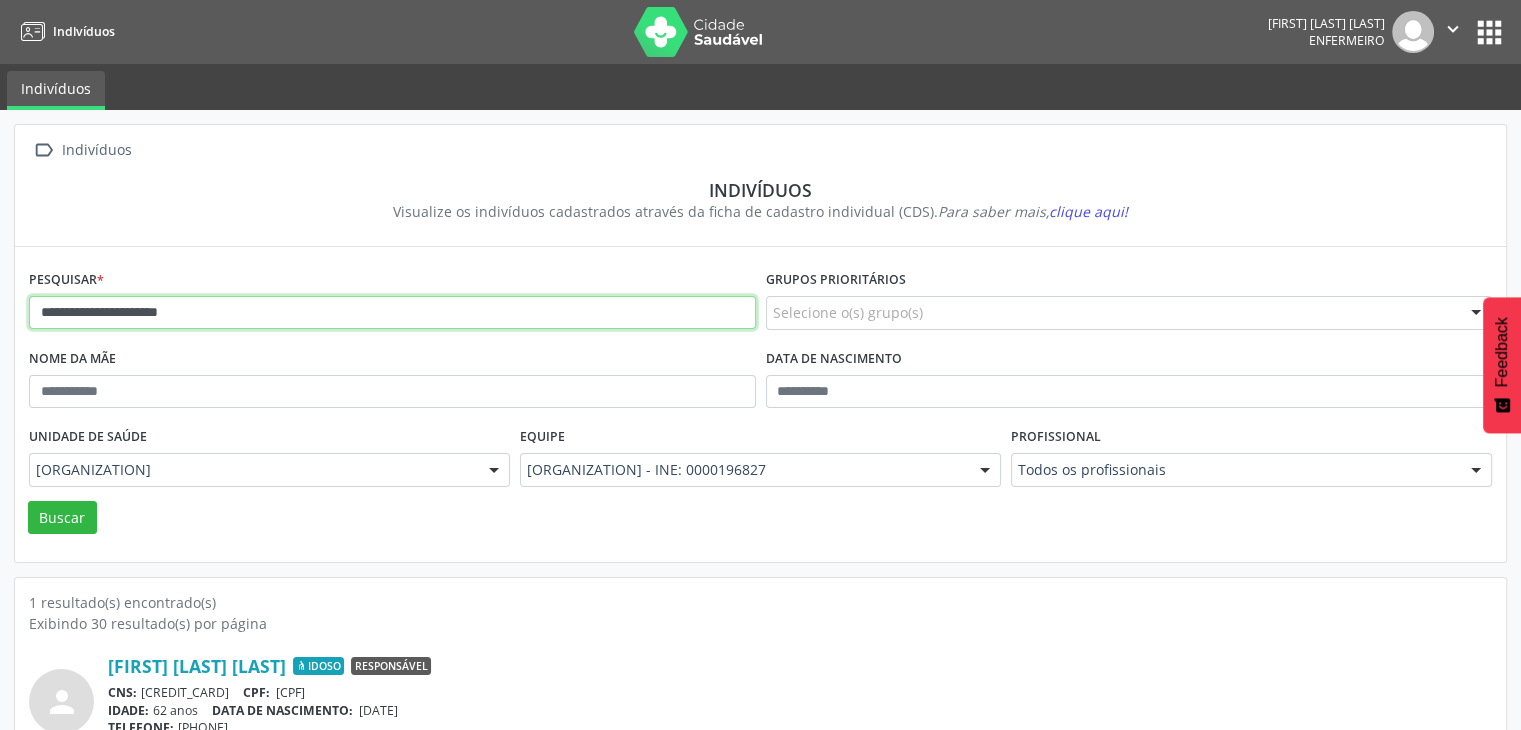 click on "**********" at bounding box center [392, 313] 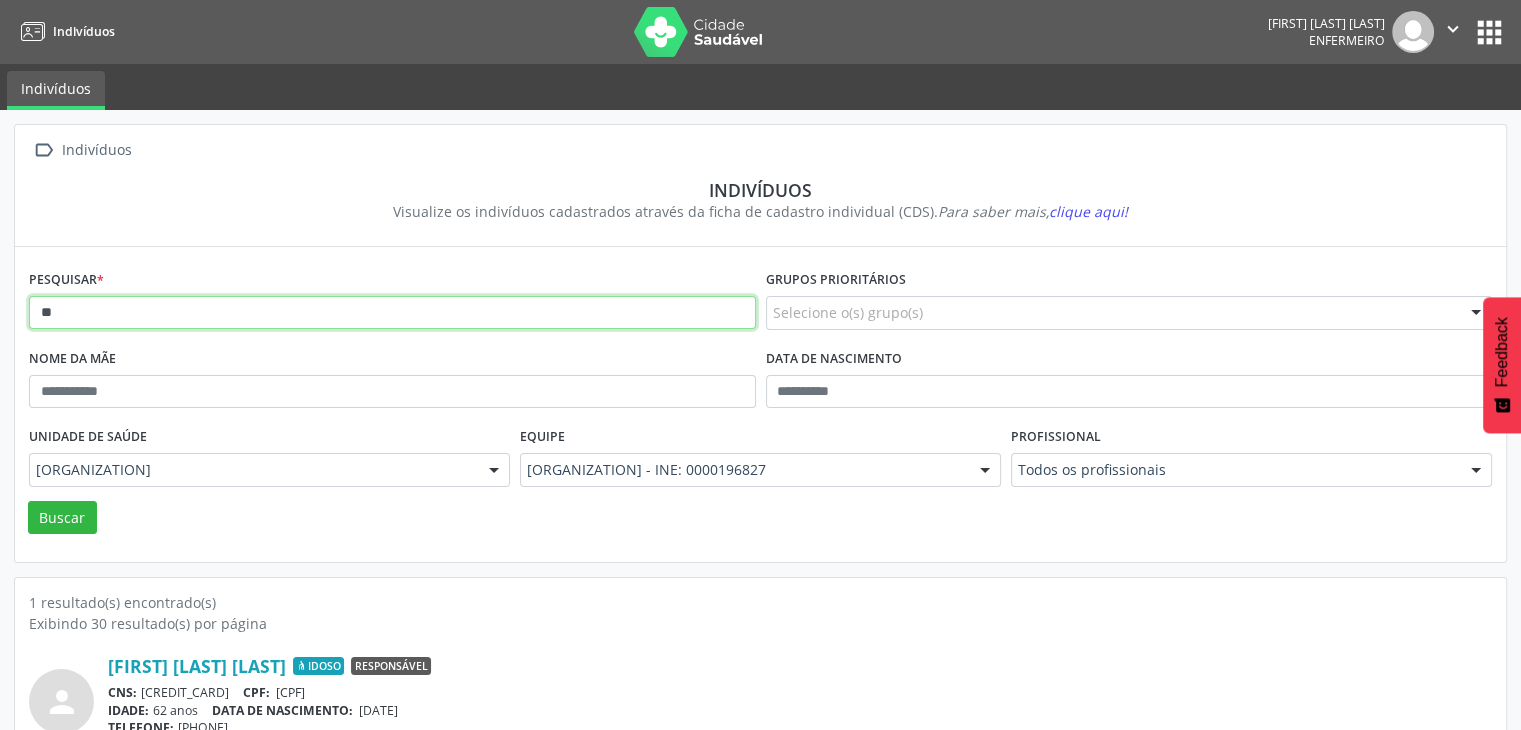 type on "*" 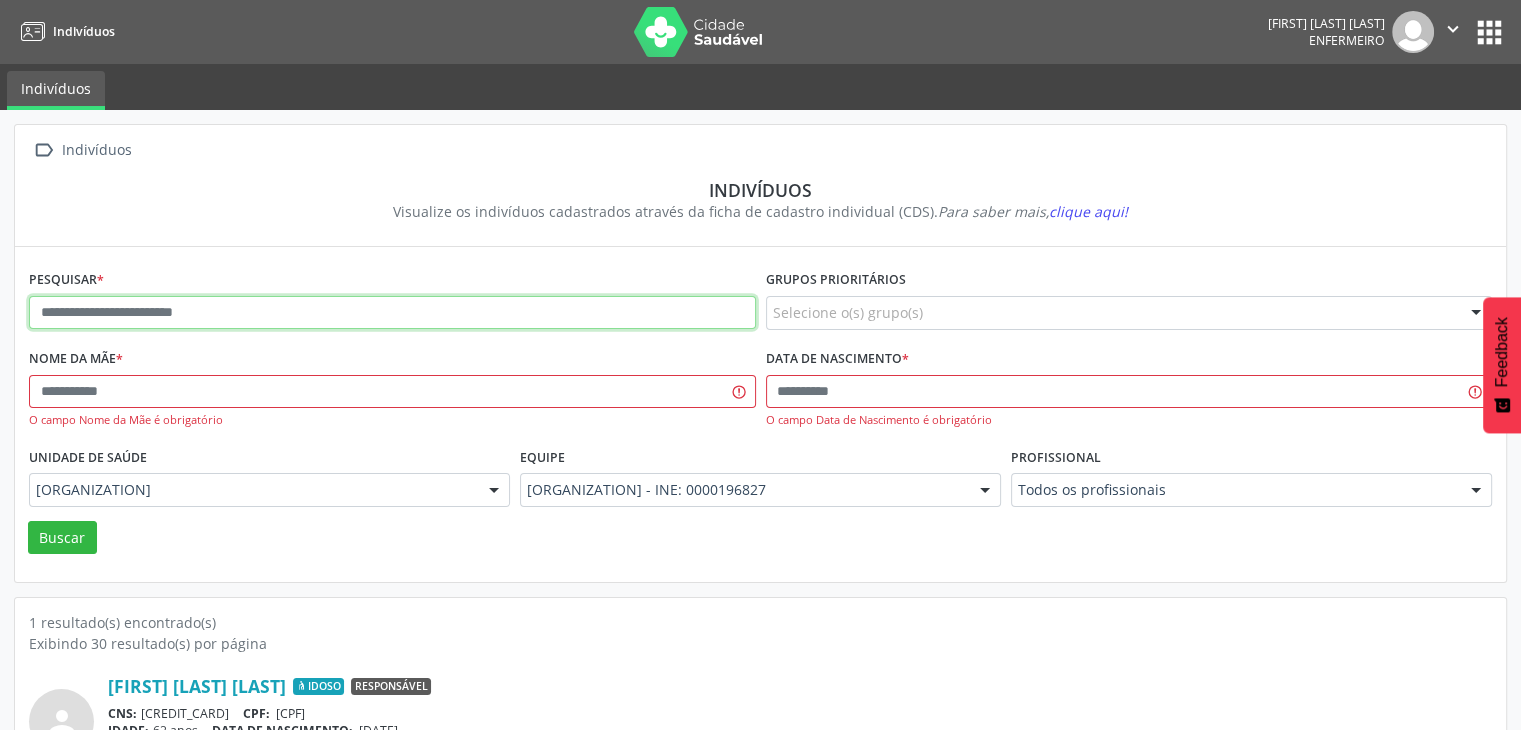 paste on "**********" 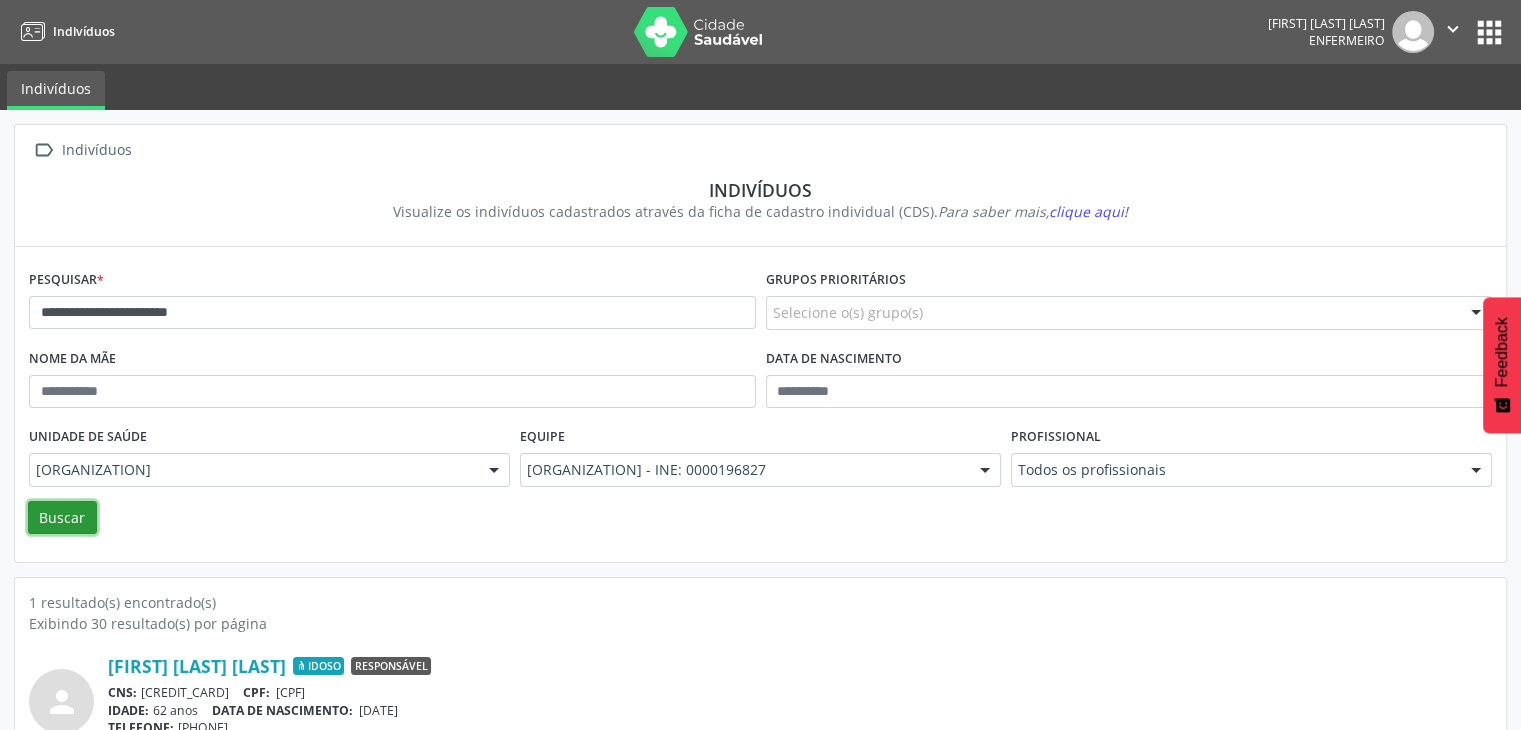 click on "Buscar" at bounding box center [62, 518] 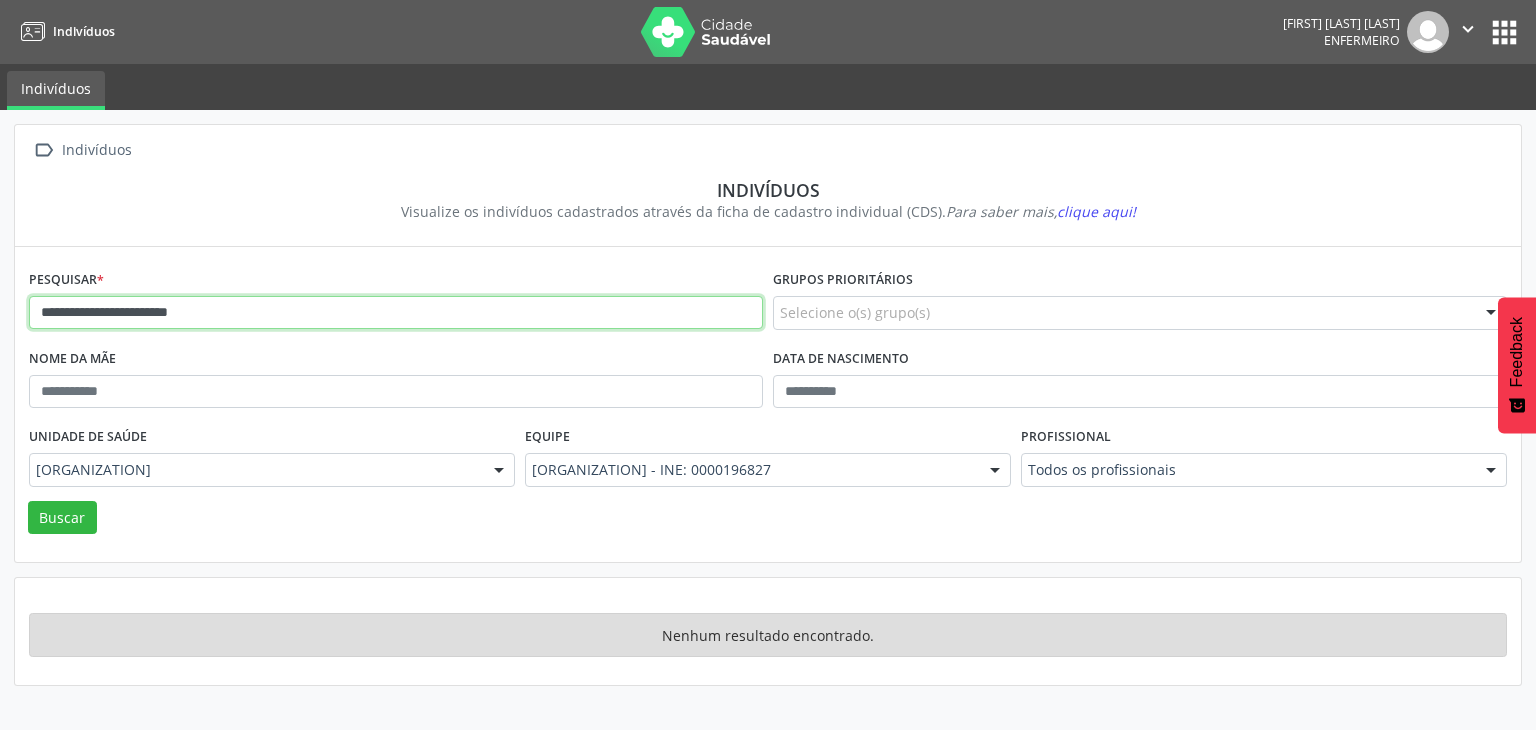 click on "**********" at bounding box center (396, 313) 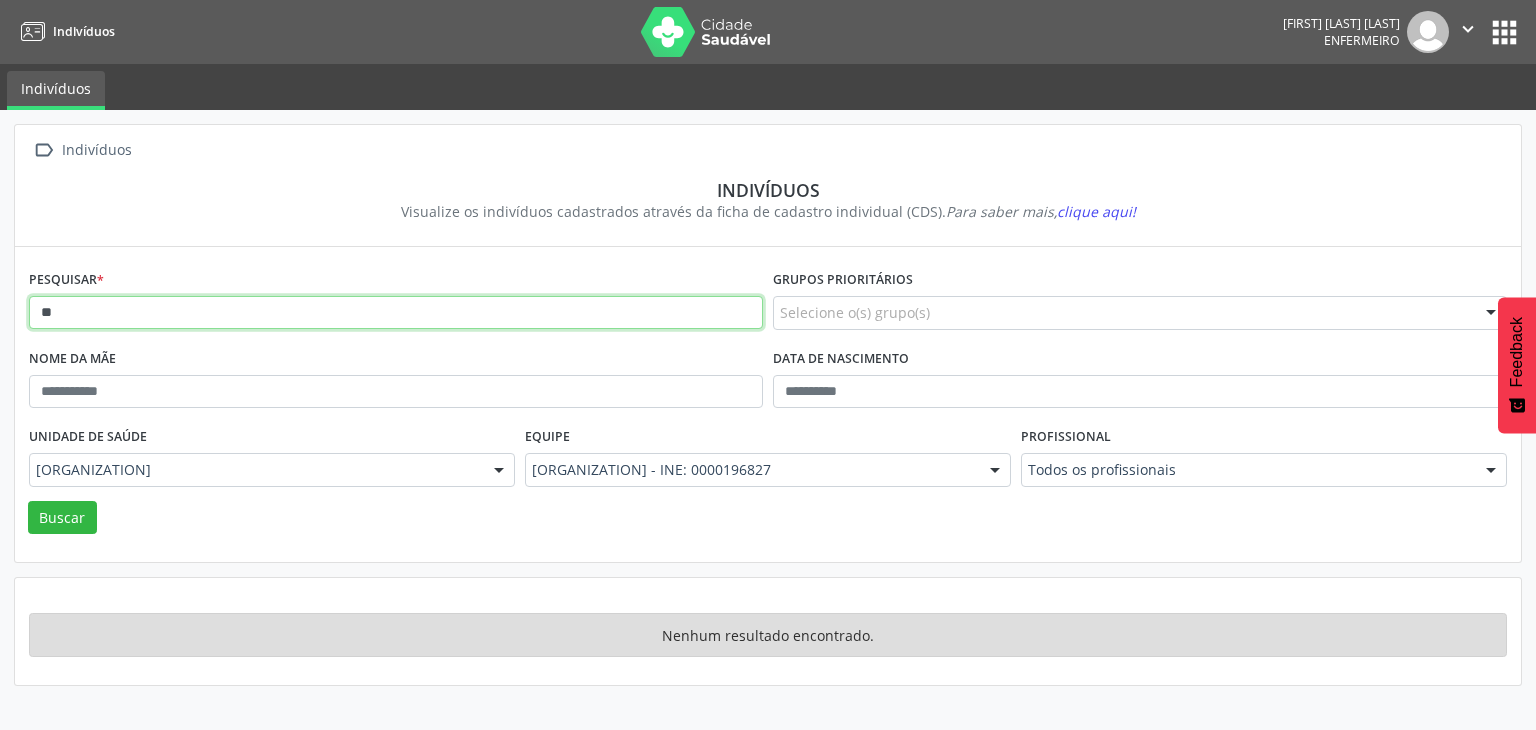 type on "*" 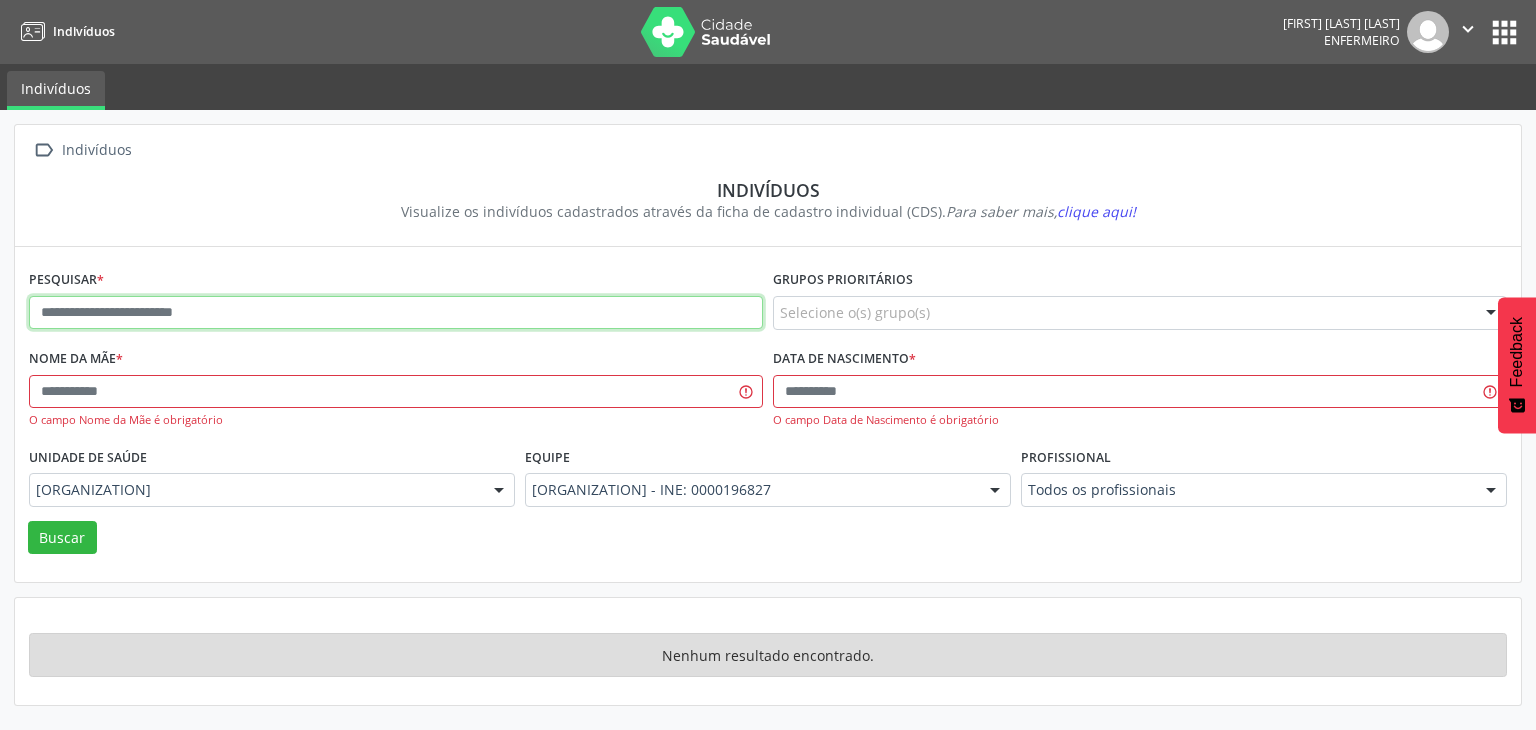 paste on "**********" 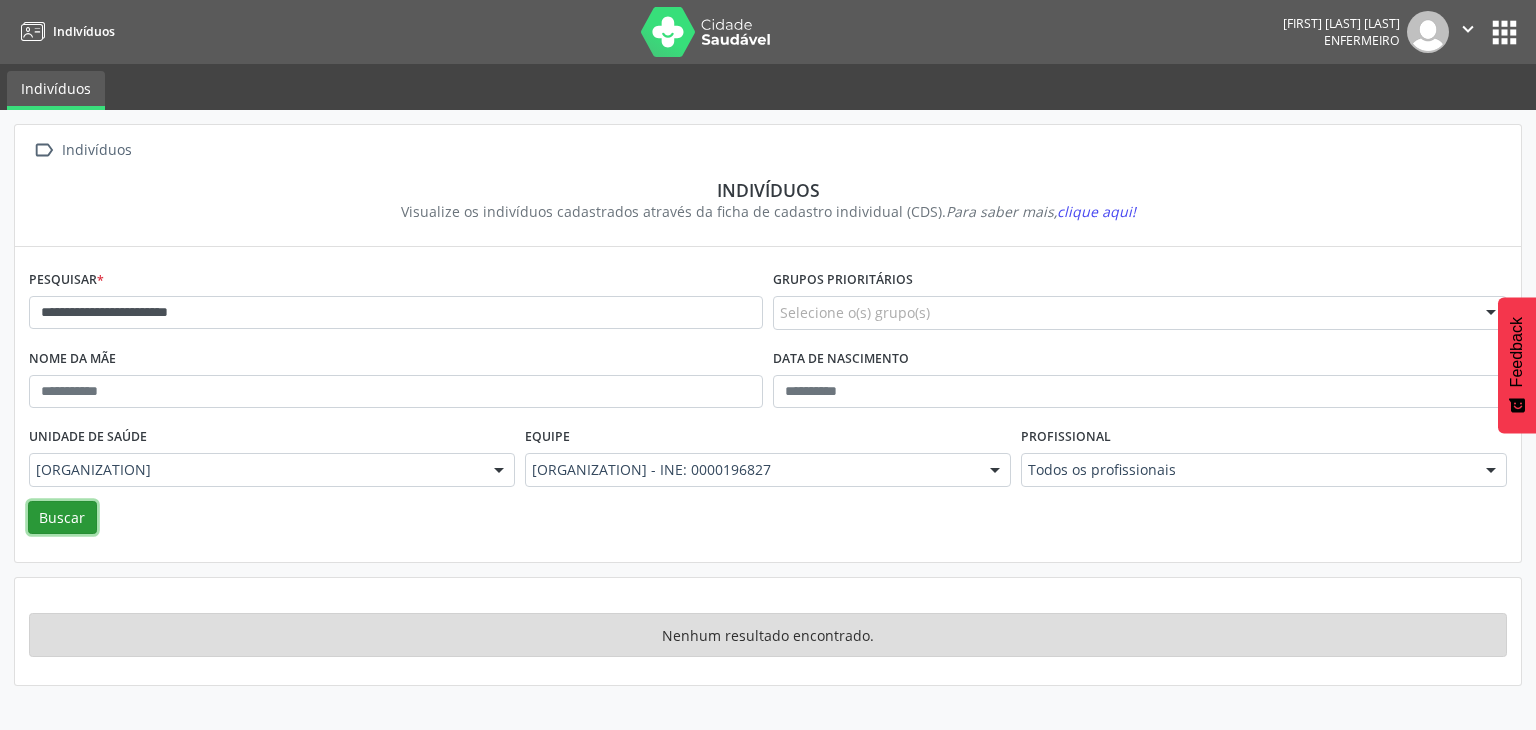 click on "Buscar" at bounding box center (62, 518) 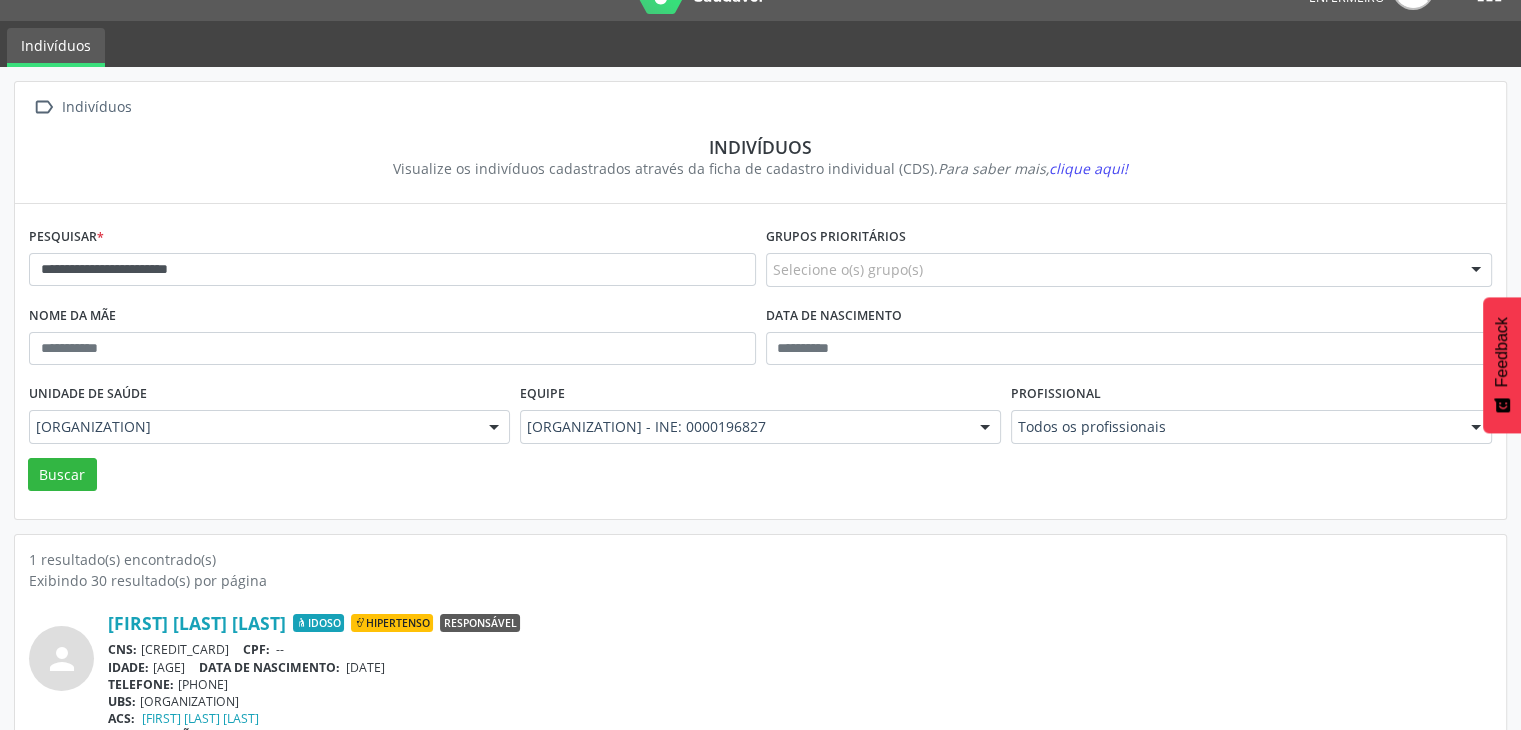 scroll, scrollTop: 84, scrollLeft: 0, axis: vertical 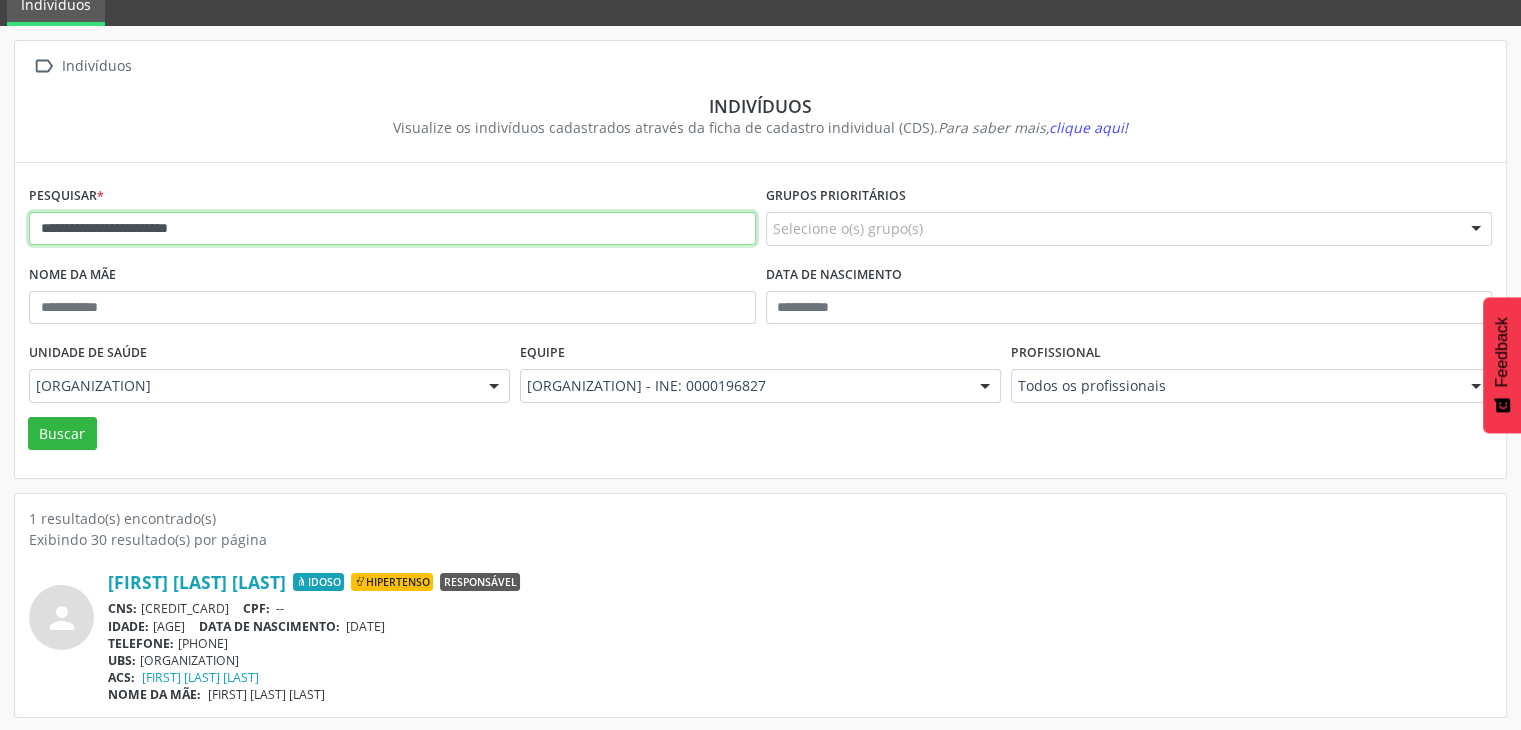 click on "**********" at bounding box center (392, 229) 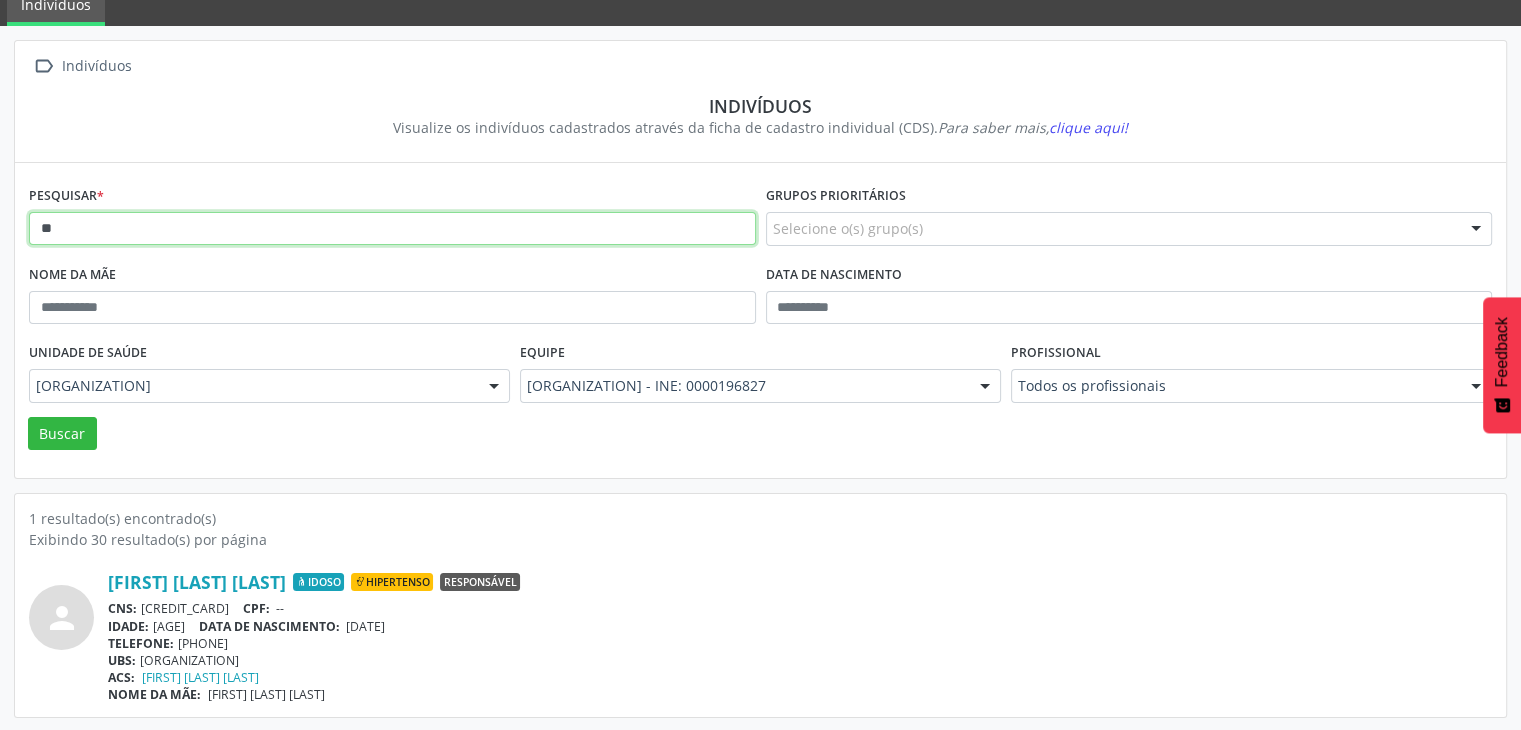 type on "*" 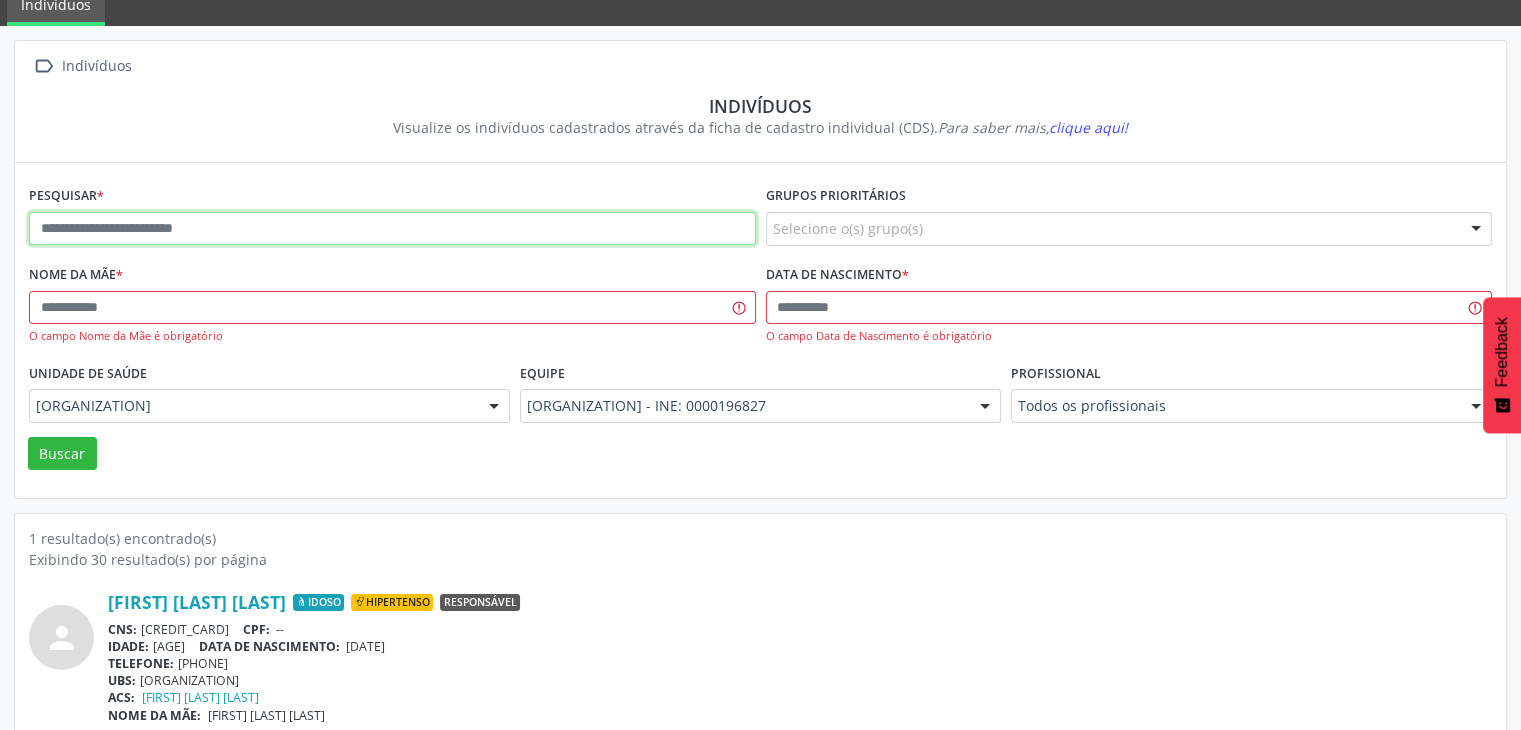 paste on "**********" 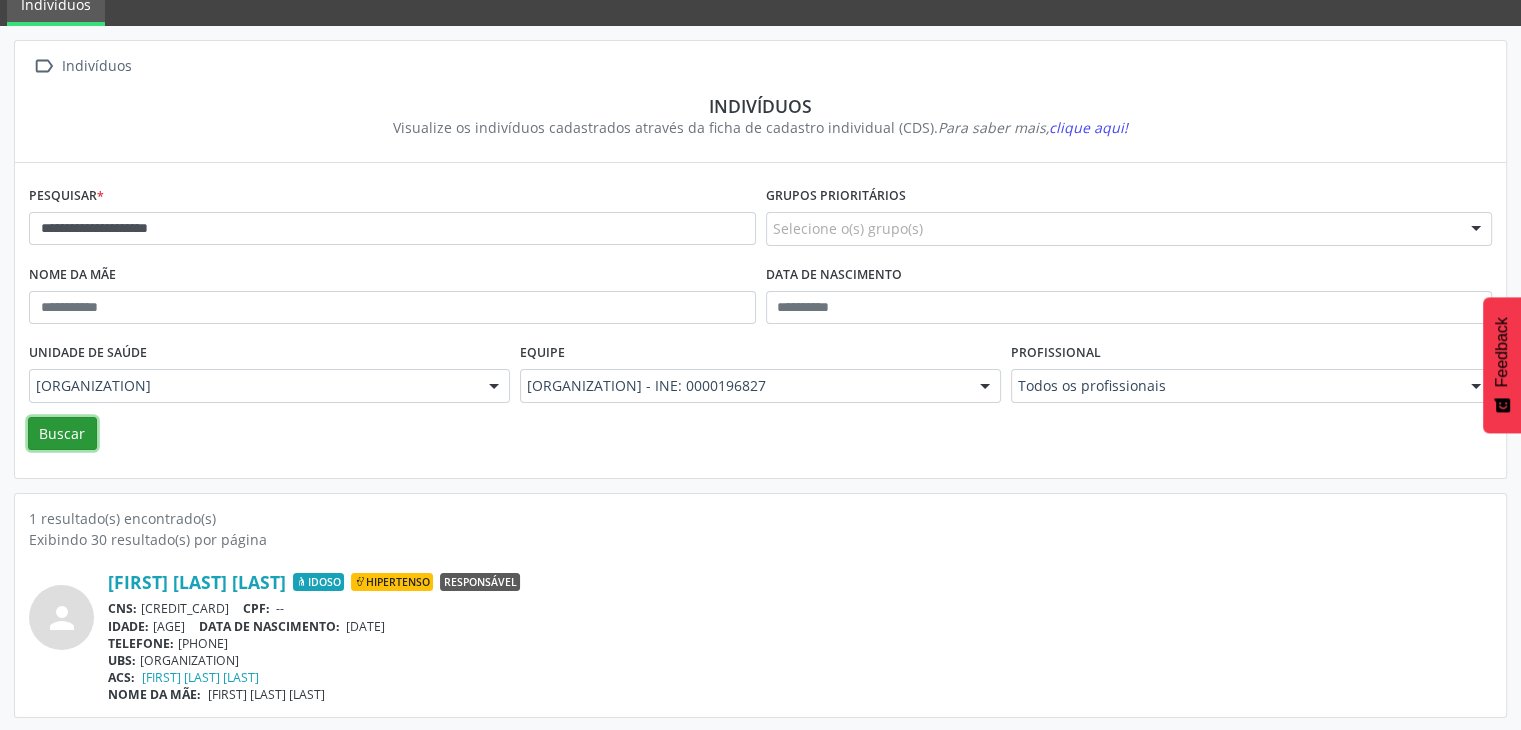 click on "Buscar" at bounding box center [62, 434] 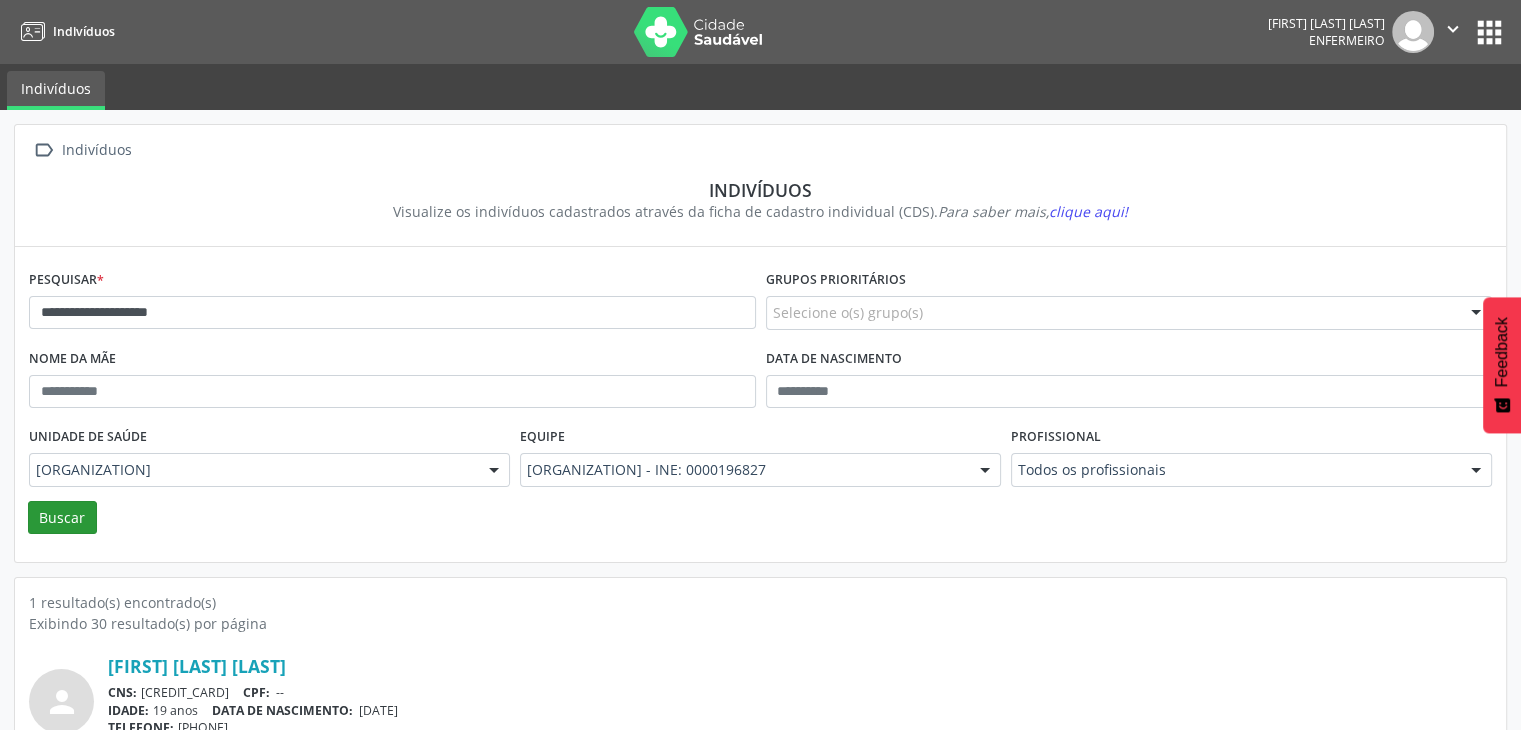scroll, scrollTop: 84, scrollLeft: 0, axis: vertical 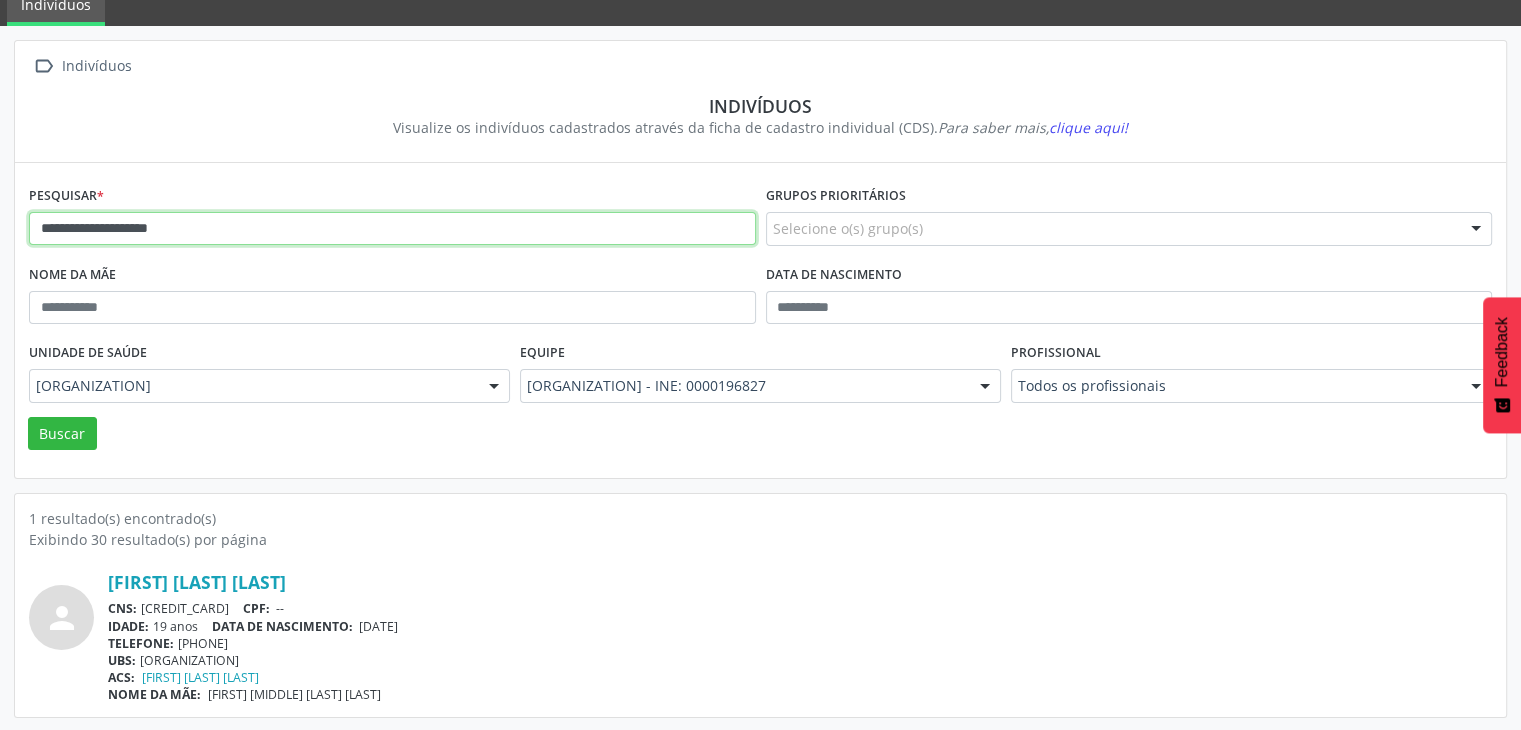 click on "**********" at bounding box center (392, 229) 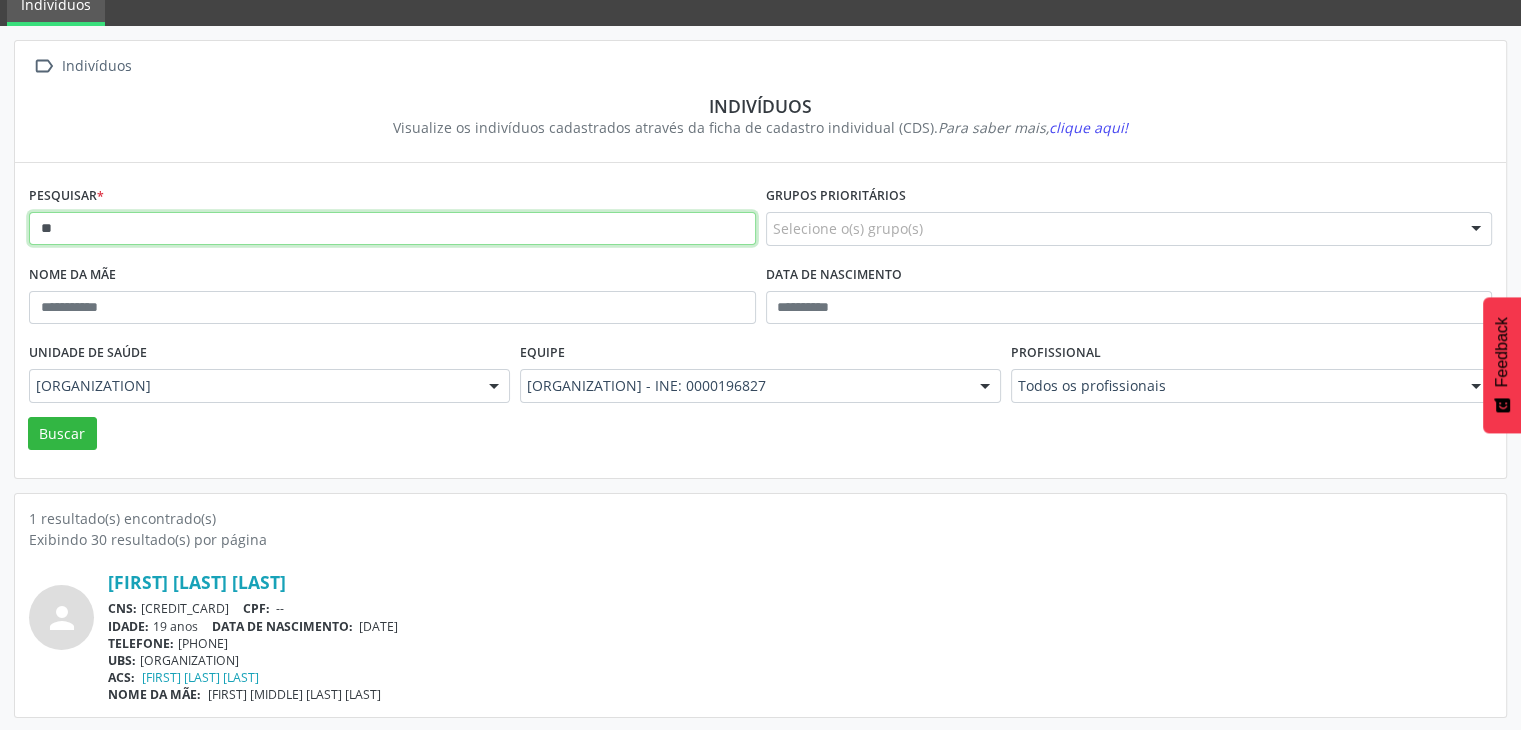 type on "*" 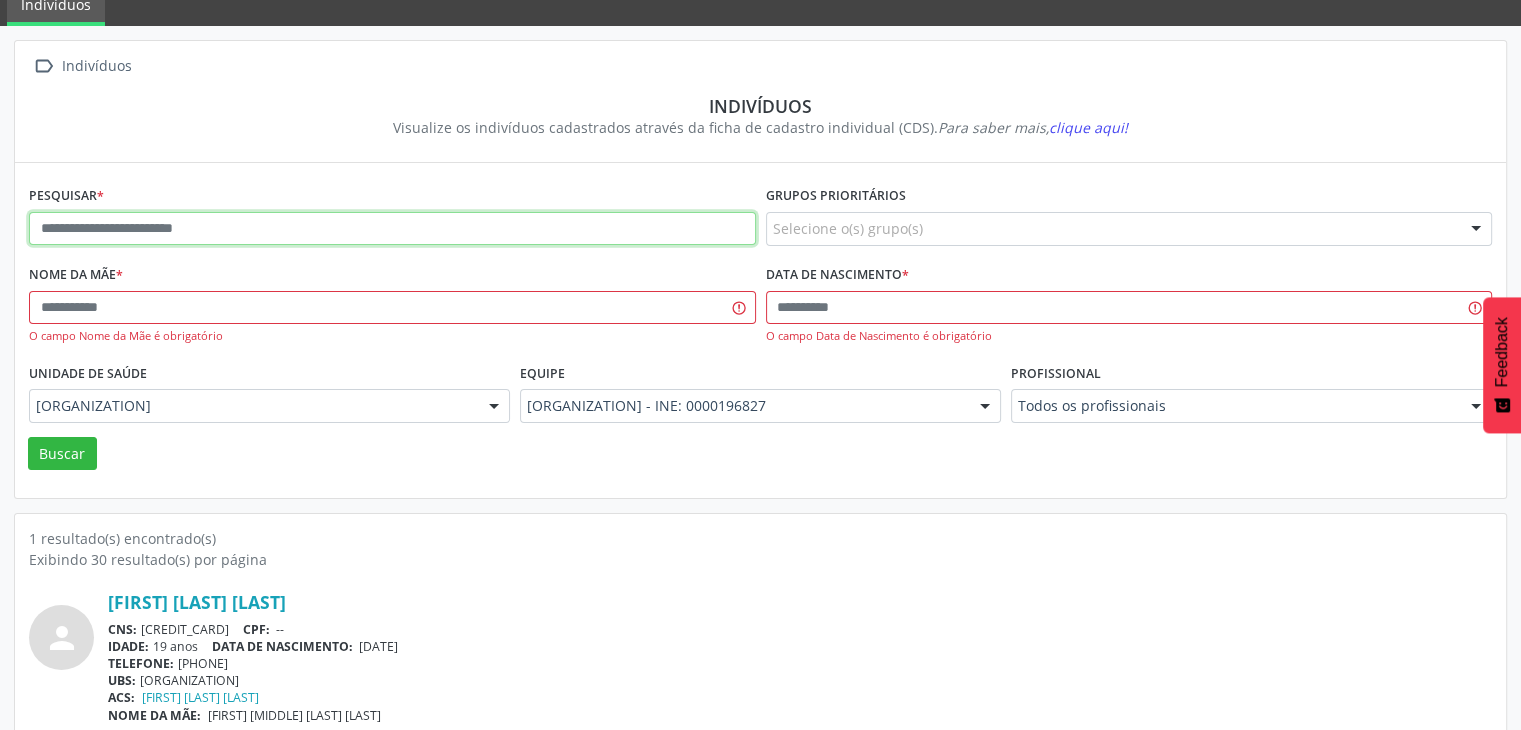 paste on "**********" 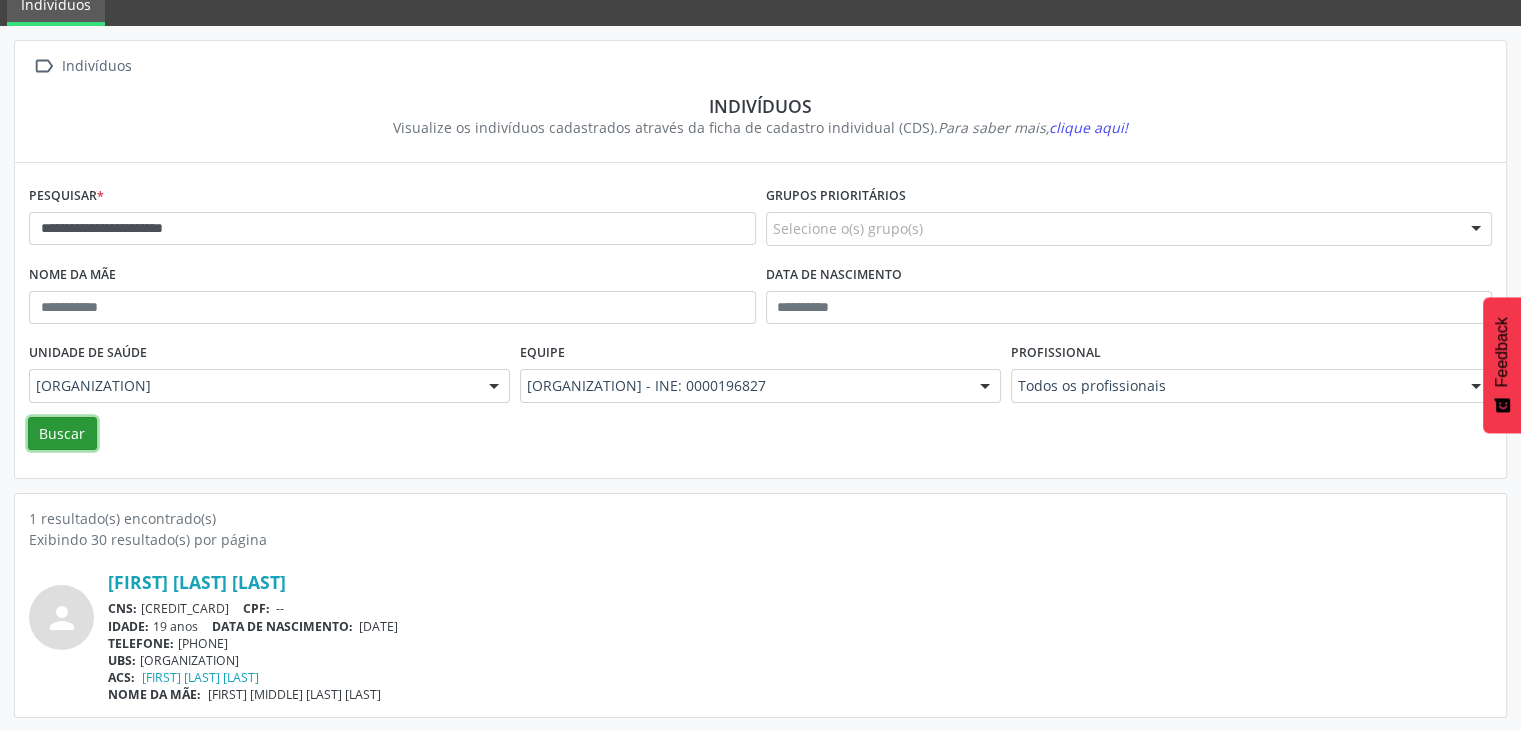 click on "Buscar" at bounding box center (62, 434) 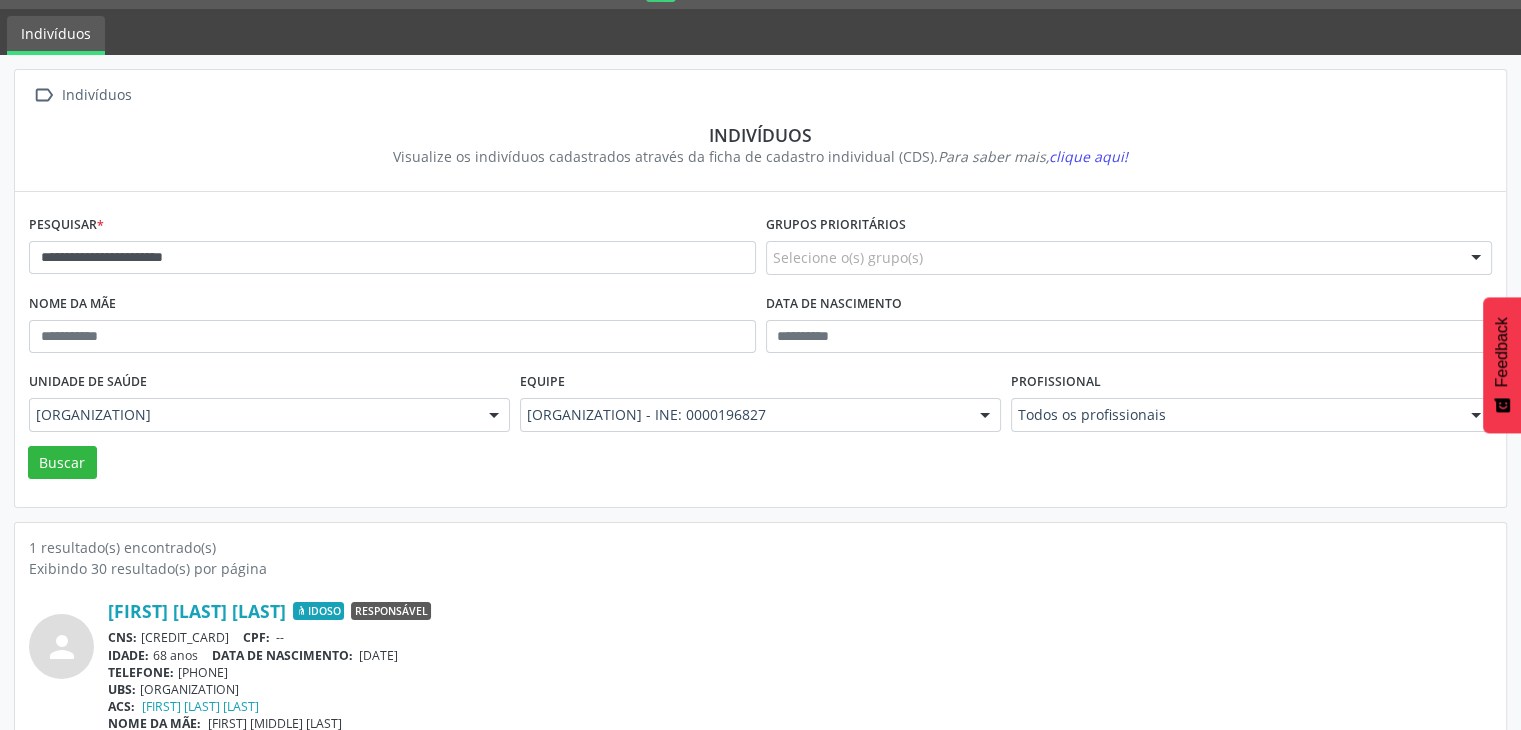 scroll, scrollTop: 84, scrollLeft: 0, axis: vertical 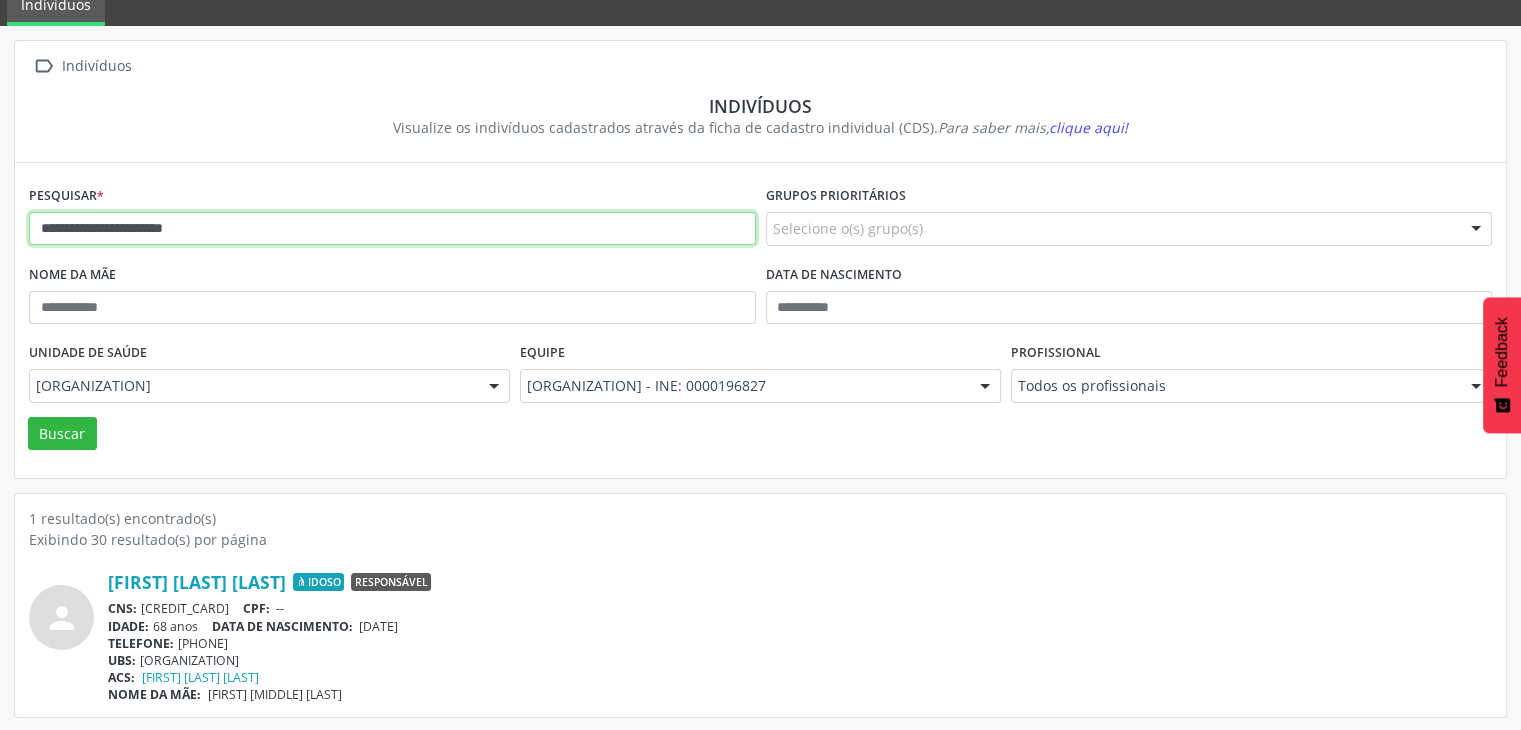 click on "**********" at bounding box center [392, 229] 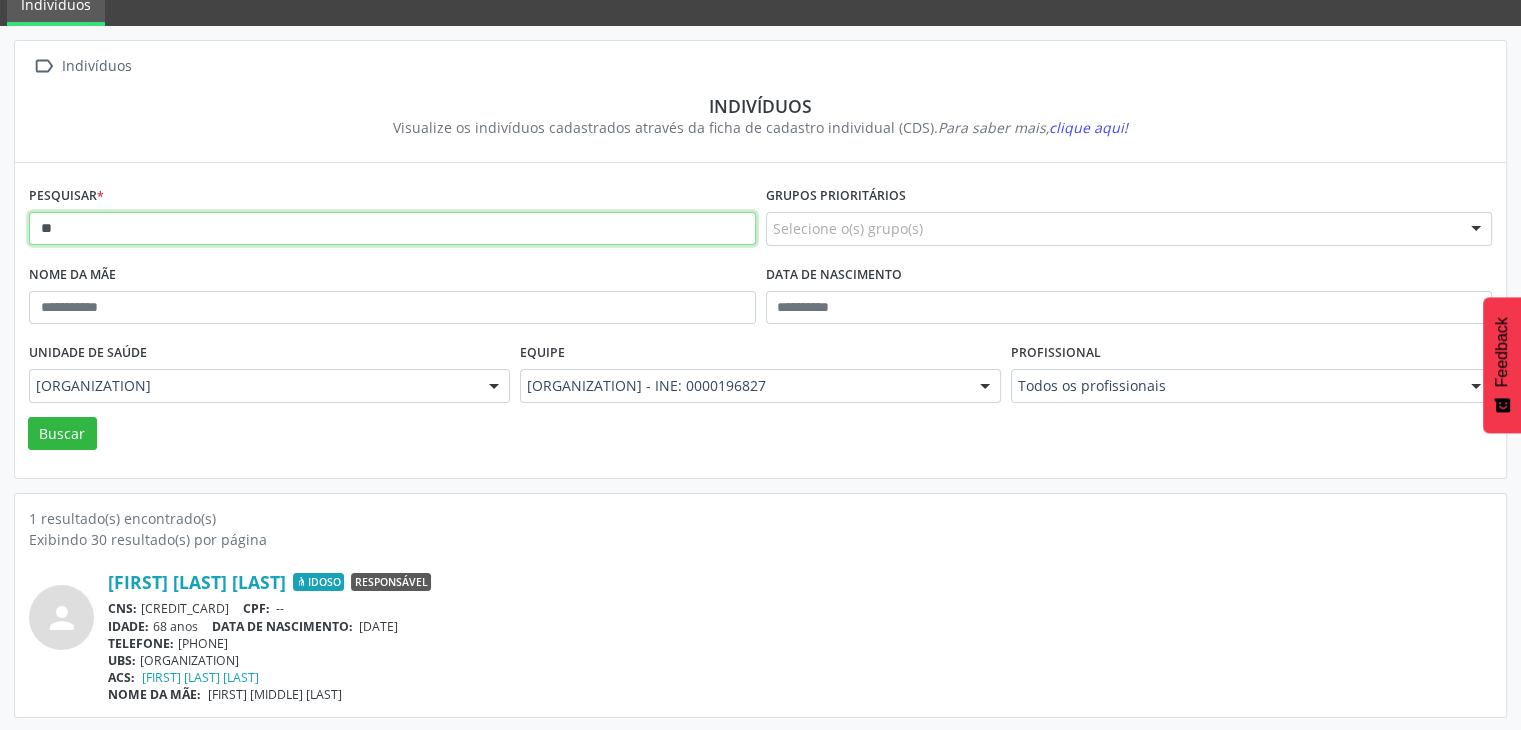 type on "*" 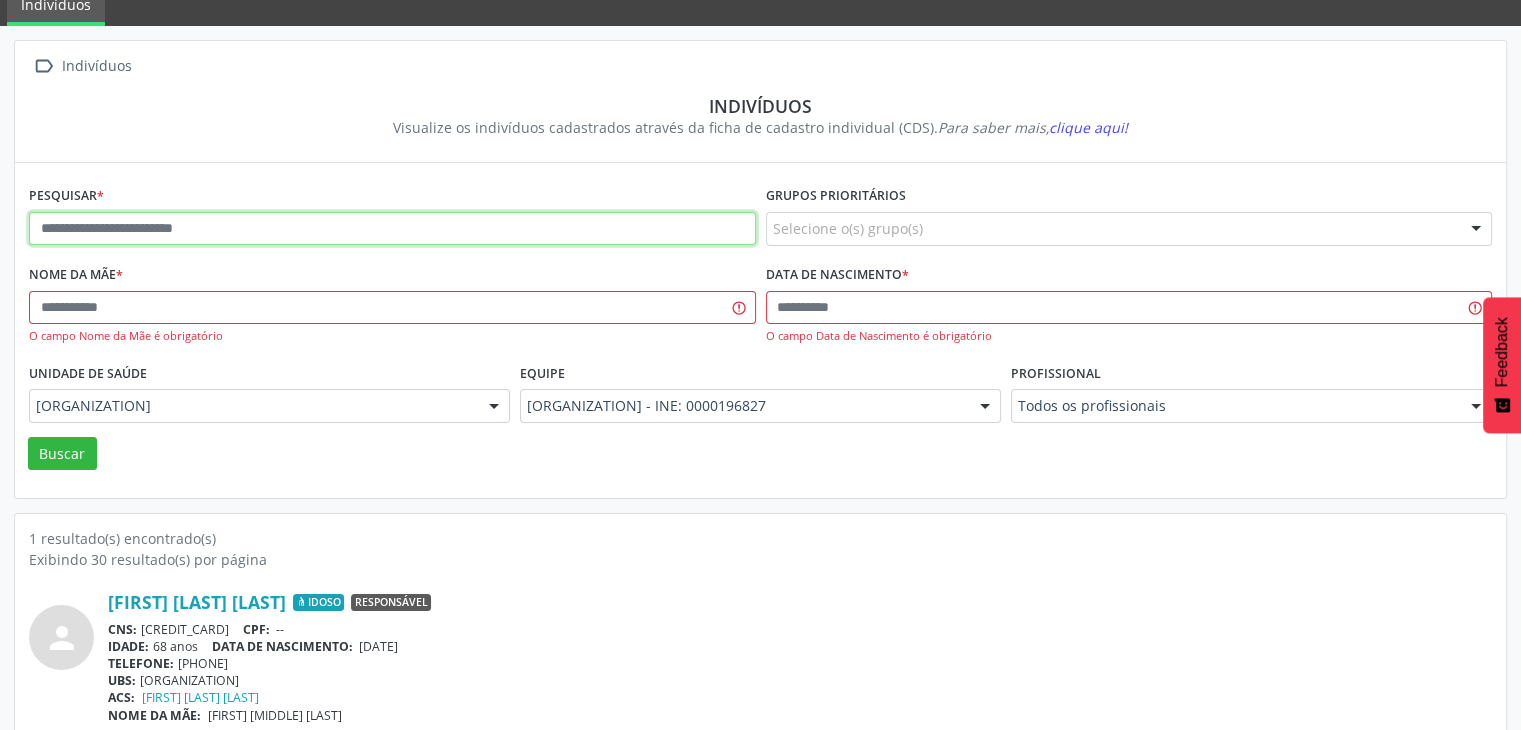 paste on "**********" 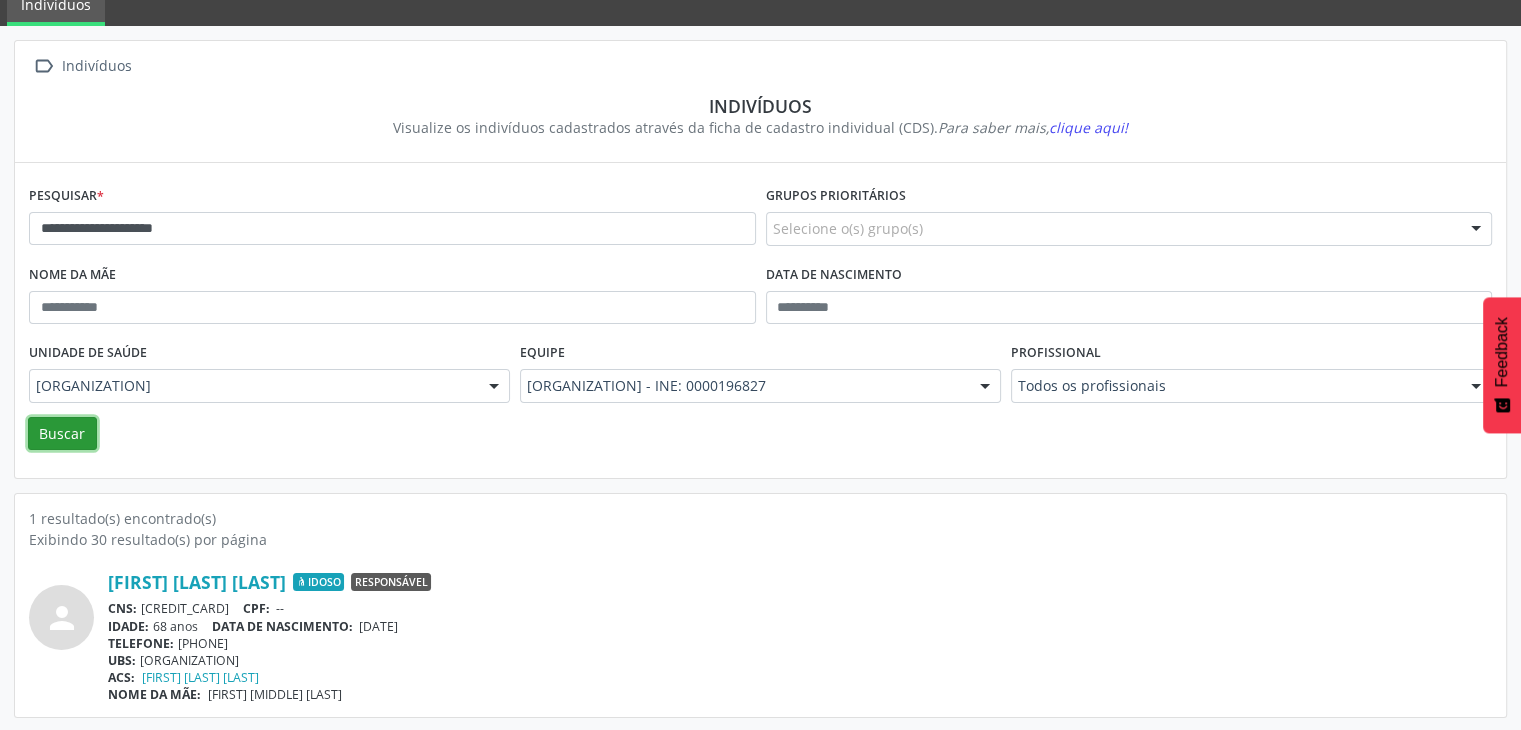 click on "Buscar" at bounding box center (62, 434) 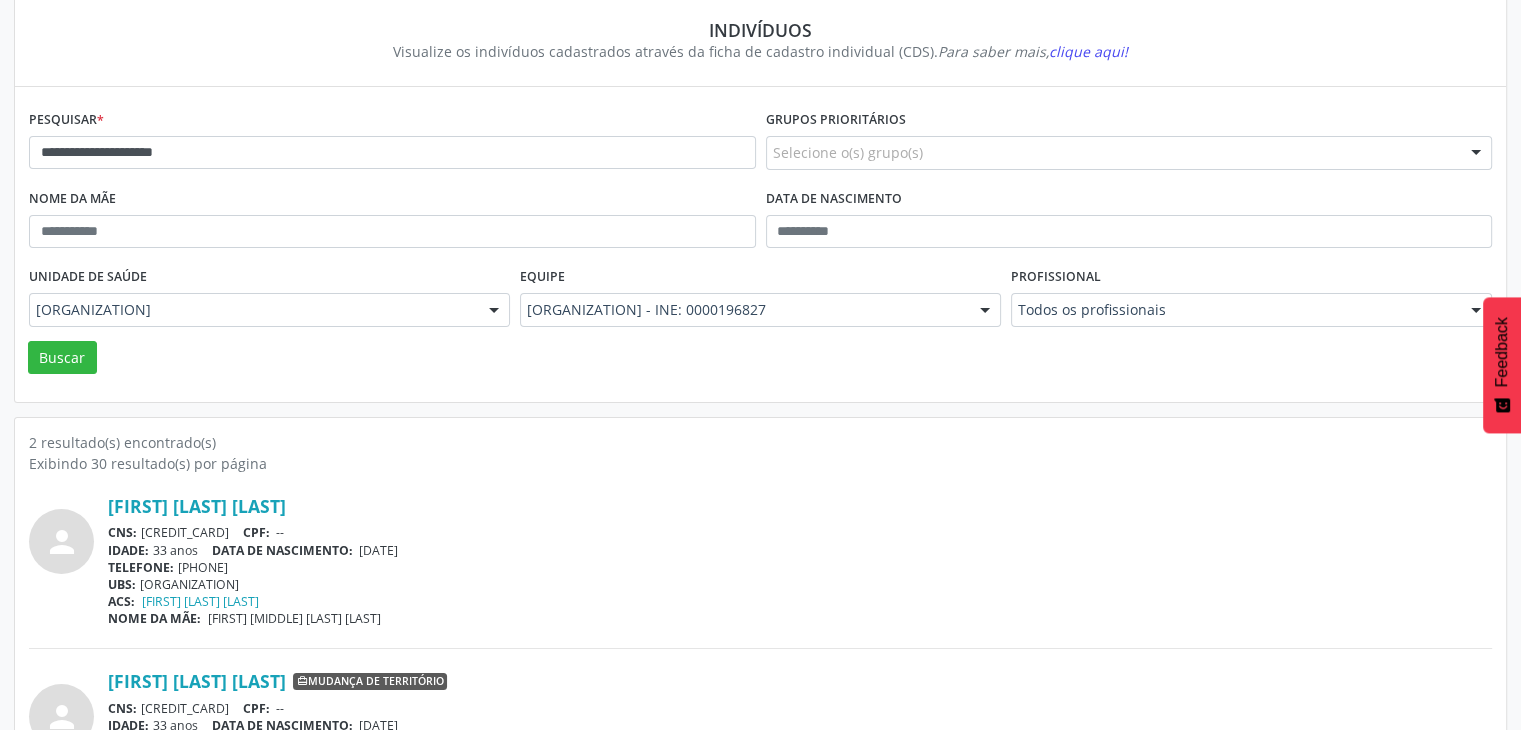 scroll, scrollTop: 260, scrollLeft: 0, axis: vertical 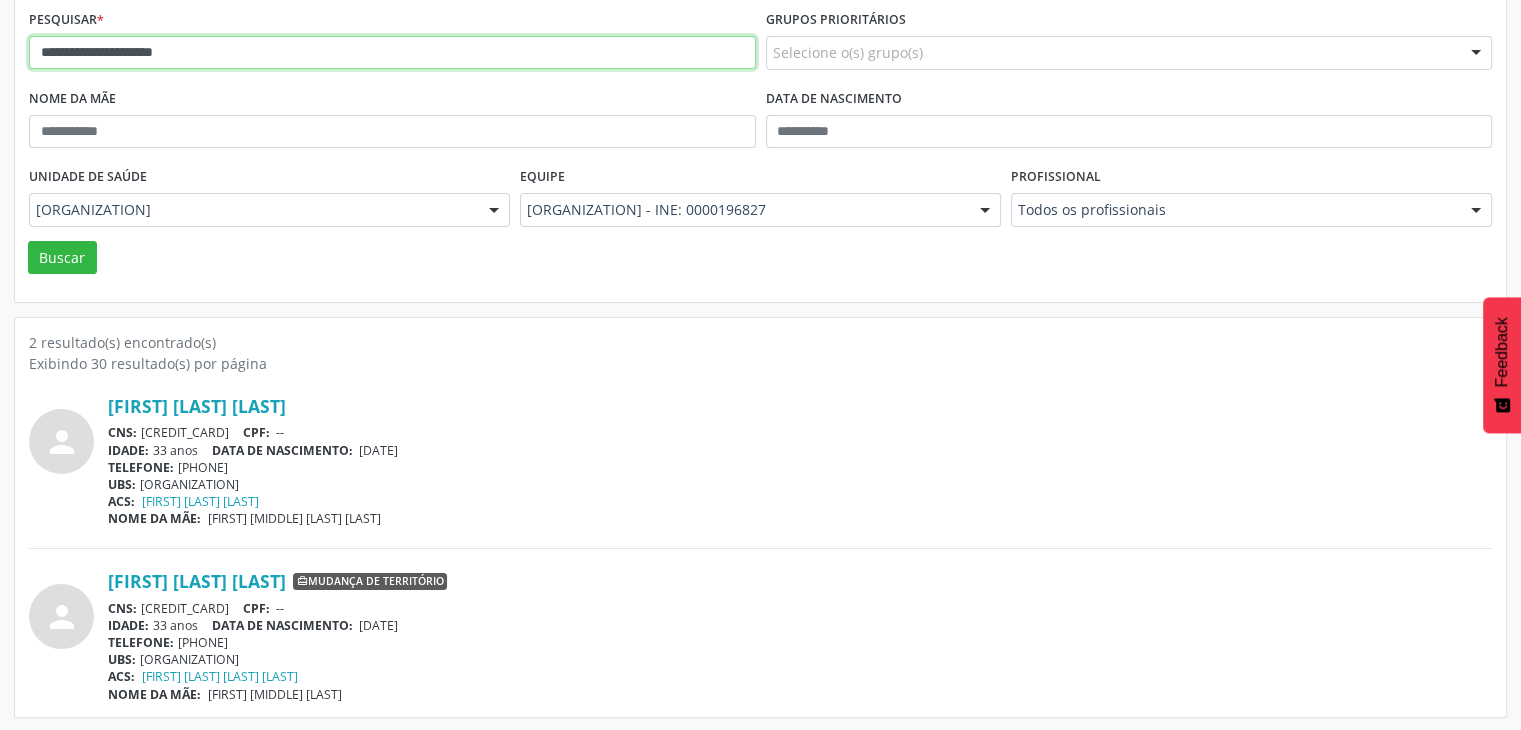click on "**********" at bounding box center (392, 53) 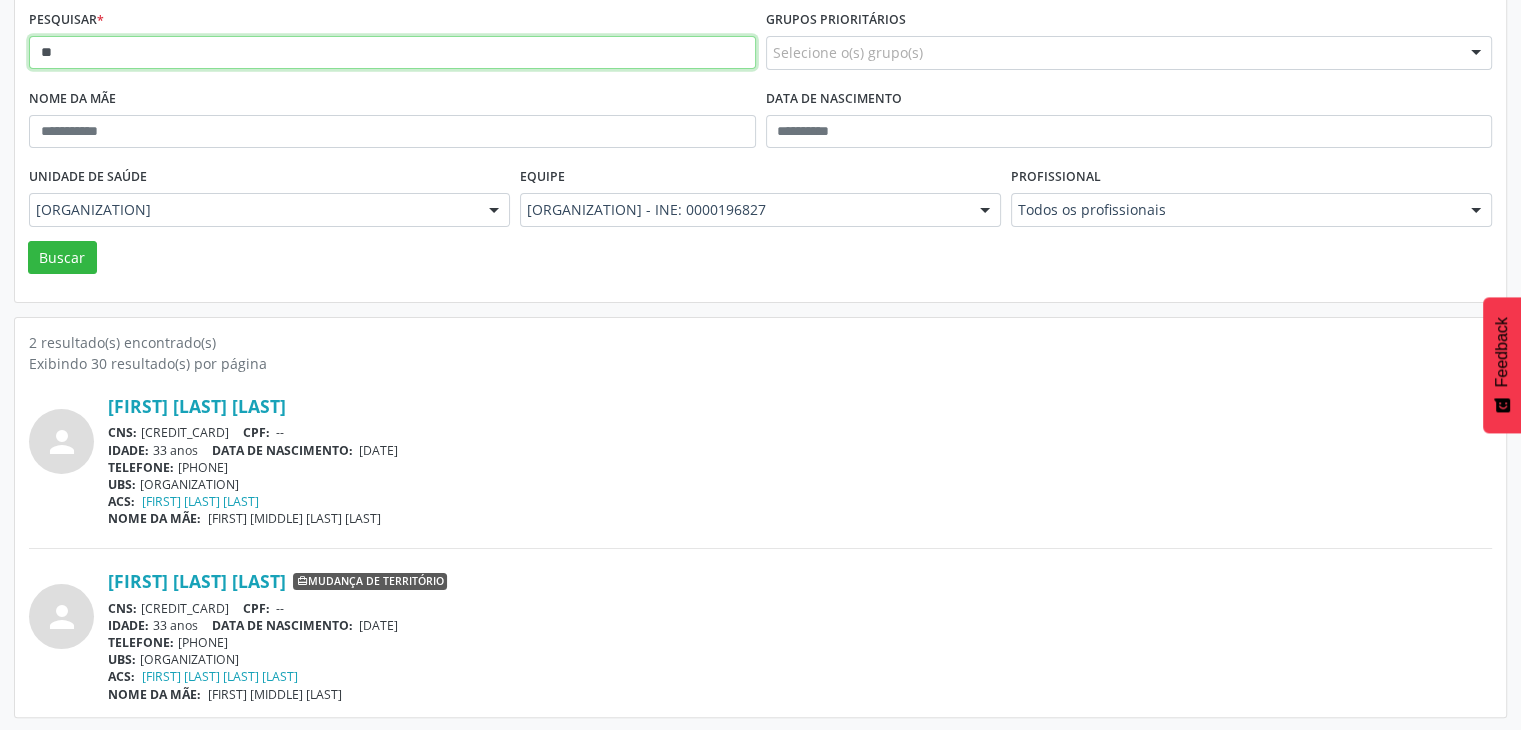 type on "*" 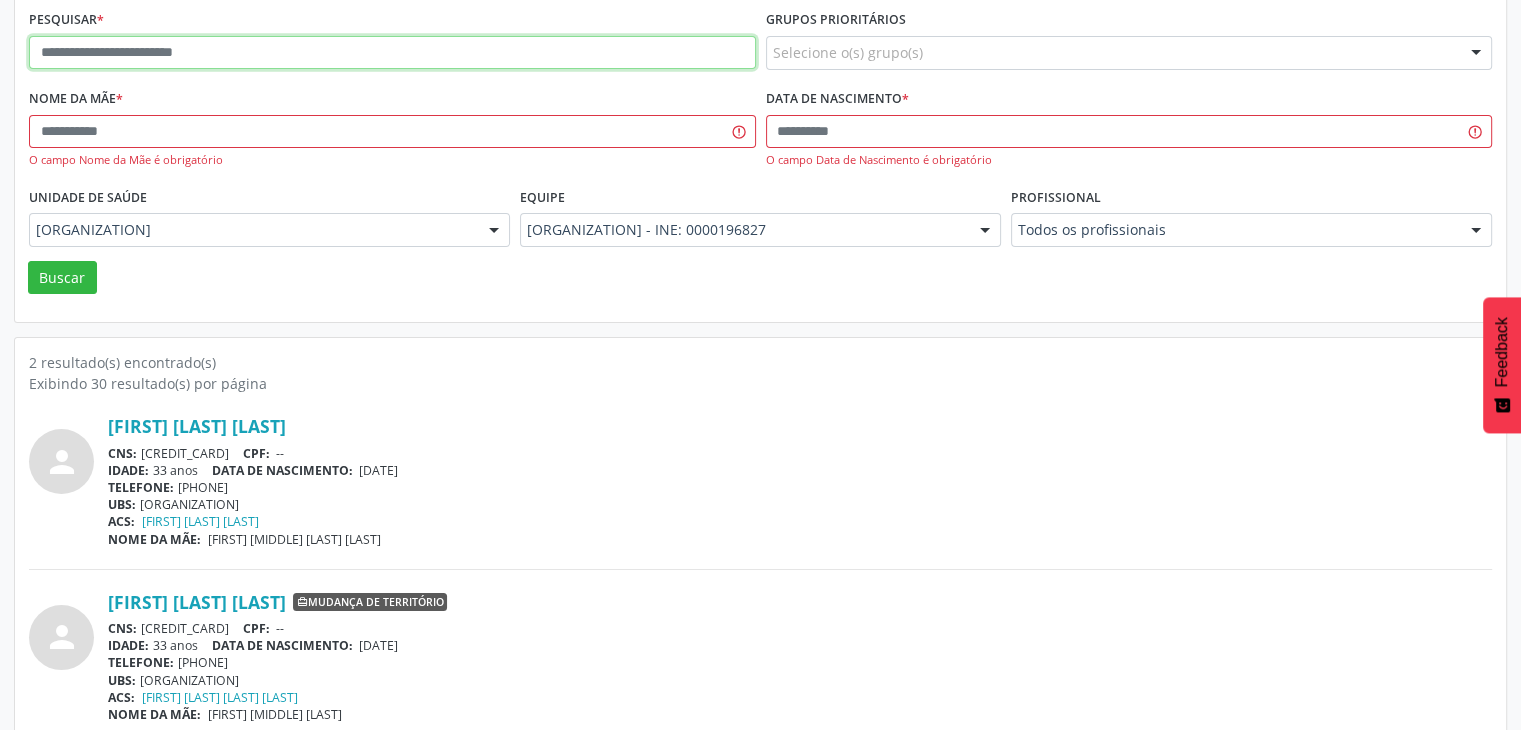 paste on "**********" 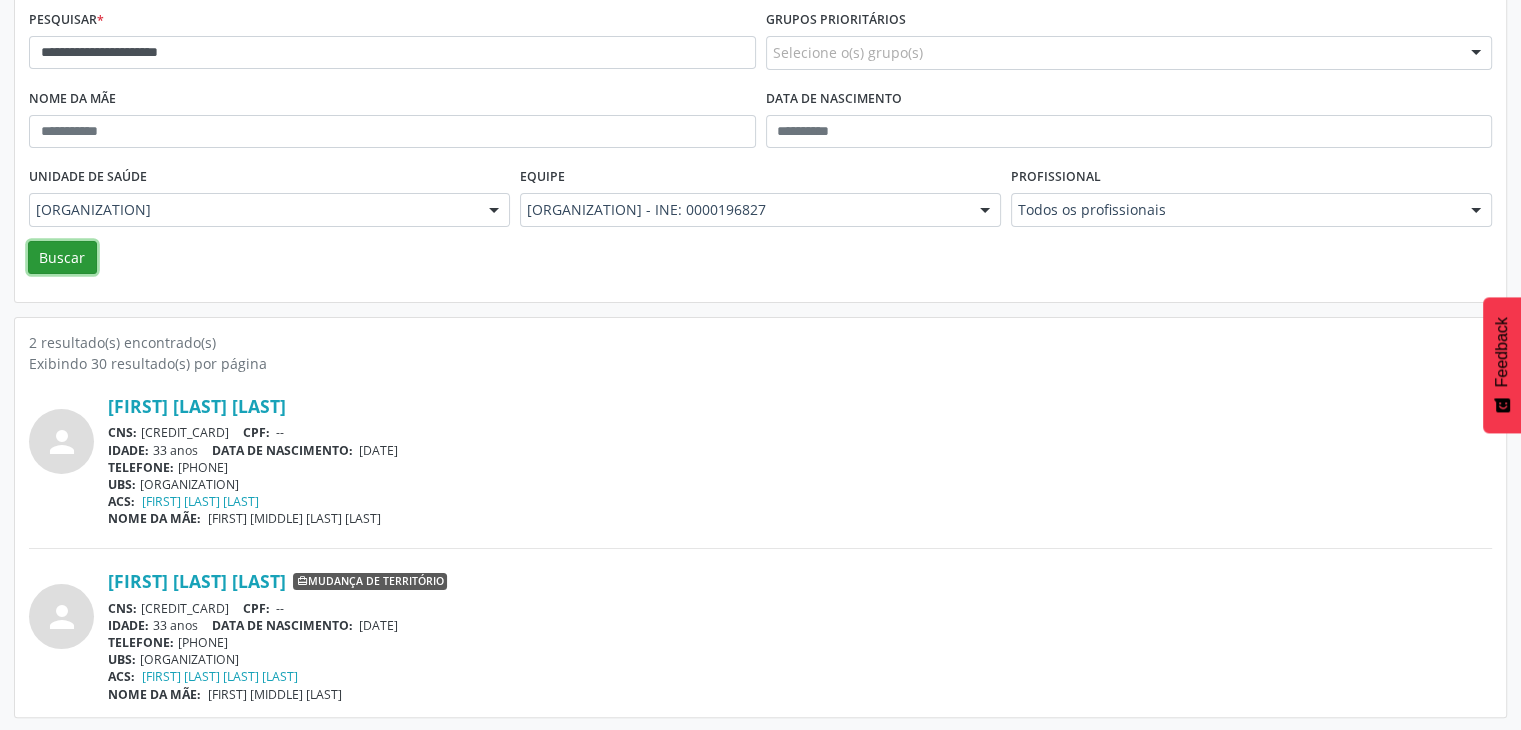 click on "Buscar" at bounding box center [62, 258] 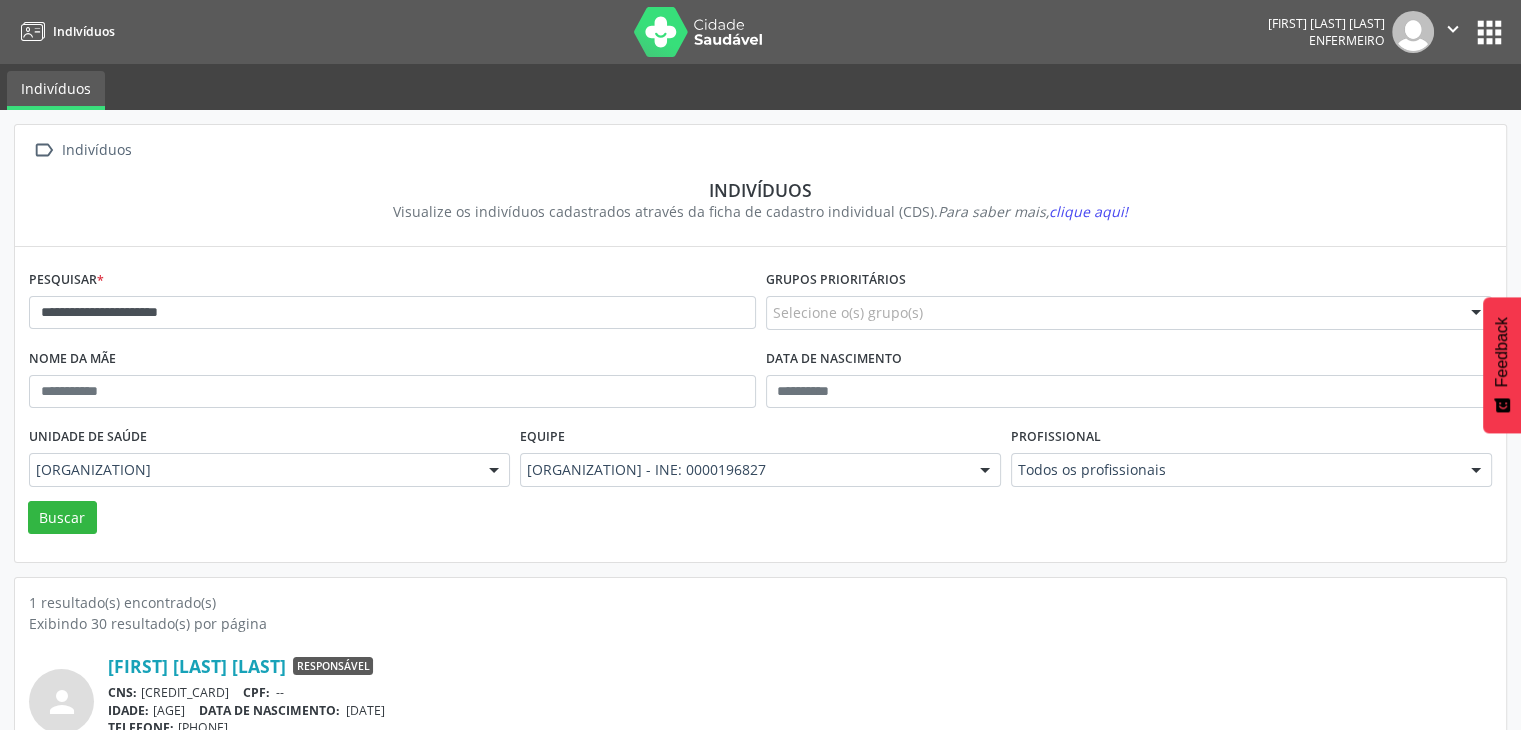 scroll, scrollTop: 84, scrollLeft: 0, axis: vertical 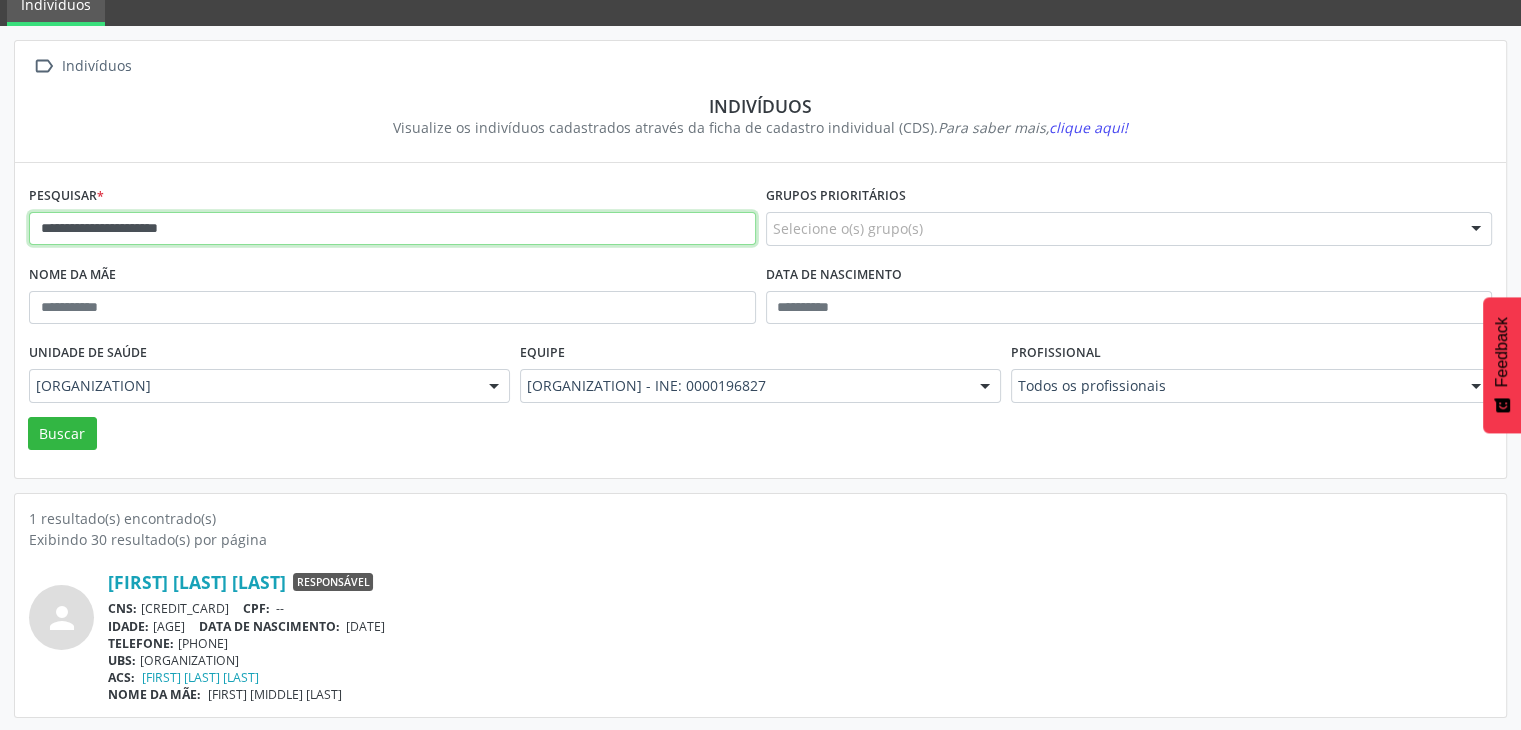 click on "**********" at bounding box center [392, 229] 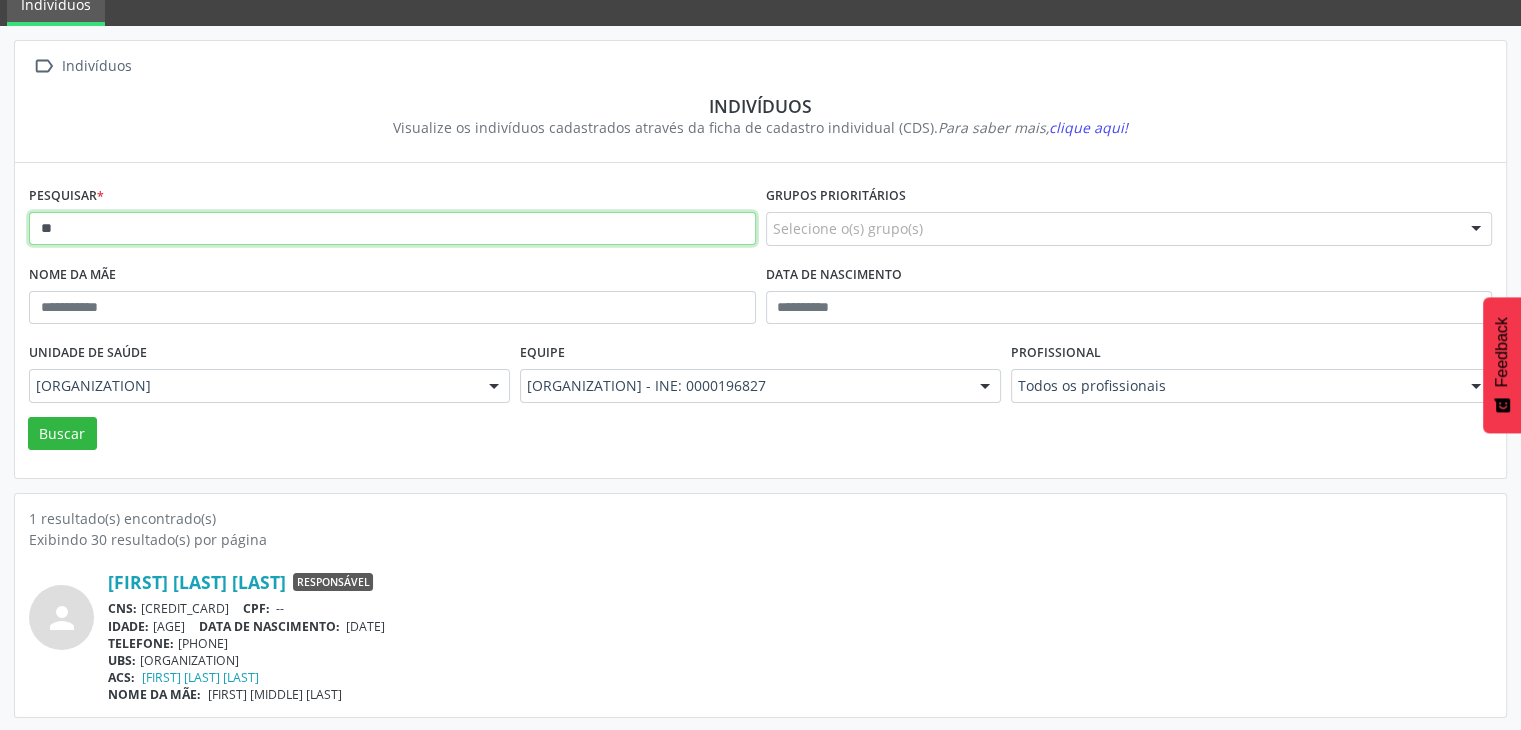 type on "*" 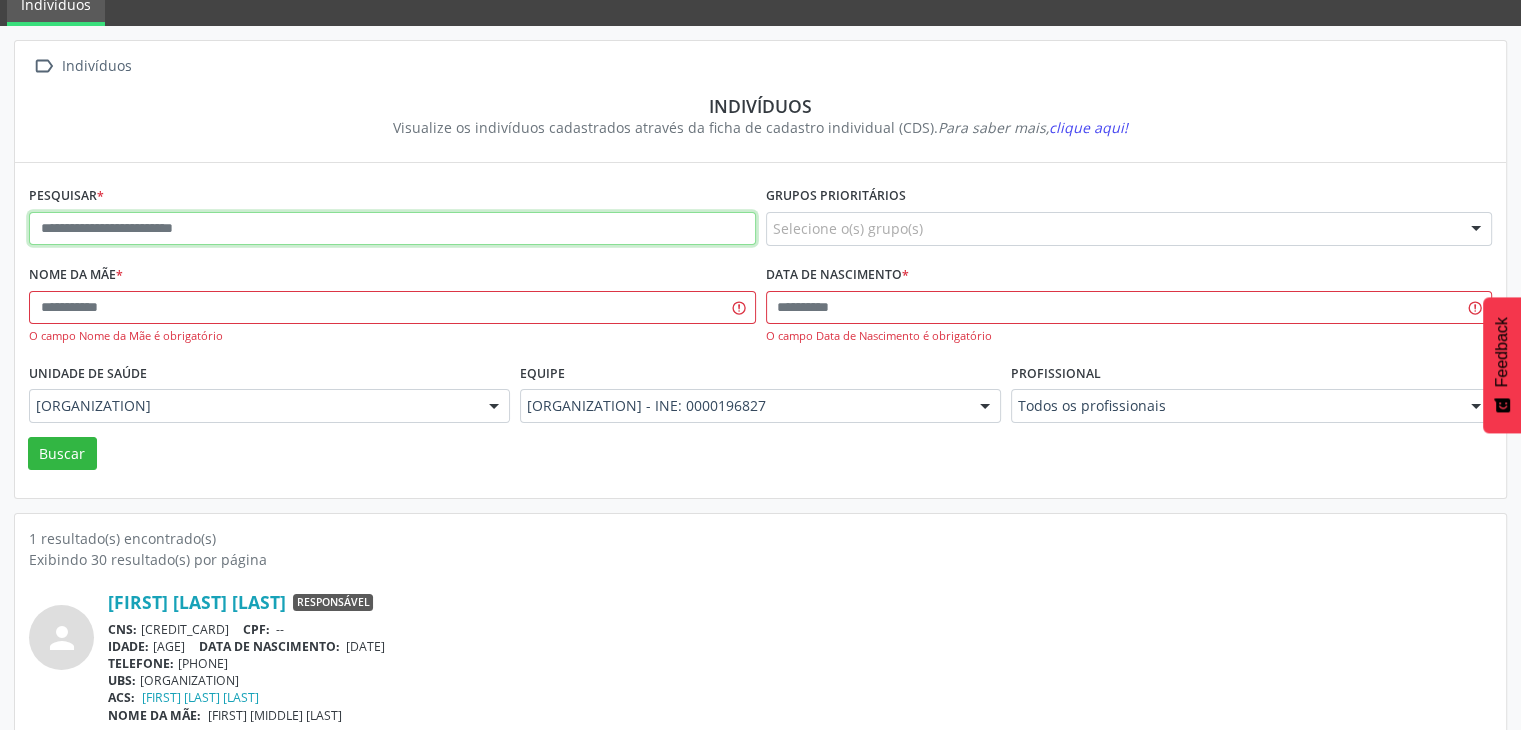 paste on "**********" 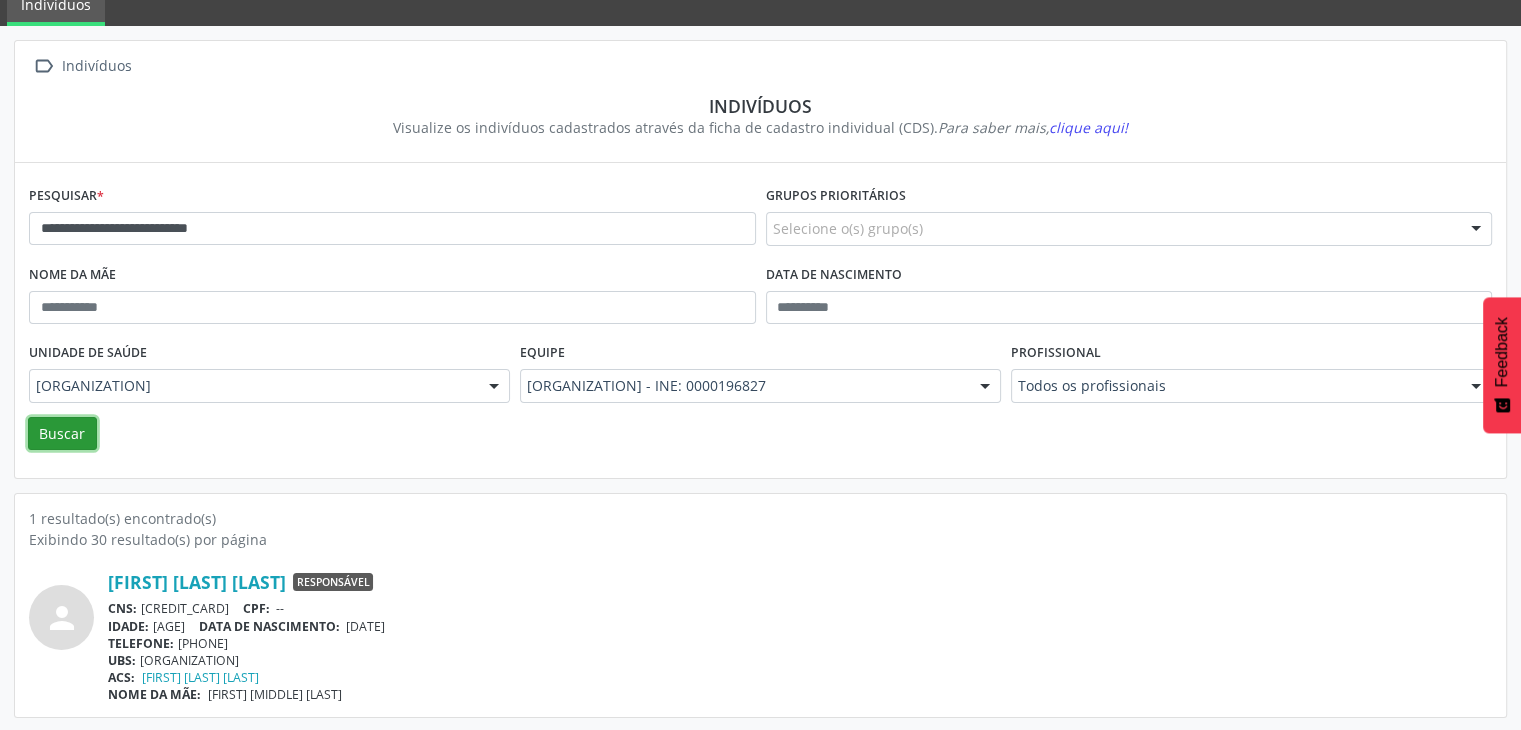 click on "Buscar" at bounding box center (62, 434) 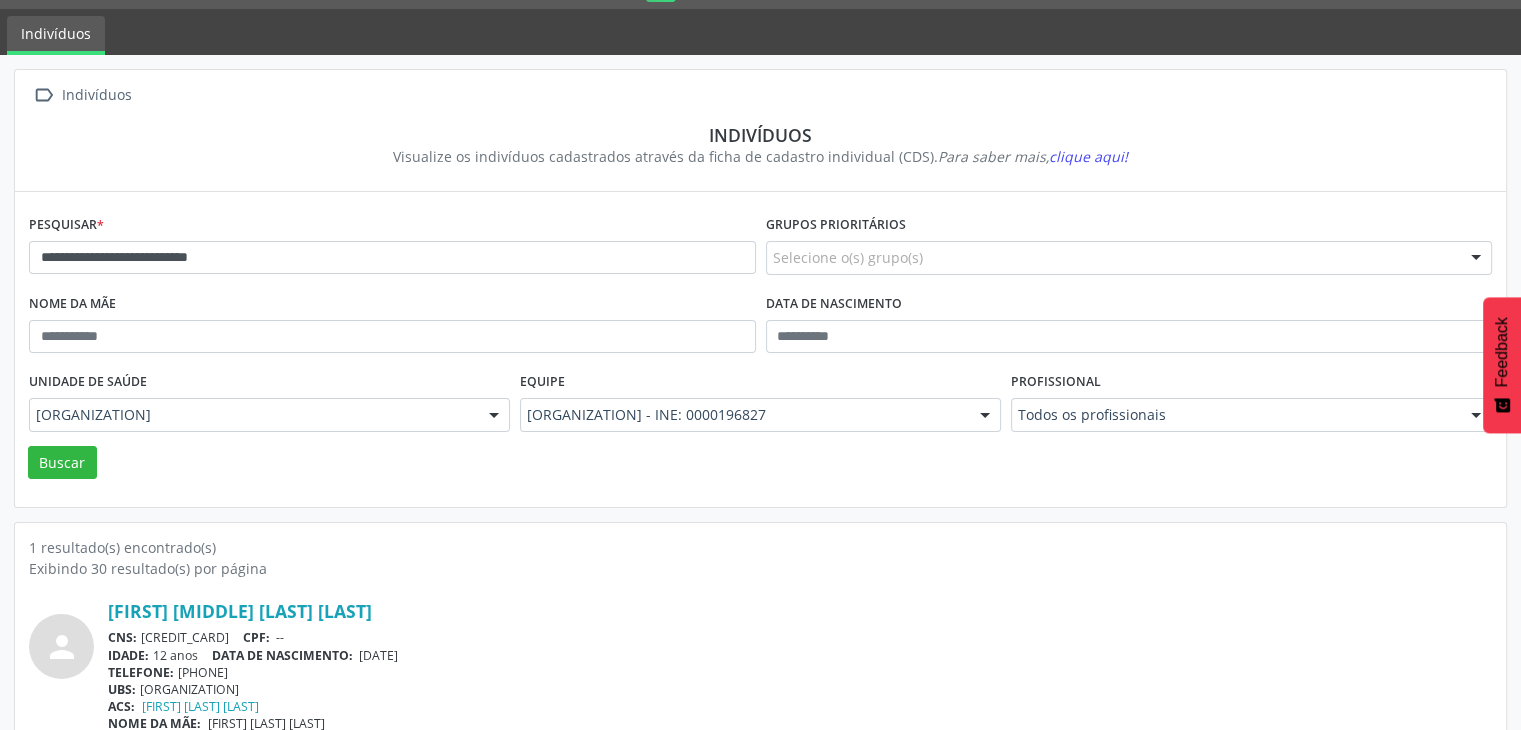 scroll, scrollTop: 84, scrollLeft: 0, axis: vertical 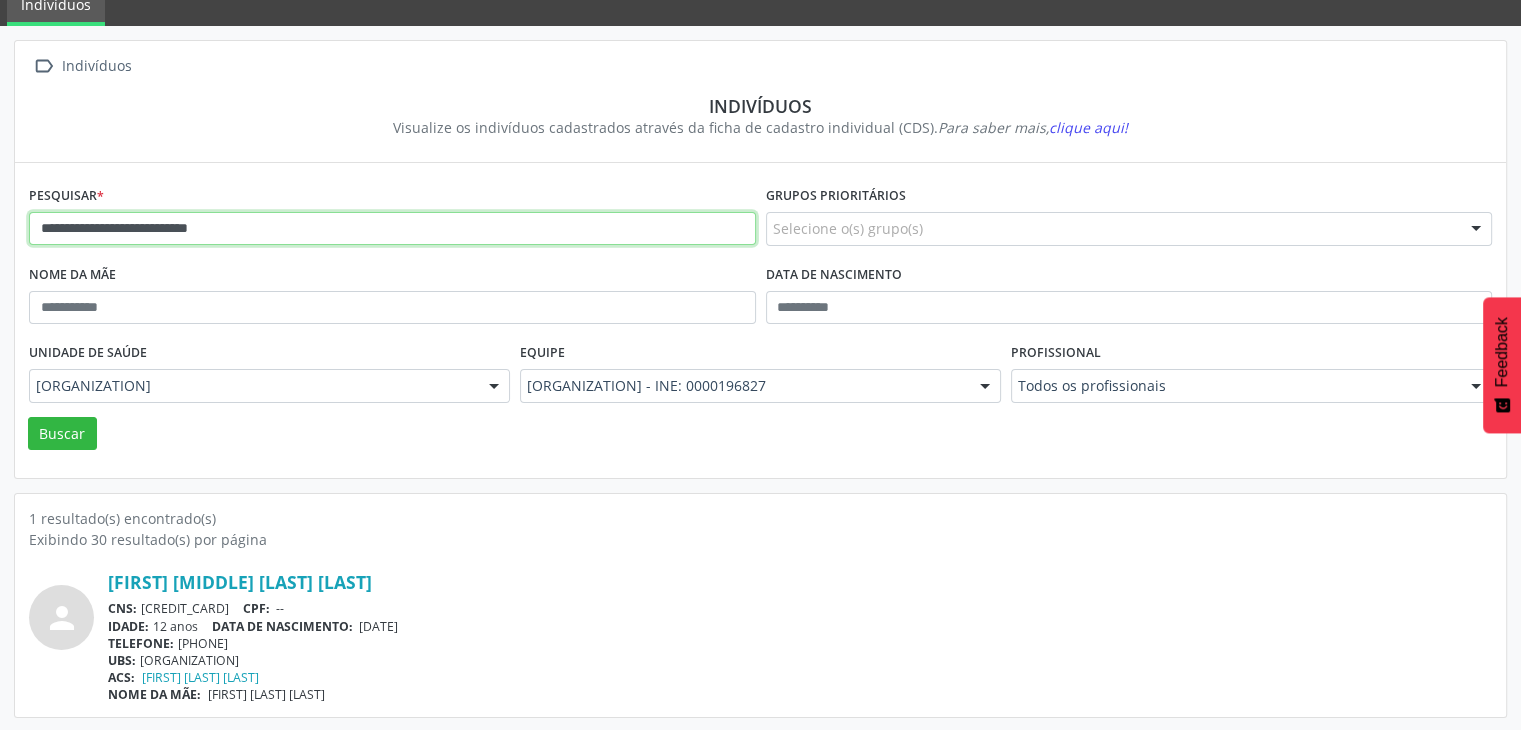 click on "**********" at bounding box center (392, 229) 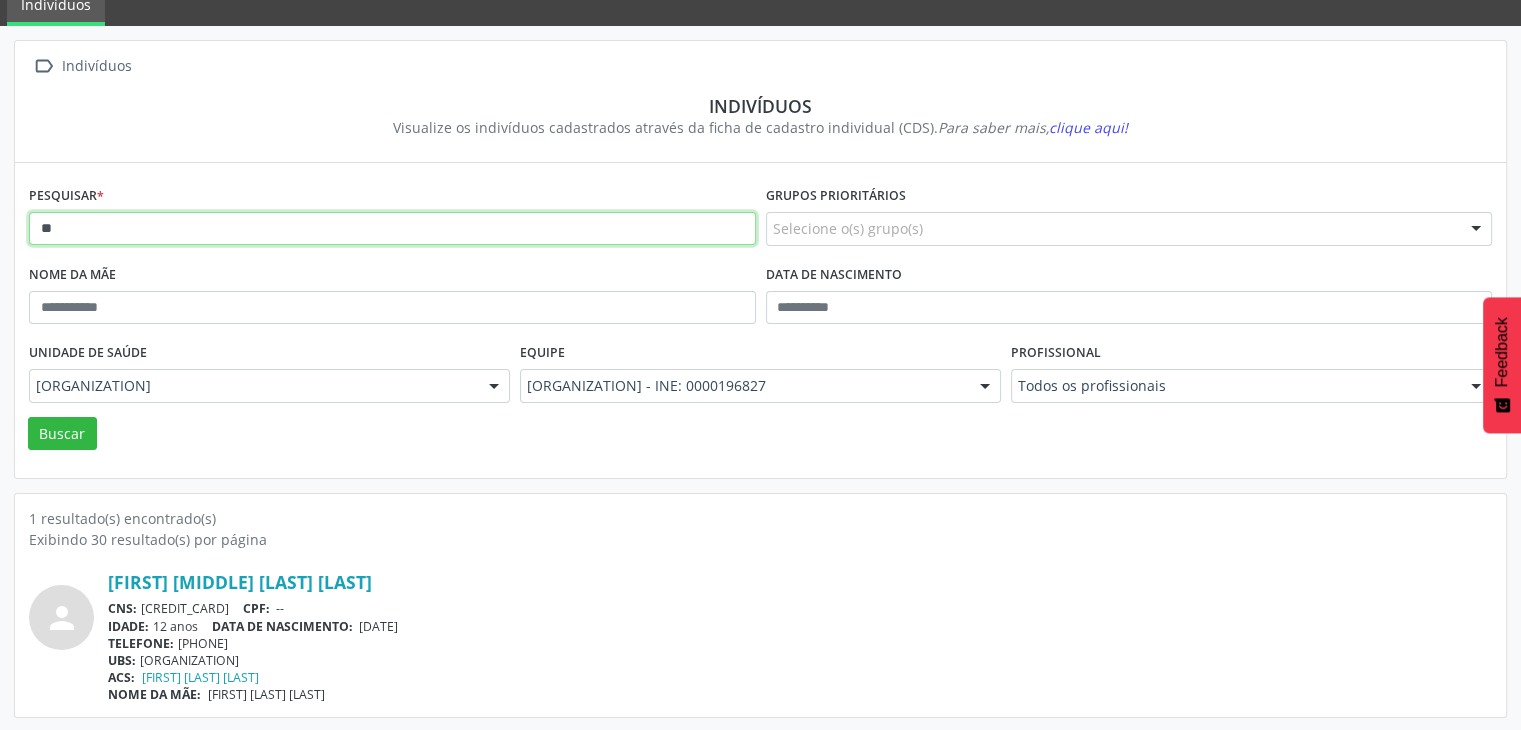 type on "*" 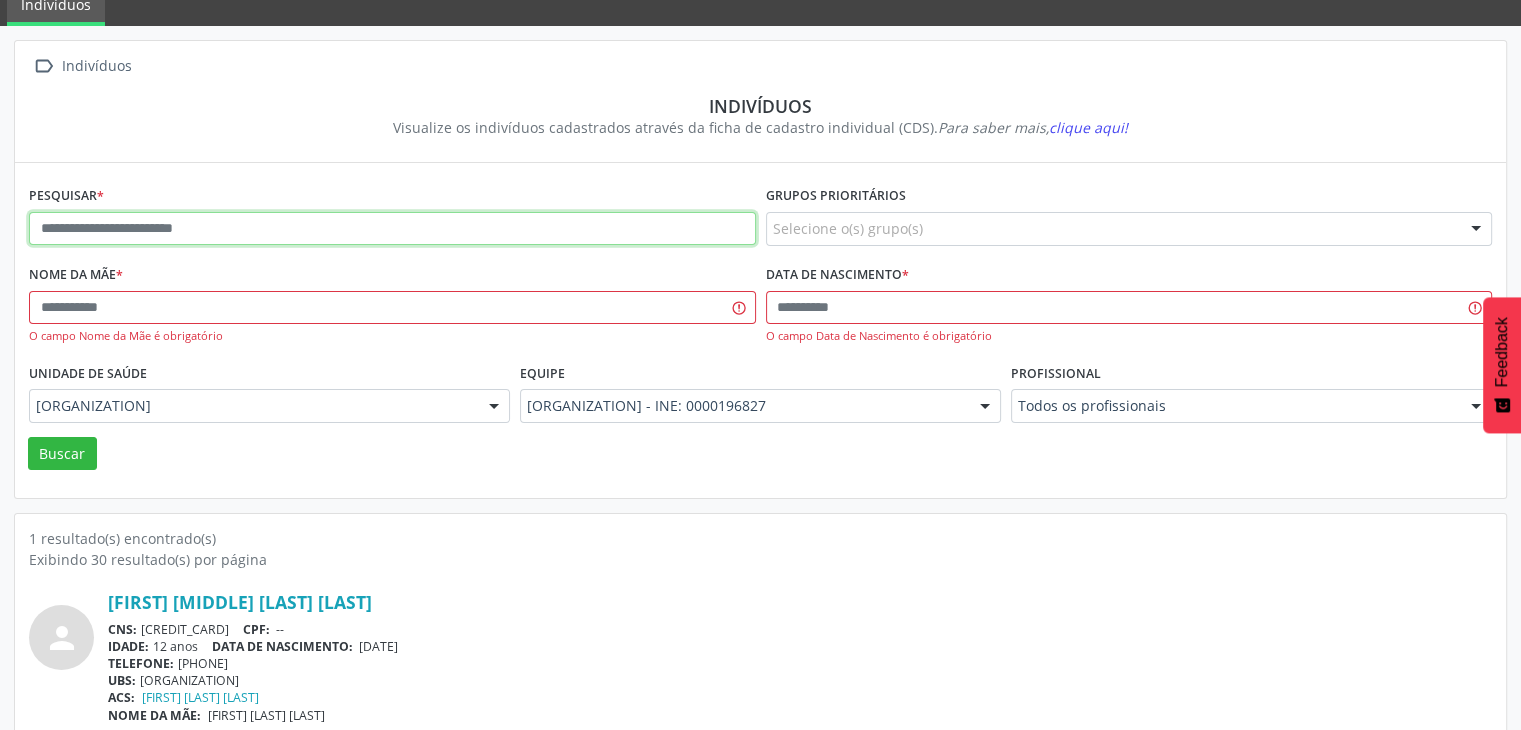 paste on "**********" 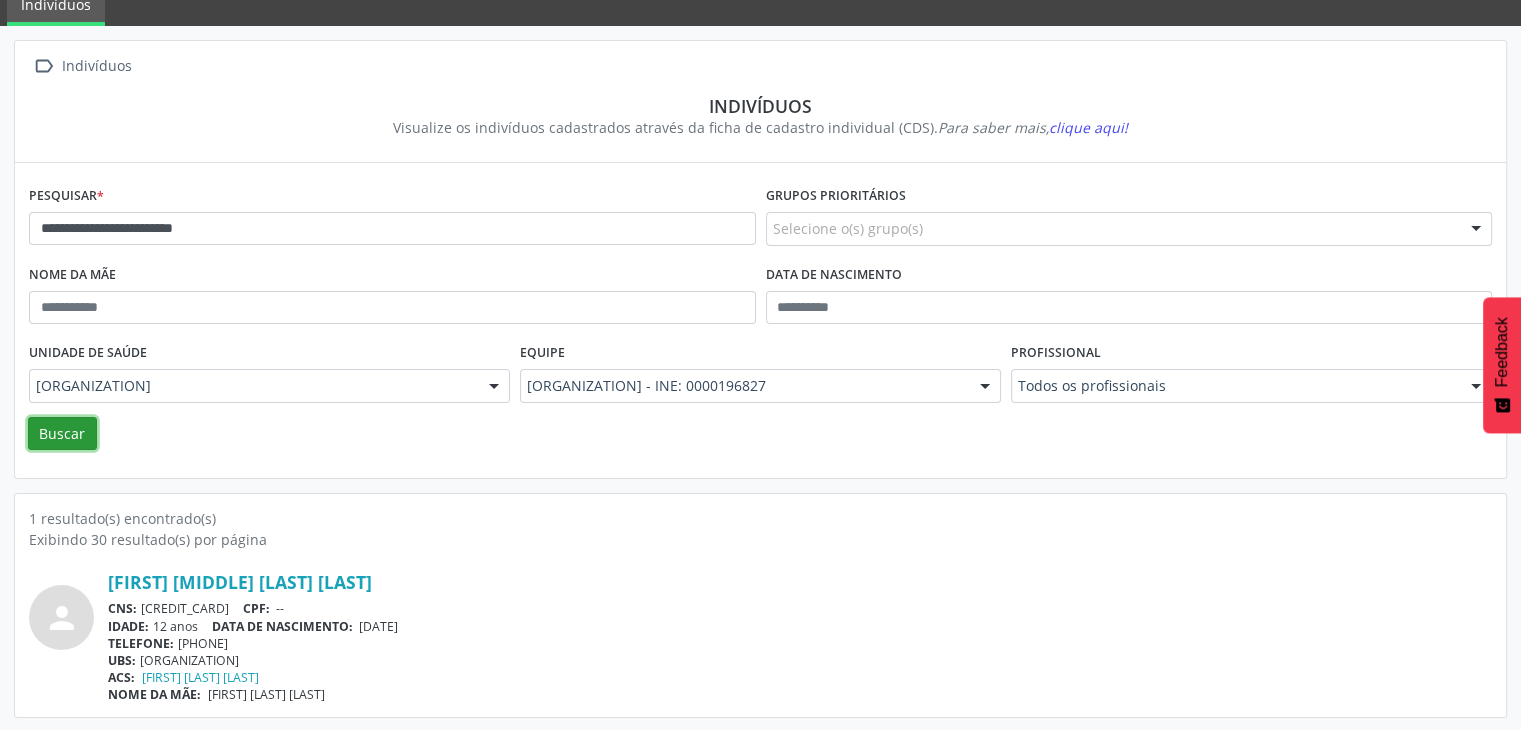 click on "Buscar" at bounding box center (62, 434) 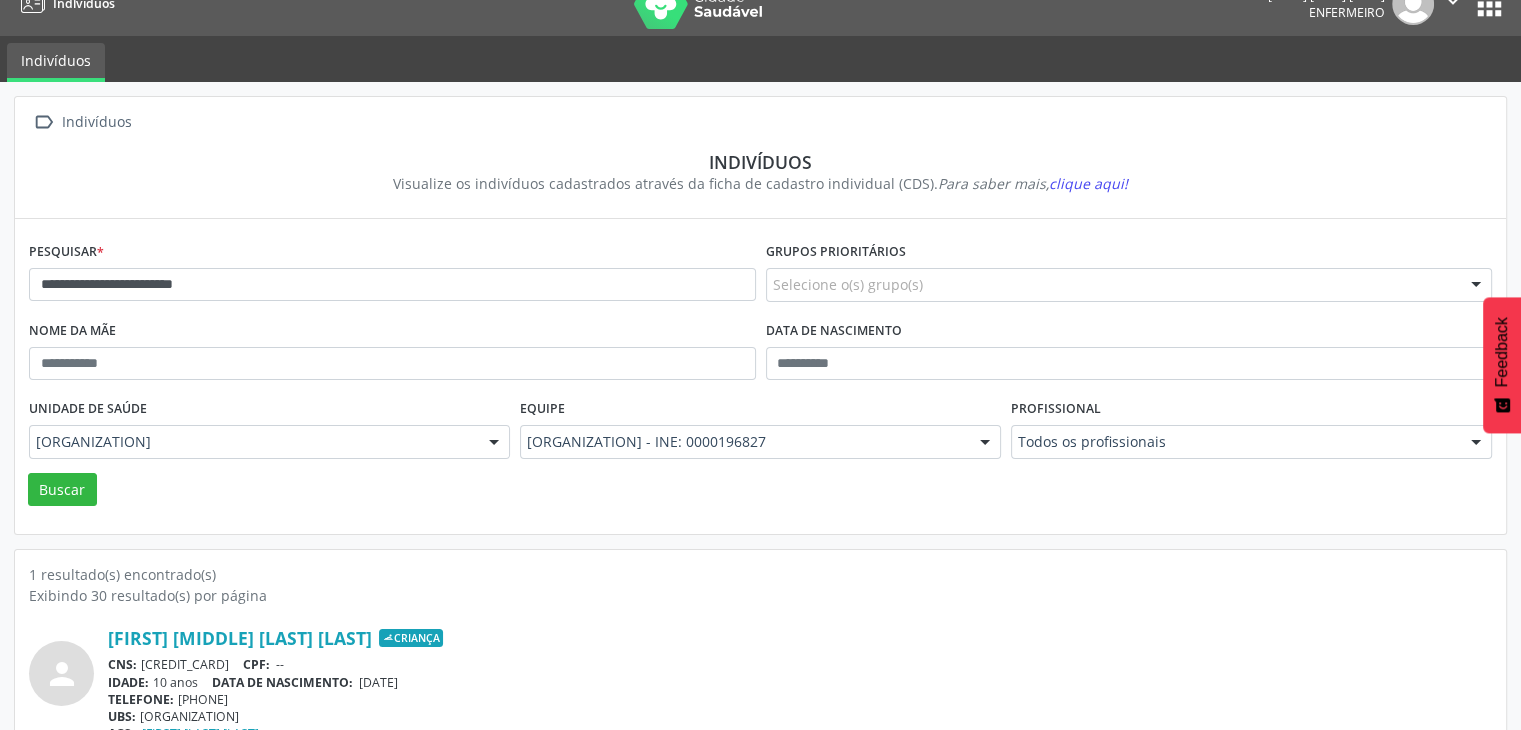 scroll, scrollTop: 0, scrollLeft: 0, axis: both 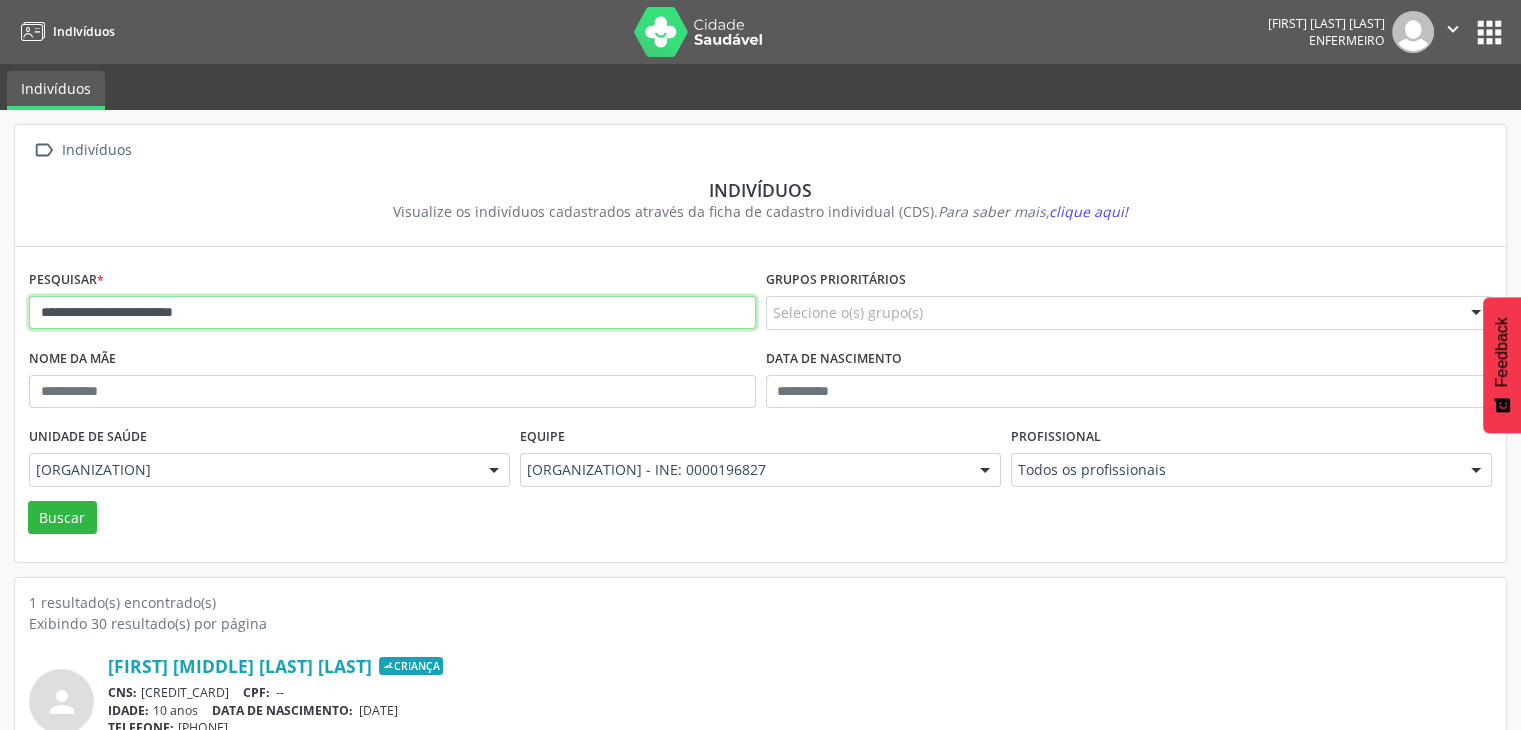 click on "**********" at bounding box center (392, 313) 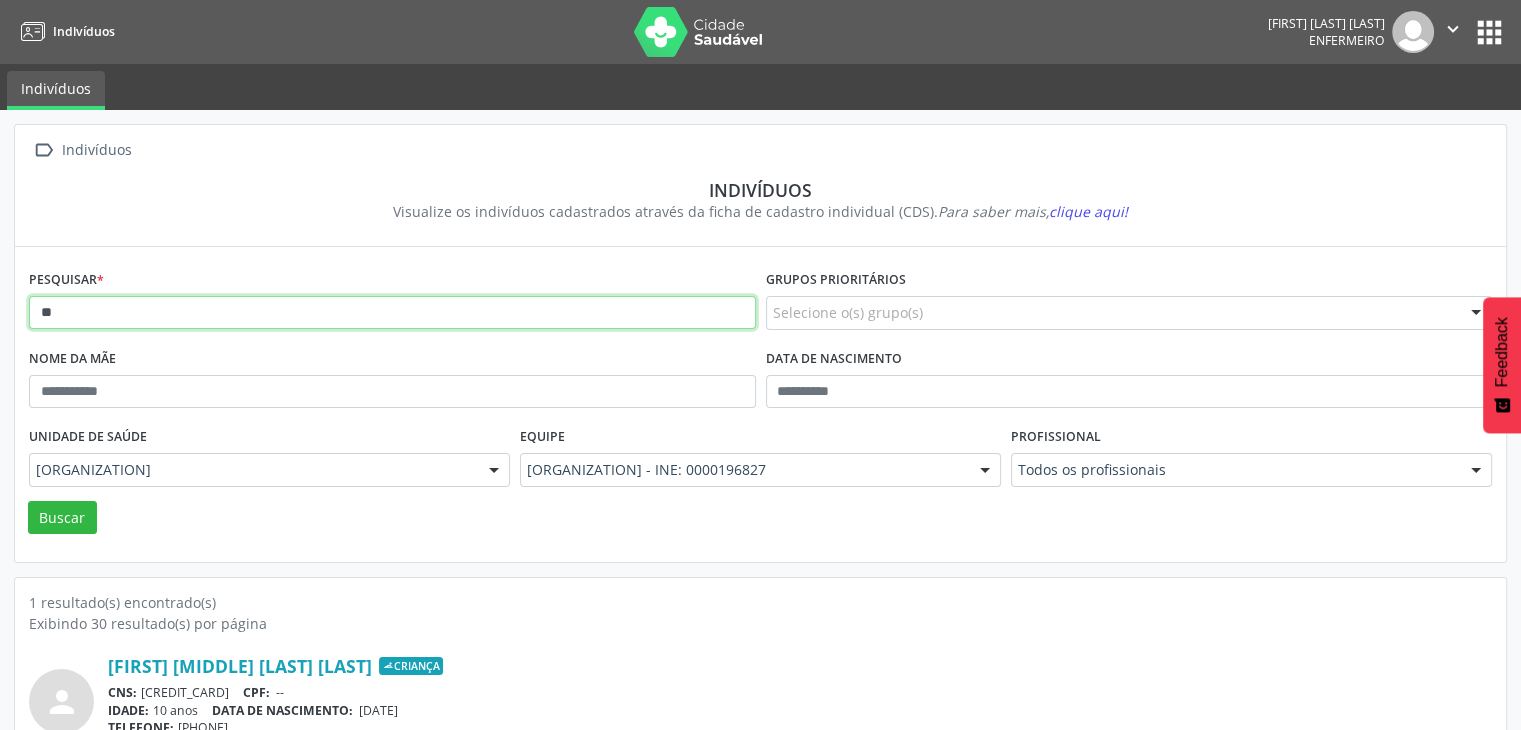 type on "*" 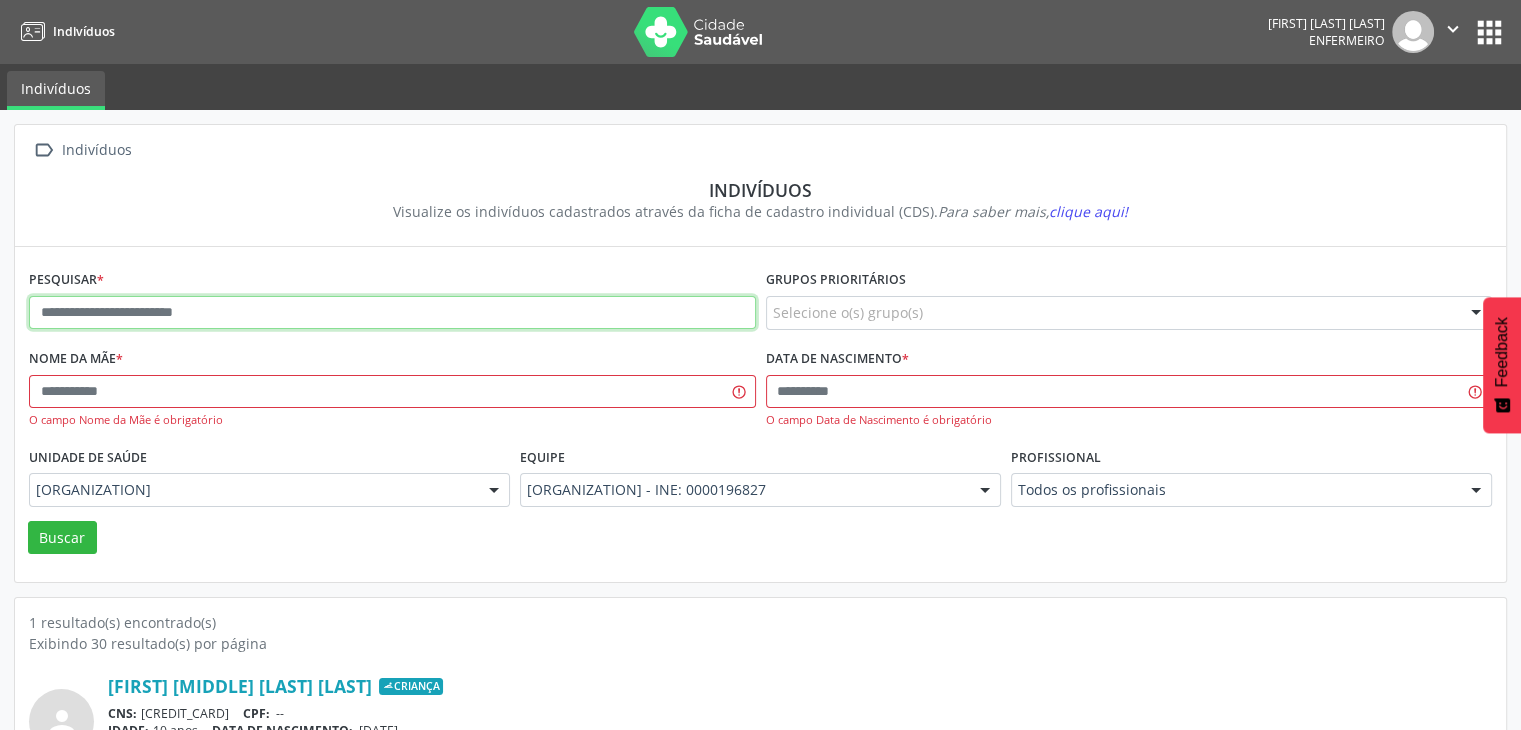 paste on "**********" 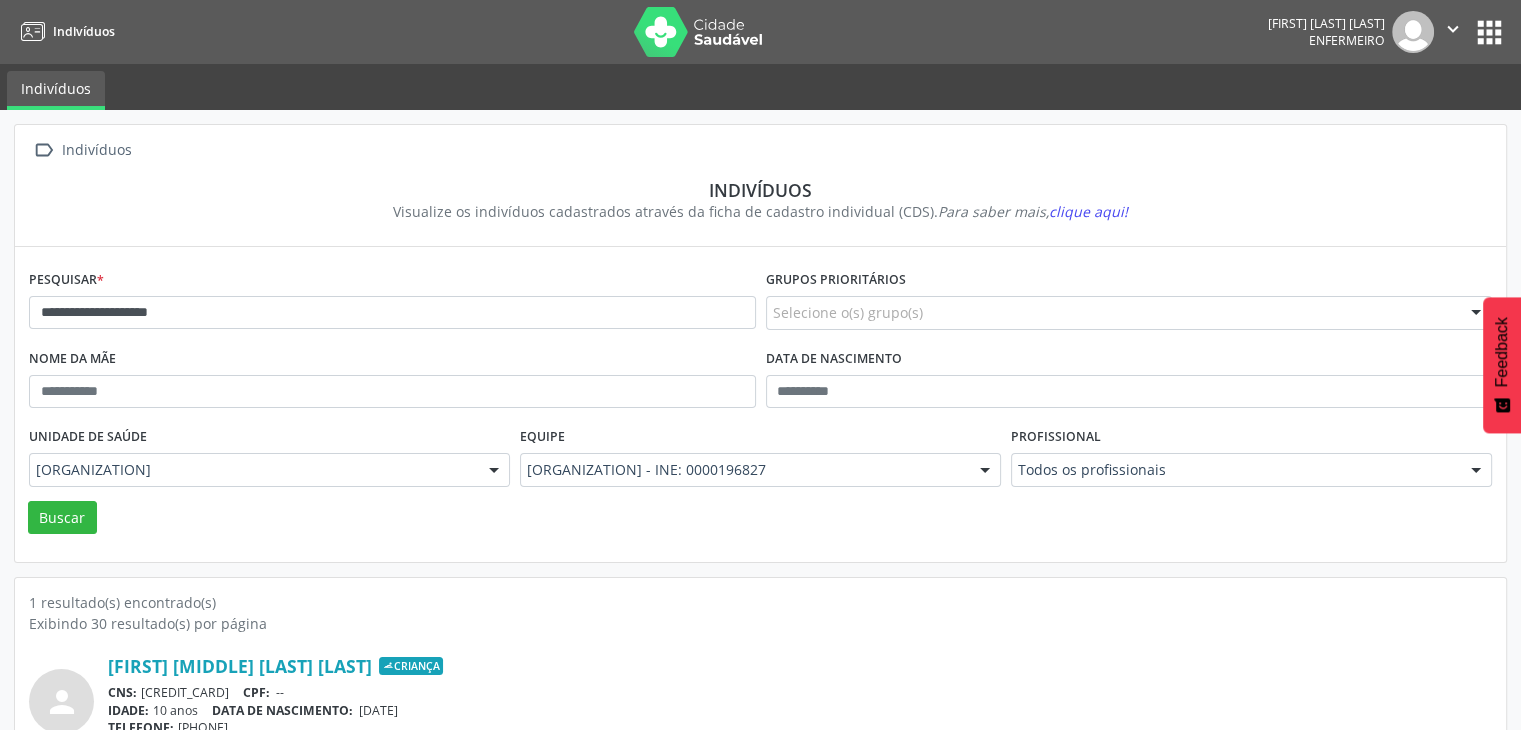 click on "Buscar" at bounding box center [760, 518] 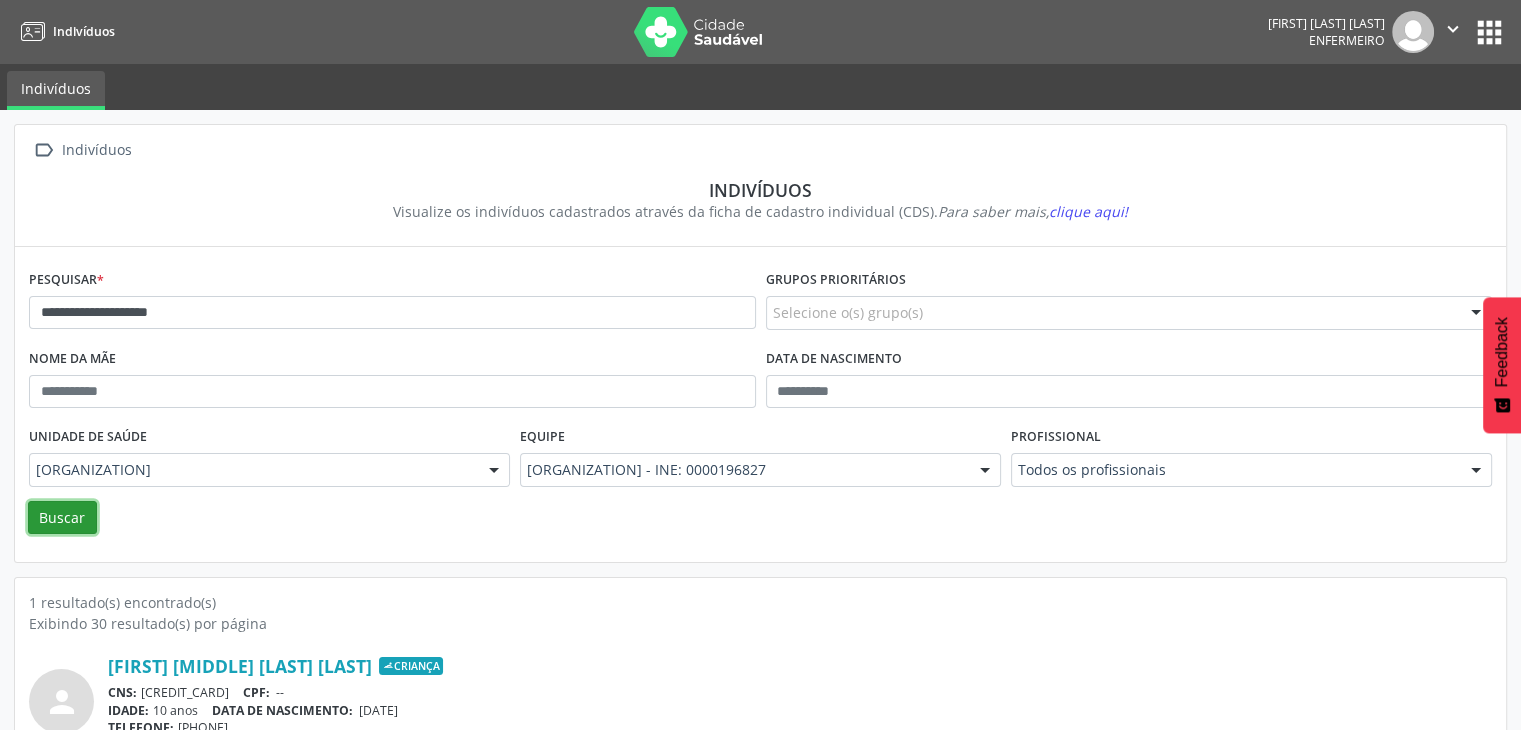 click on "Buscar" at bounding box center (62, 518) 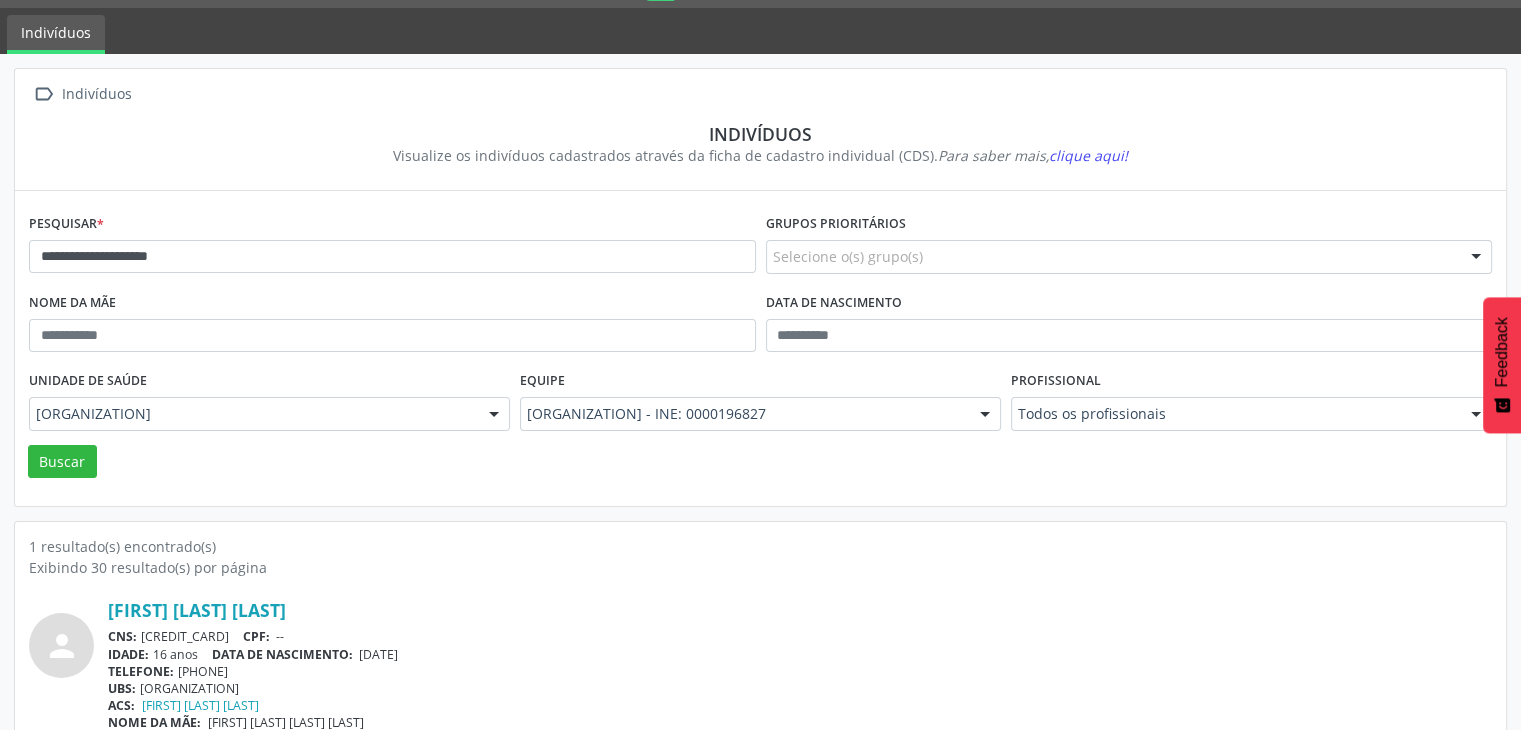 scroll, scrollTop: 84, scrollLeft: 0, axis: vertical 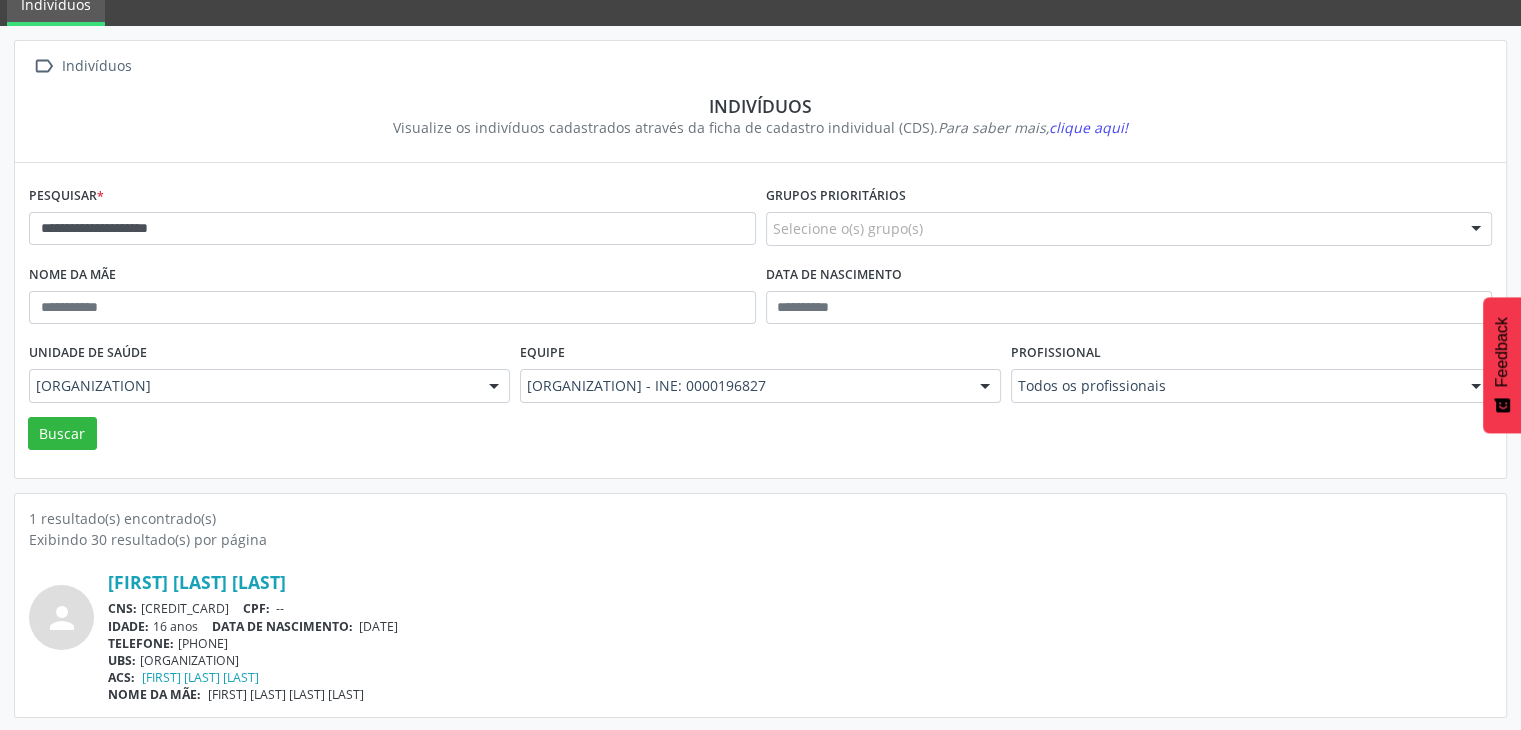 click on "**********" at bounding box center (392, 220) 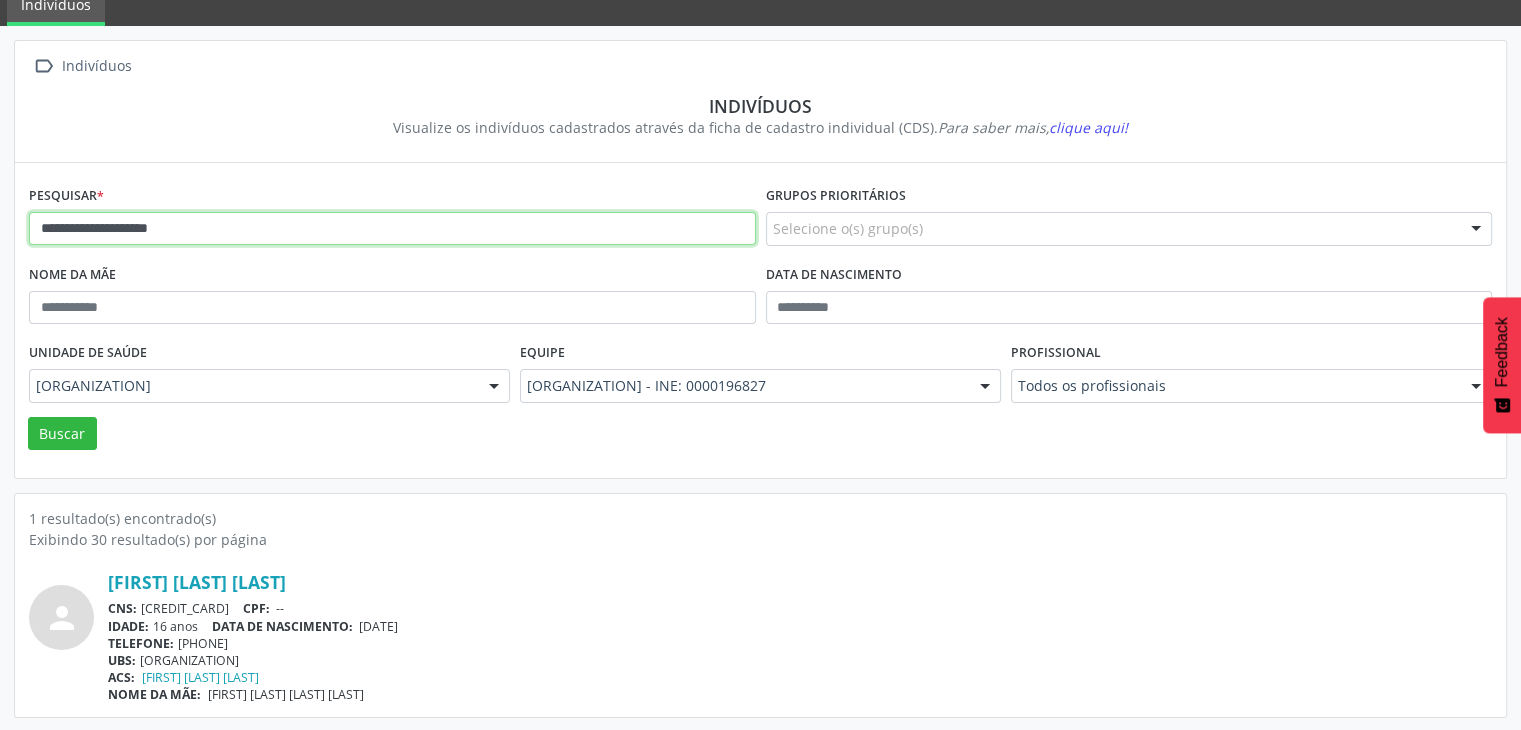 click on "**********" at bounding box center [392, 229] 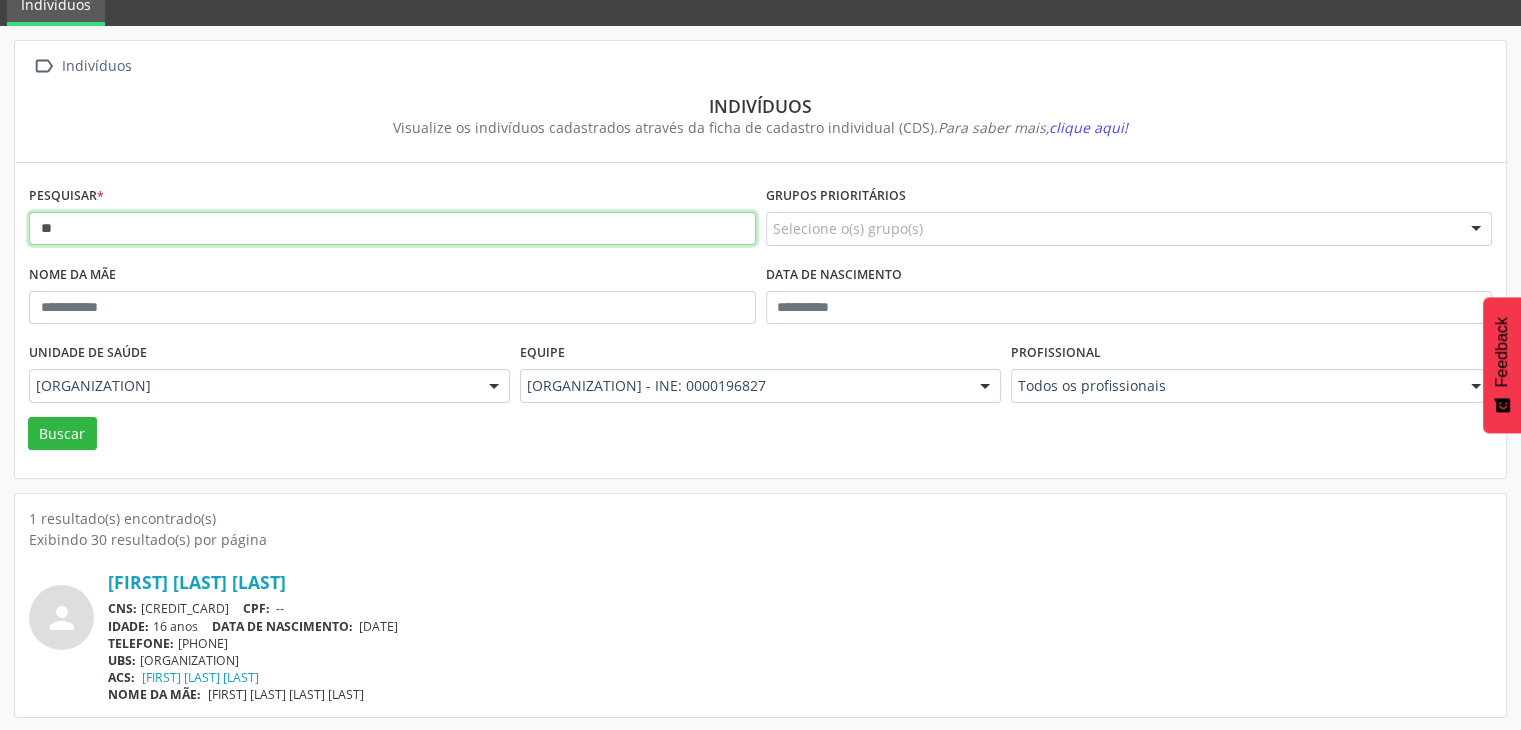 type on "*" 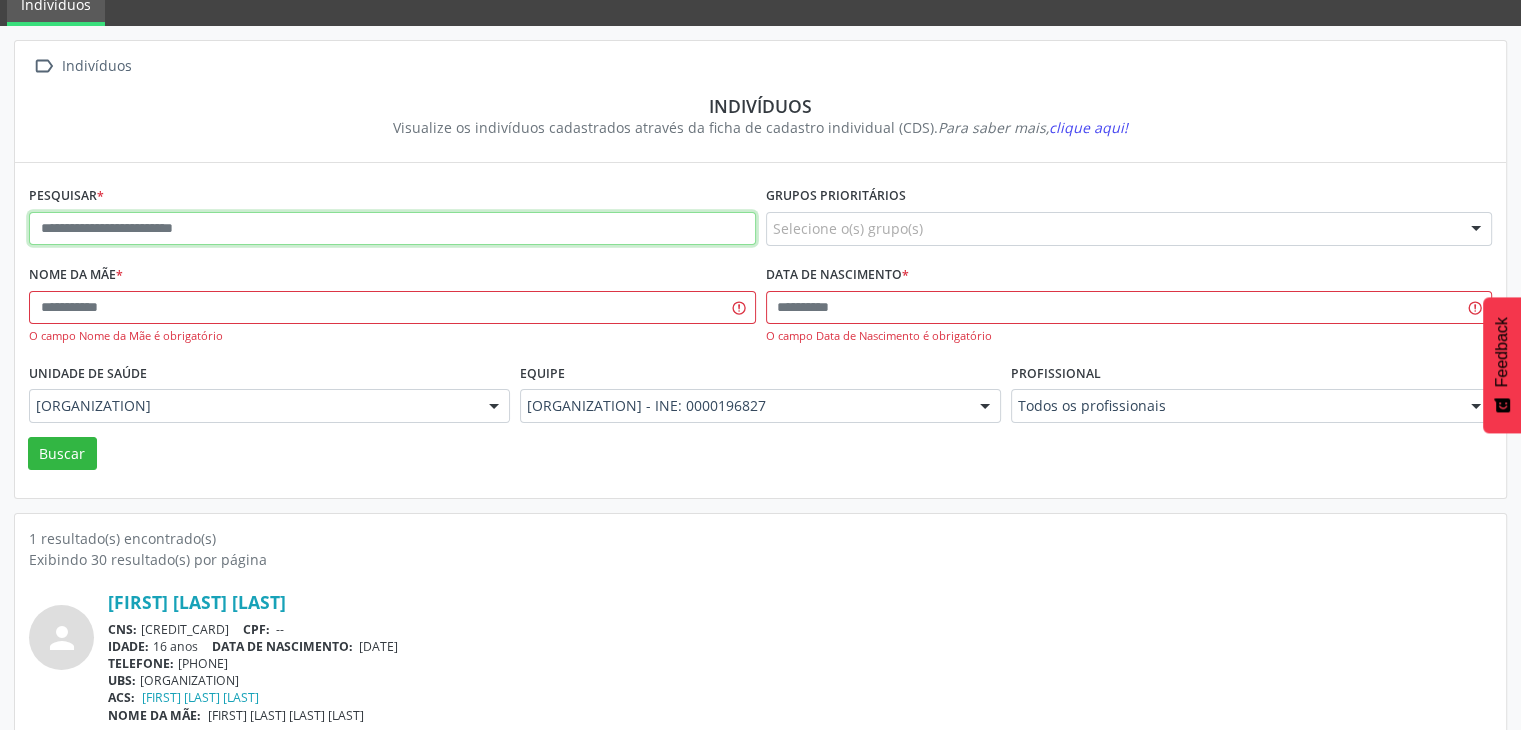 paste on "**********" 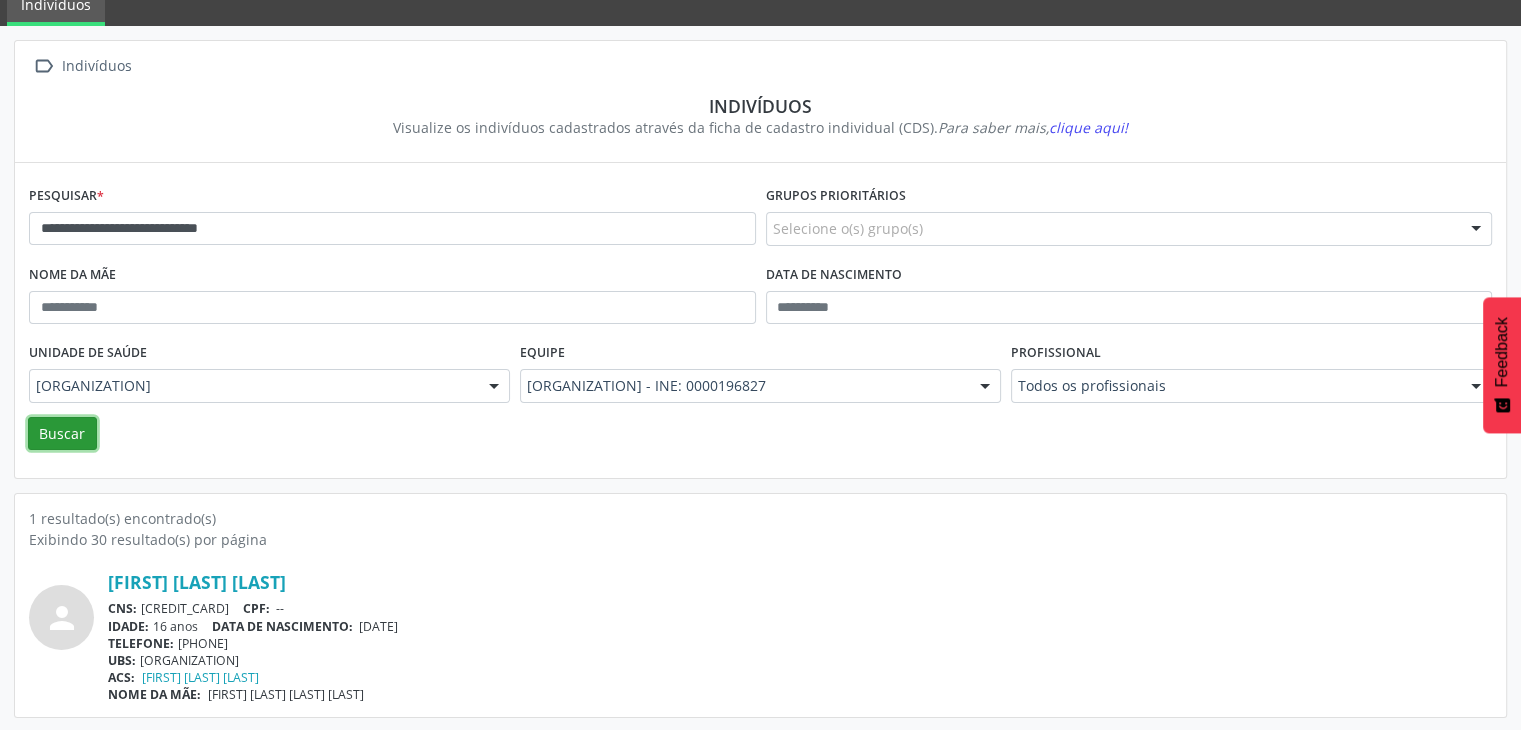 click on "Buscar" at bounding box center [62, 434] 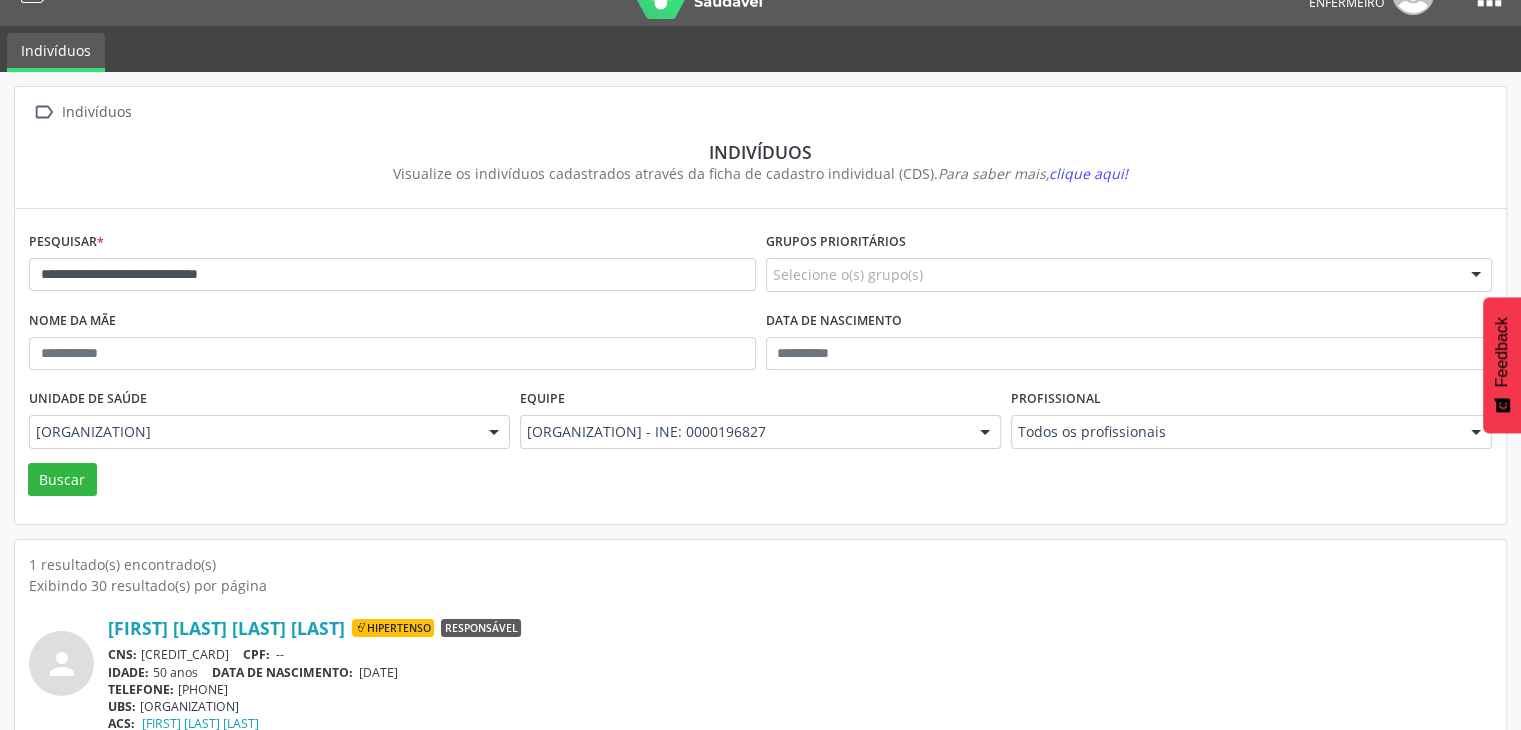 scroll, scrollTop: 0, scrollLeft: 0, axis: both 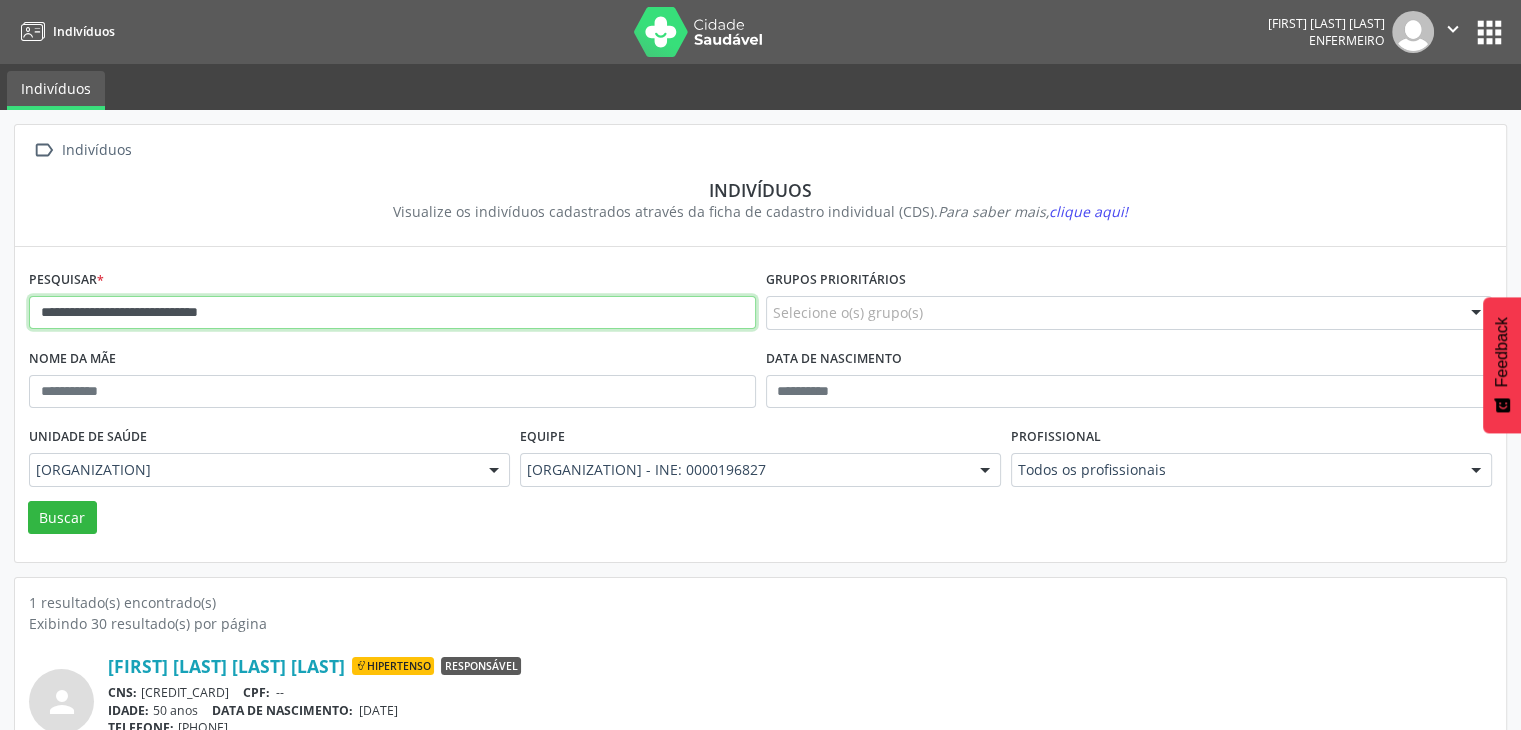 click on "**********" at bounding box center [392, 313] 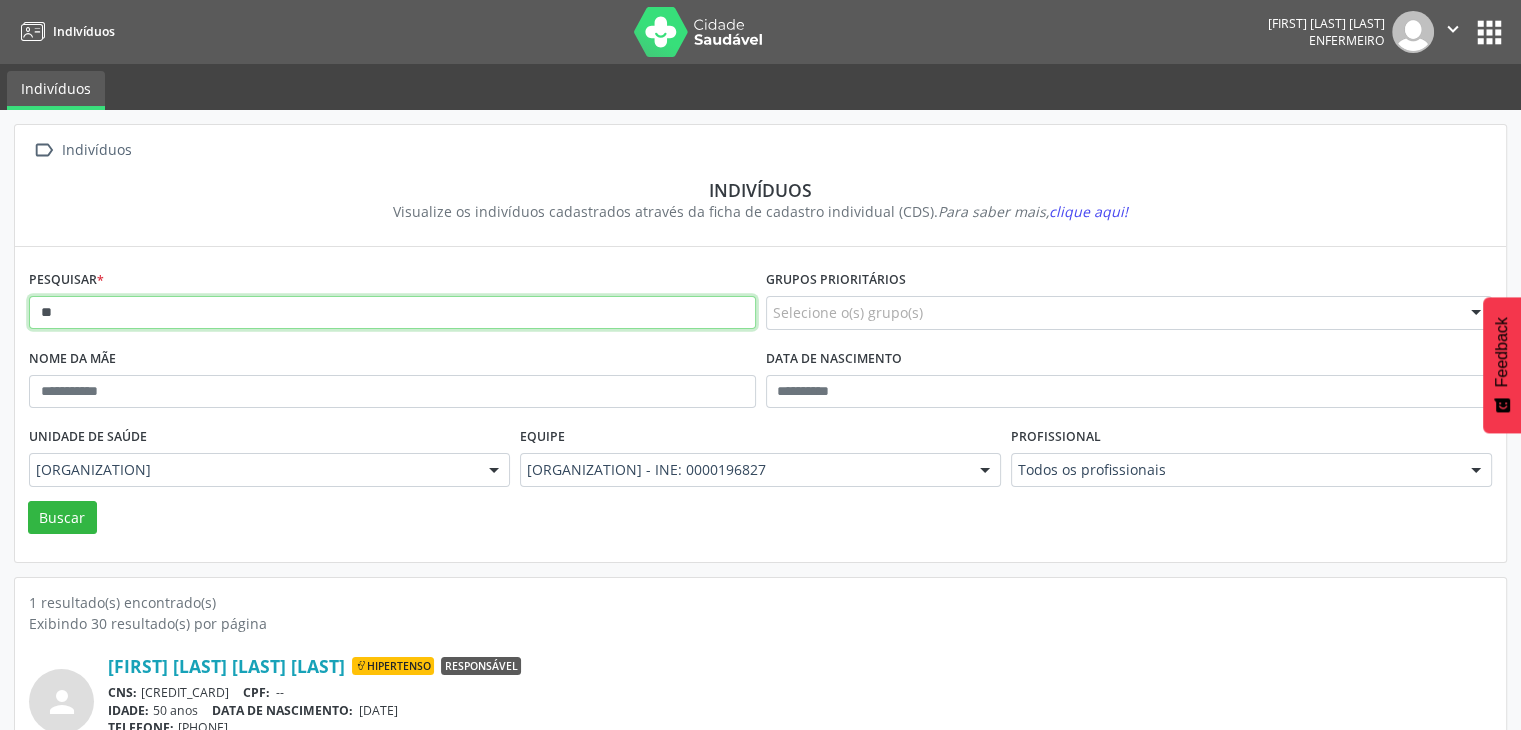type on "*" 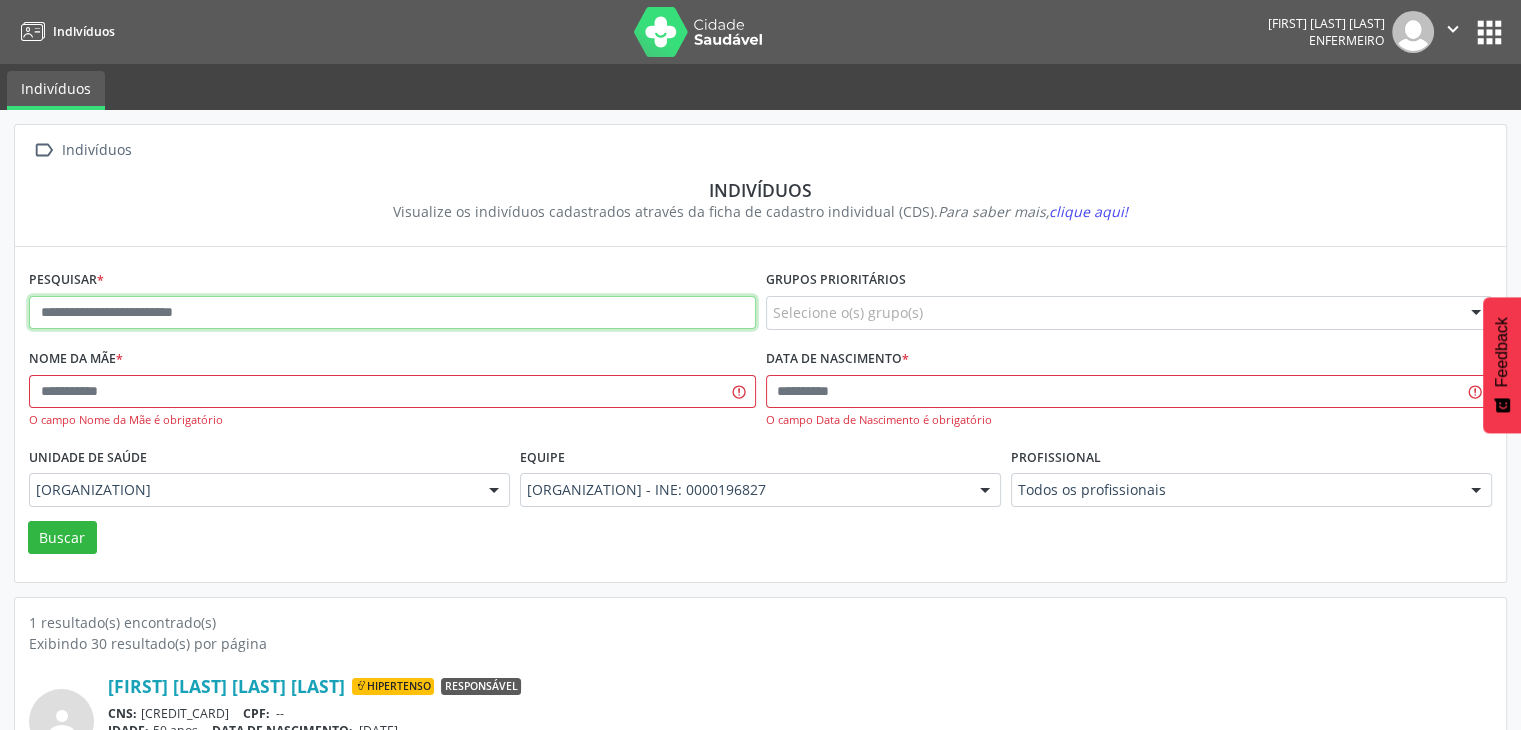click at bounding box center [392, 313] 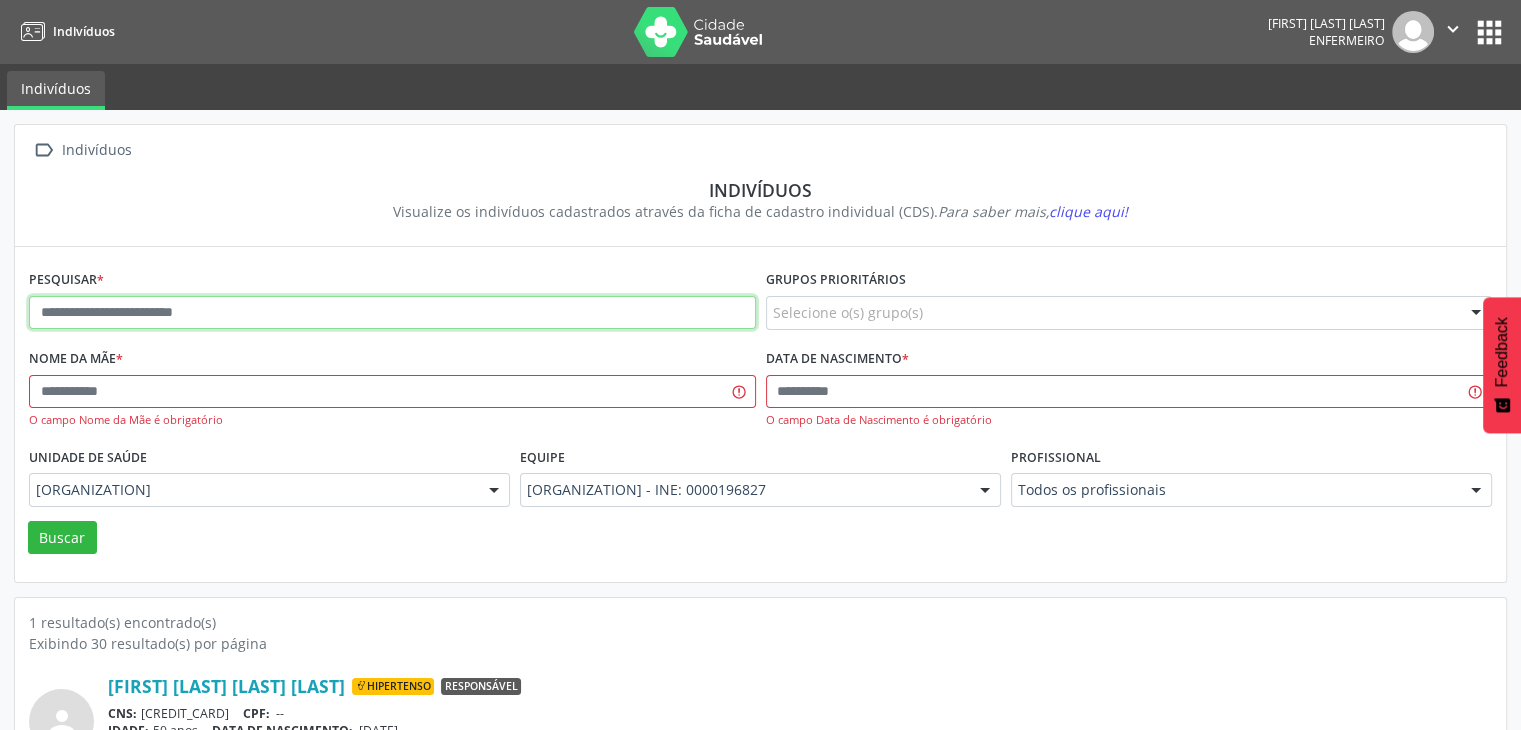 paste on "**********" 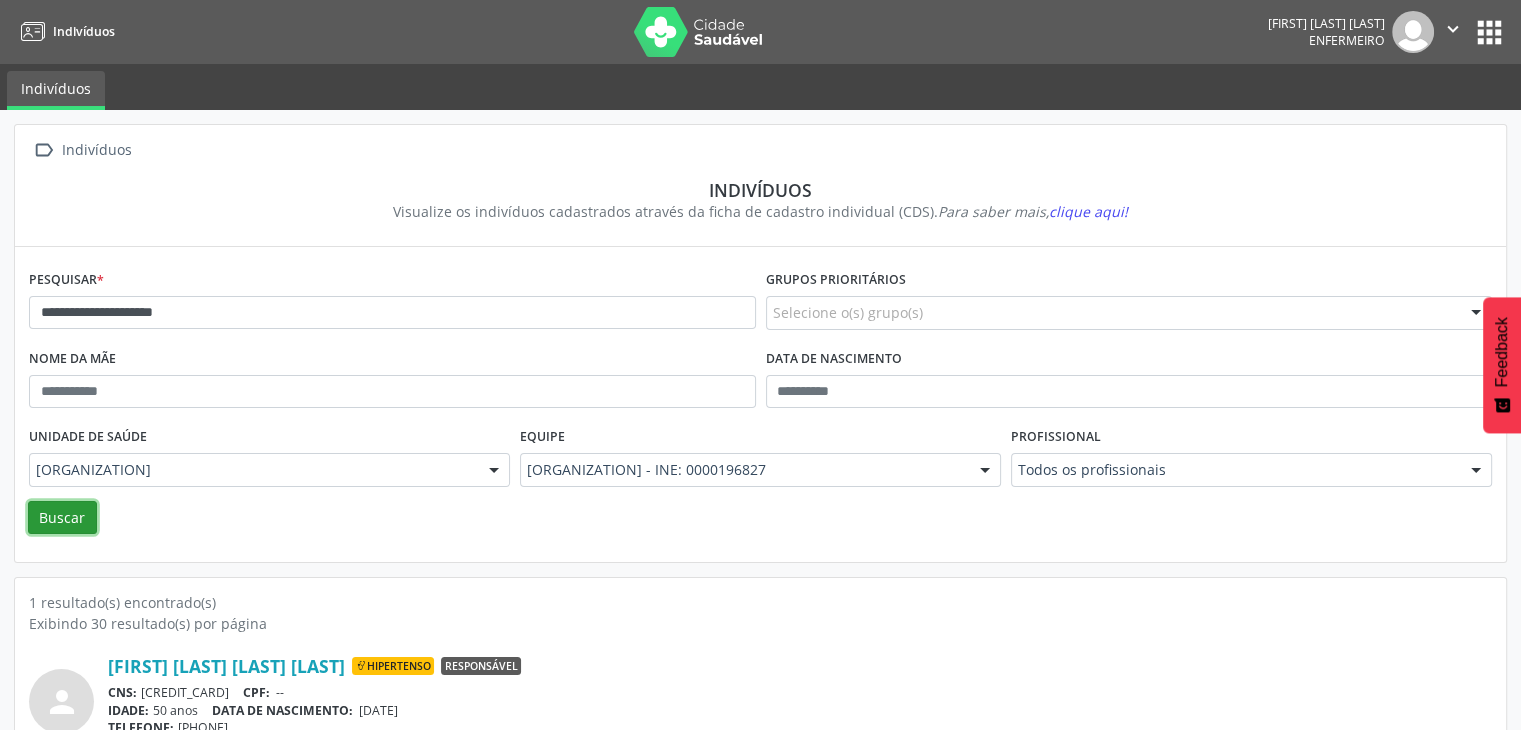 click on "Buscar" at bounding box center [62, 518] 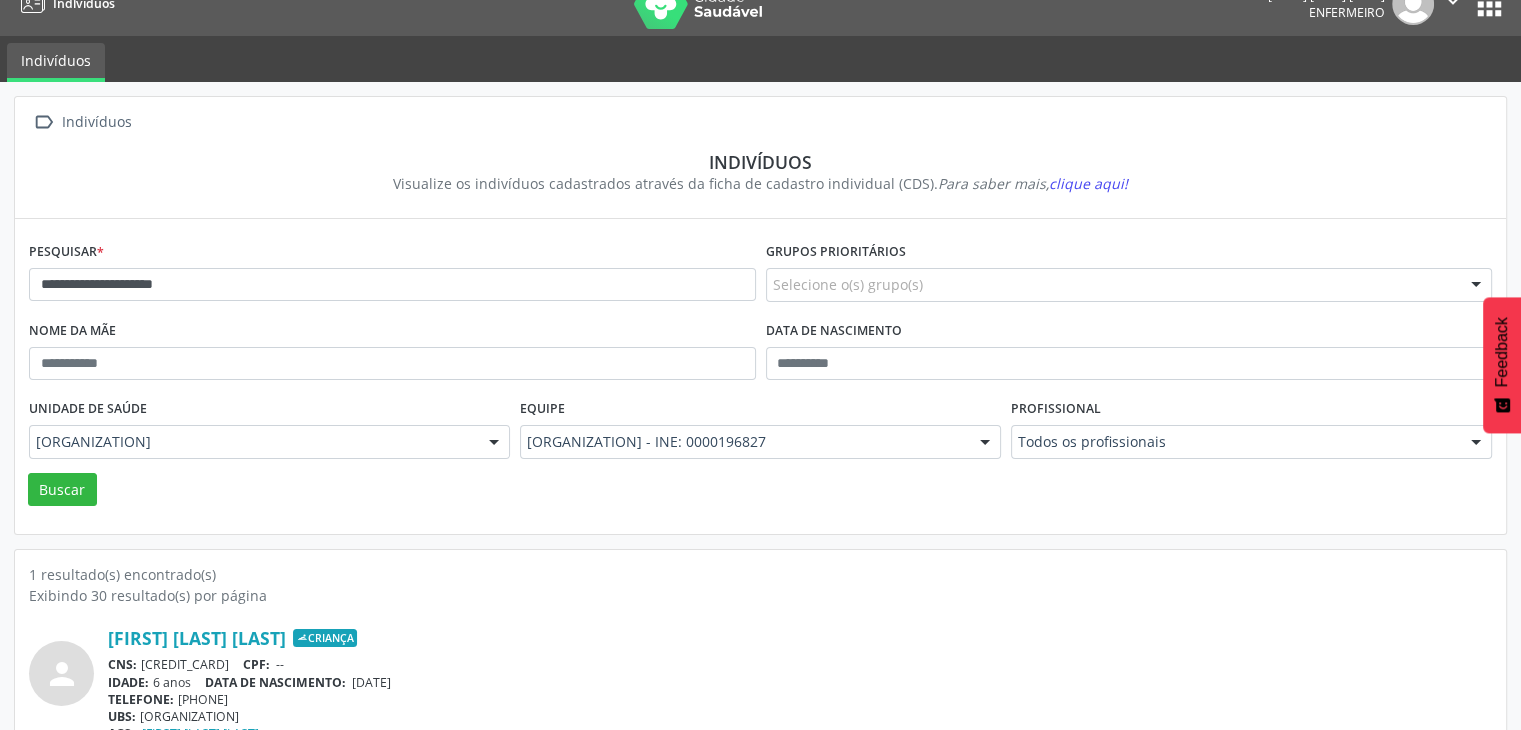 scroll, scrollTop: 0, scrollLeft: 0, axis: both 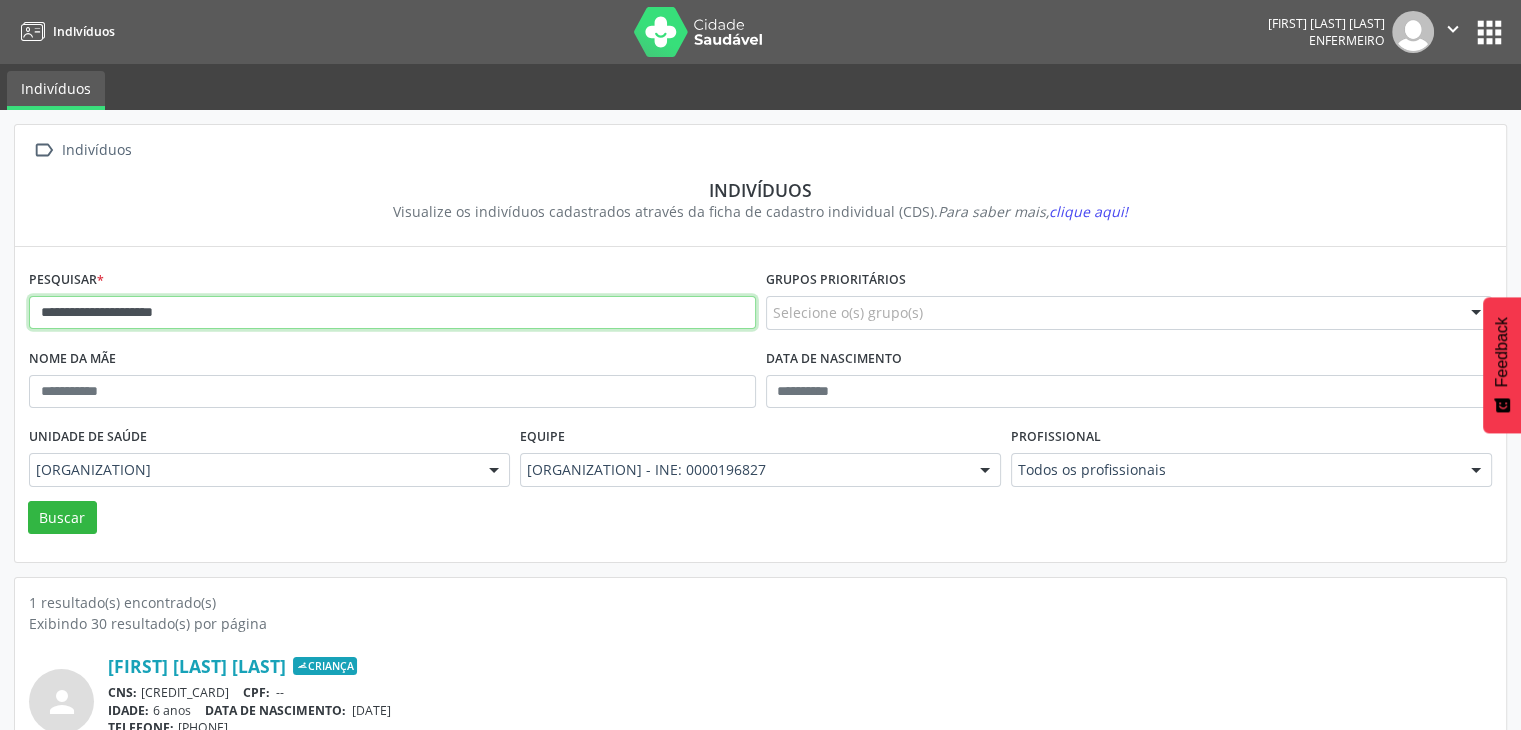 click on "**********" at bounding box center [392, 313] 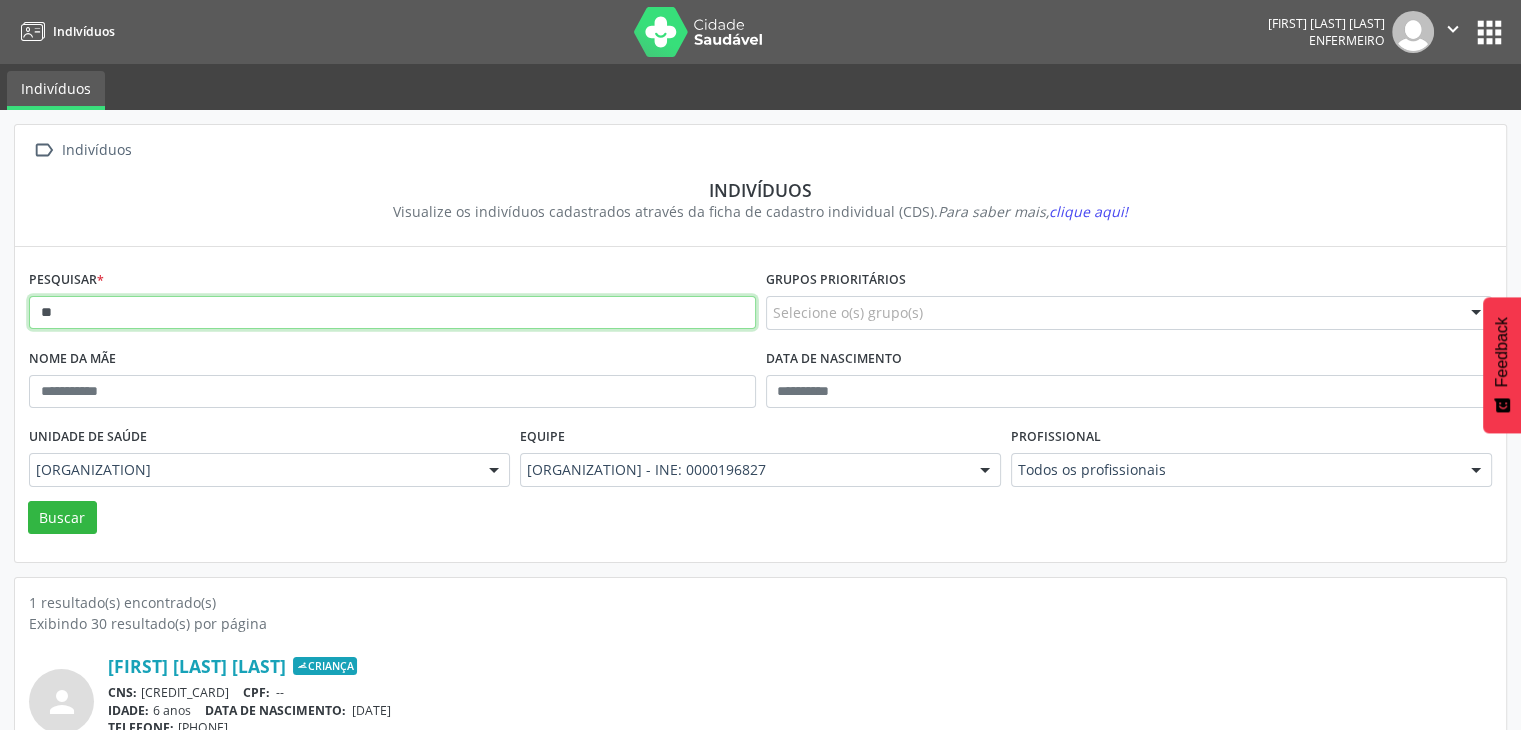 type on "*" 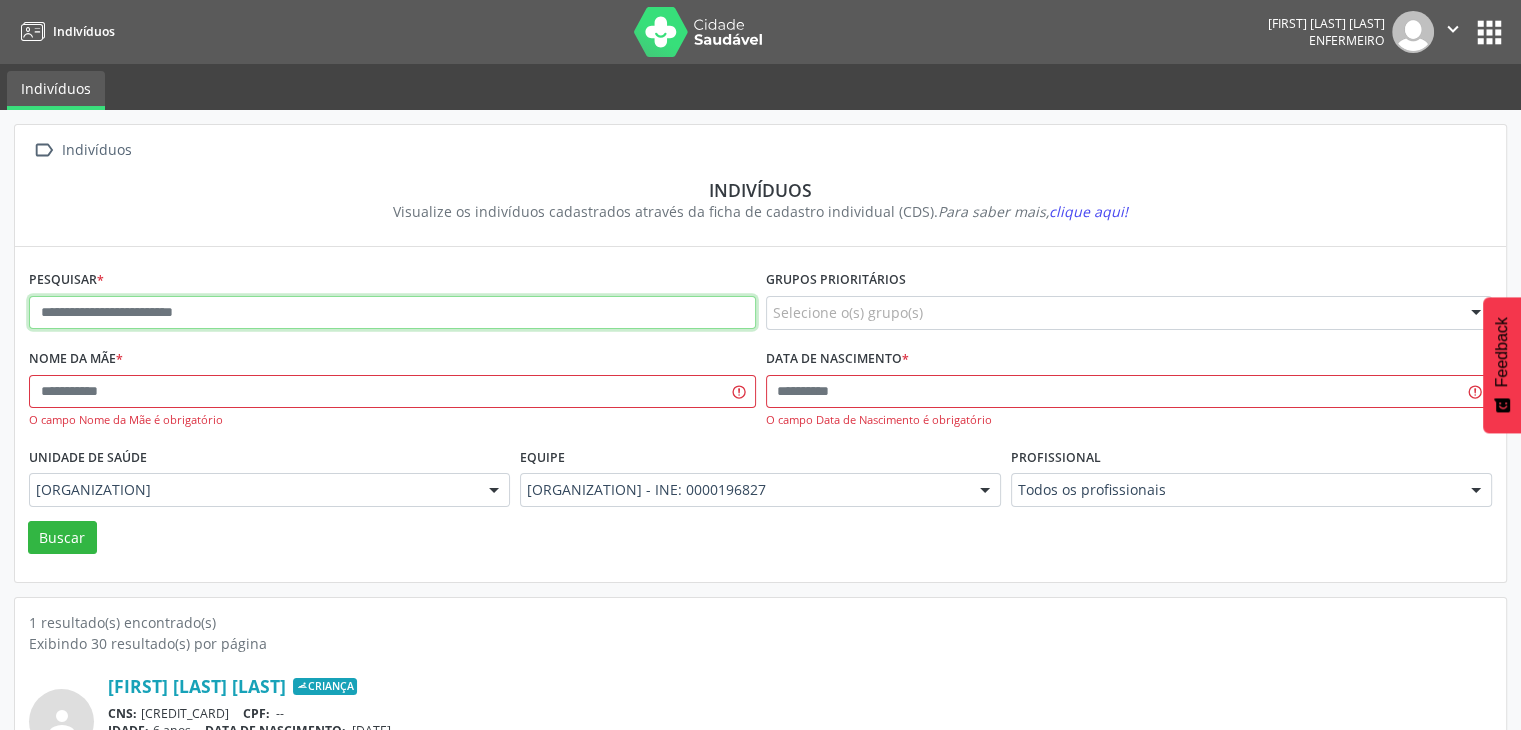 paste on "**********" 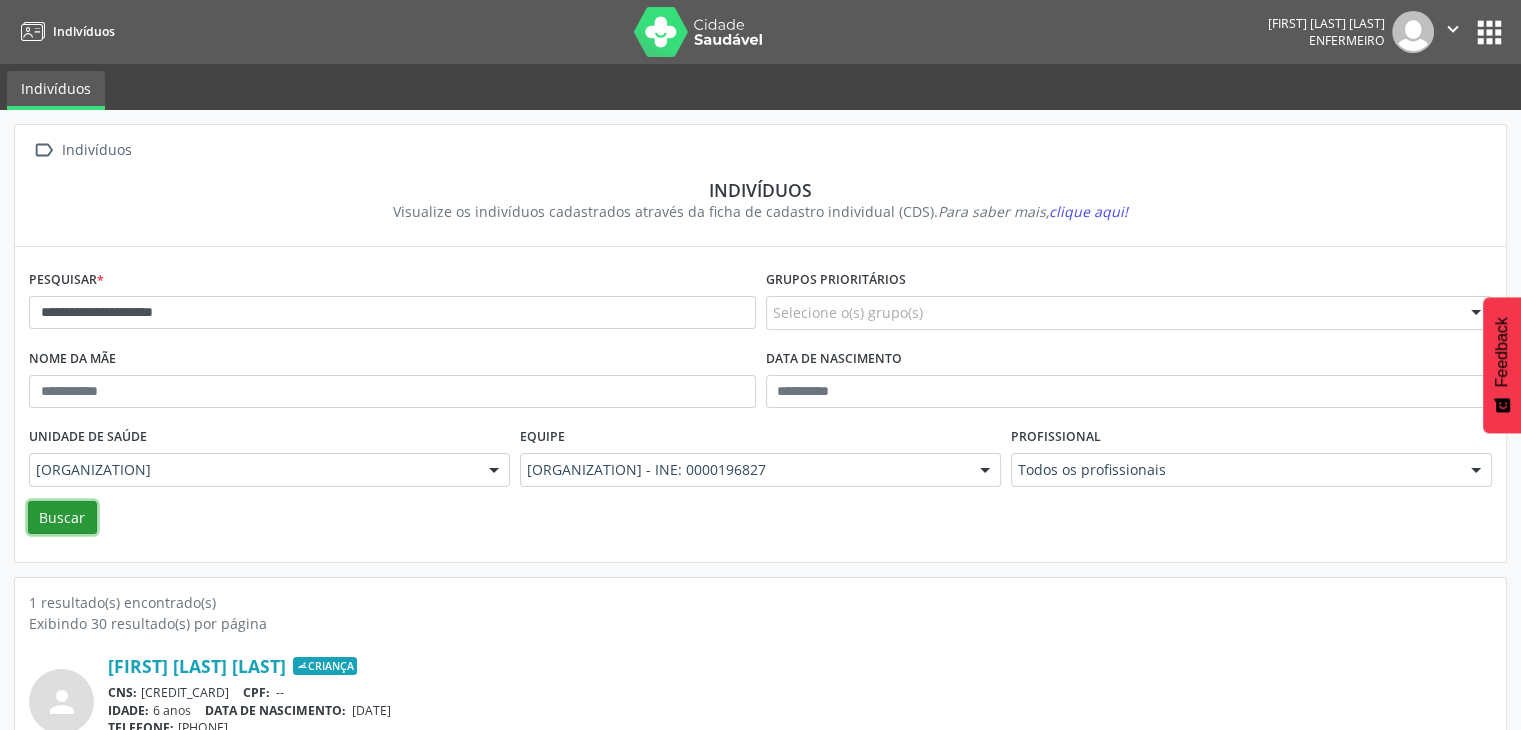 click on "Buscar" at bounding box center [62, 518] 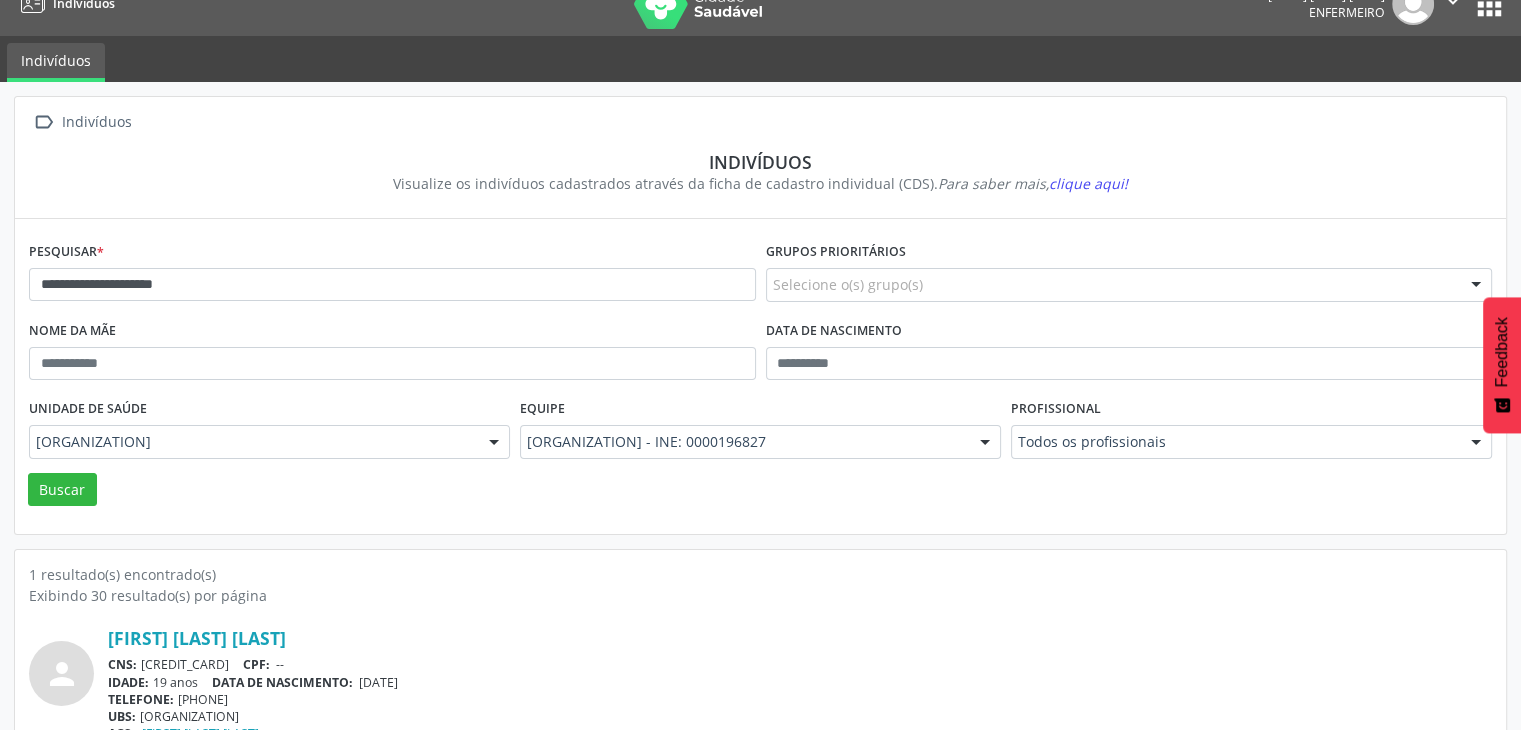 scroll, scrollTop: 0, scrollLeft: 0, axis: both 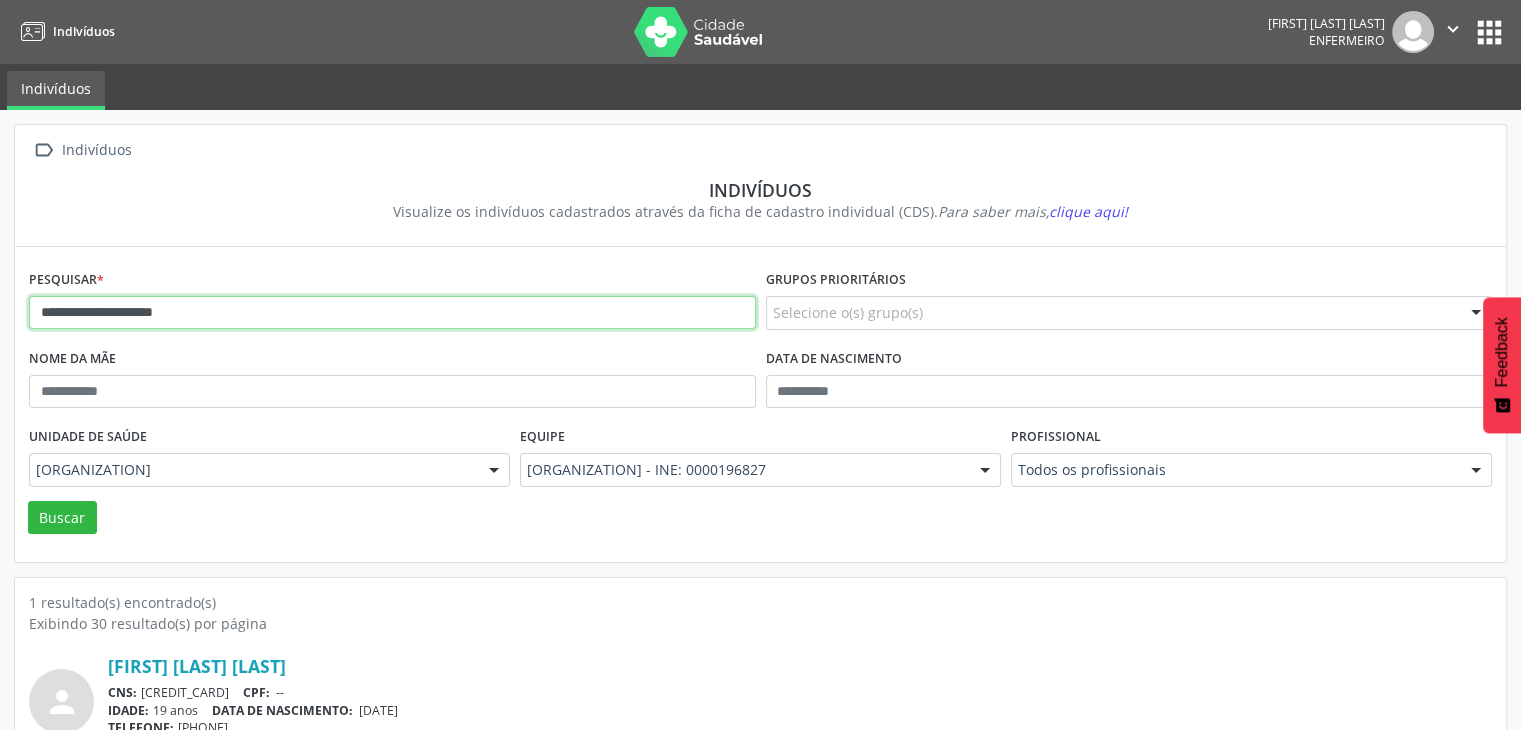 click on "**********" at bounding box center (392, 313) 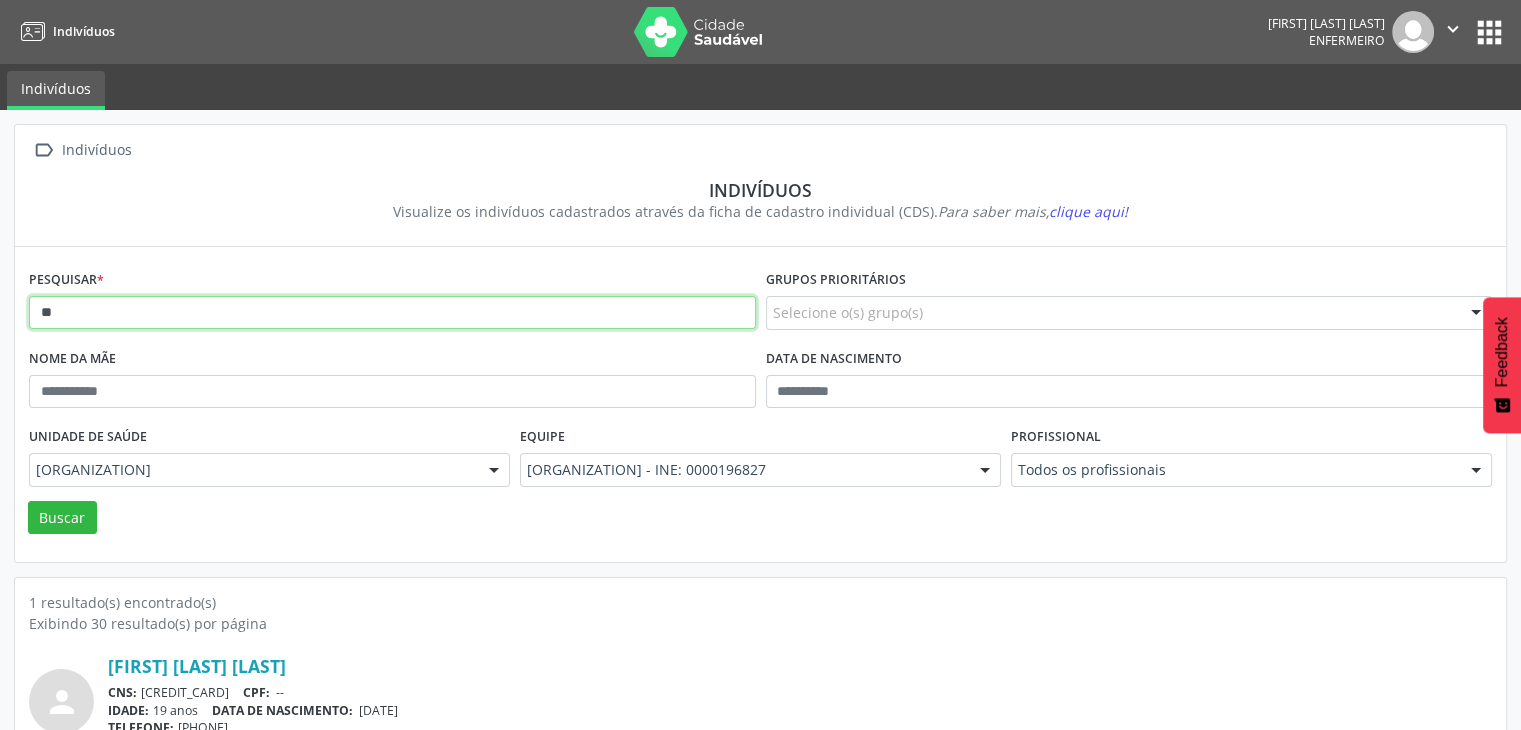 type on "*" 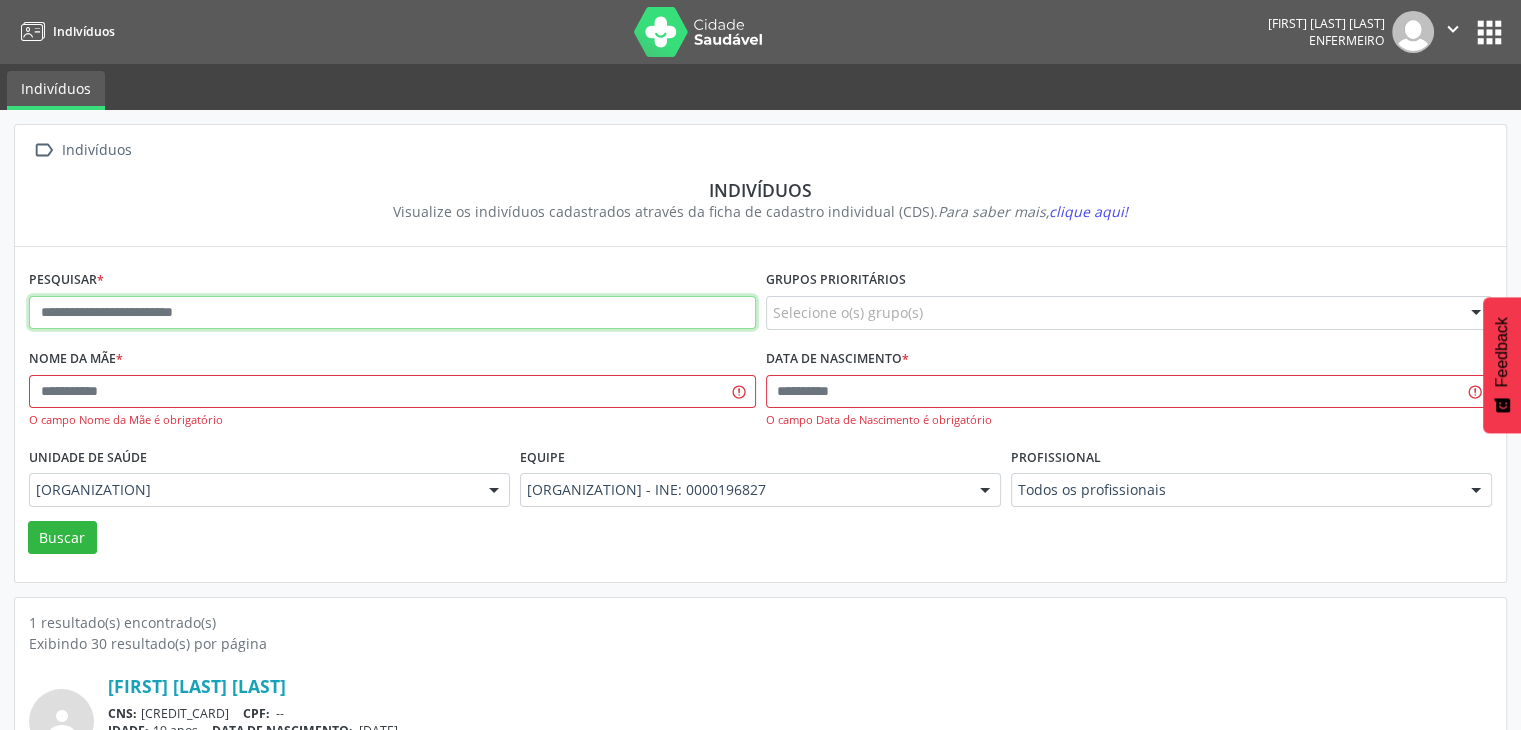 paste on "**********" 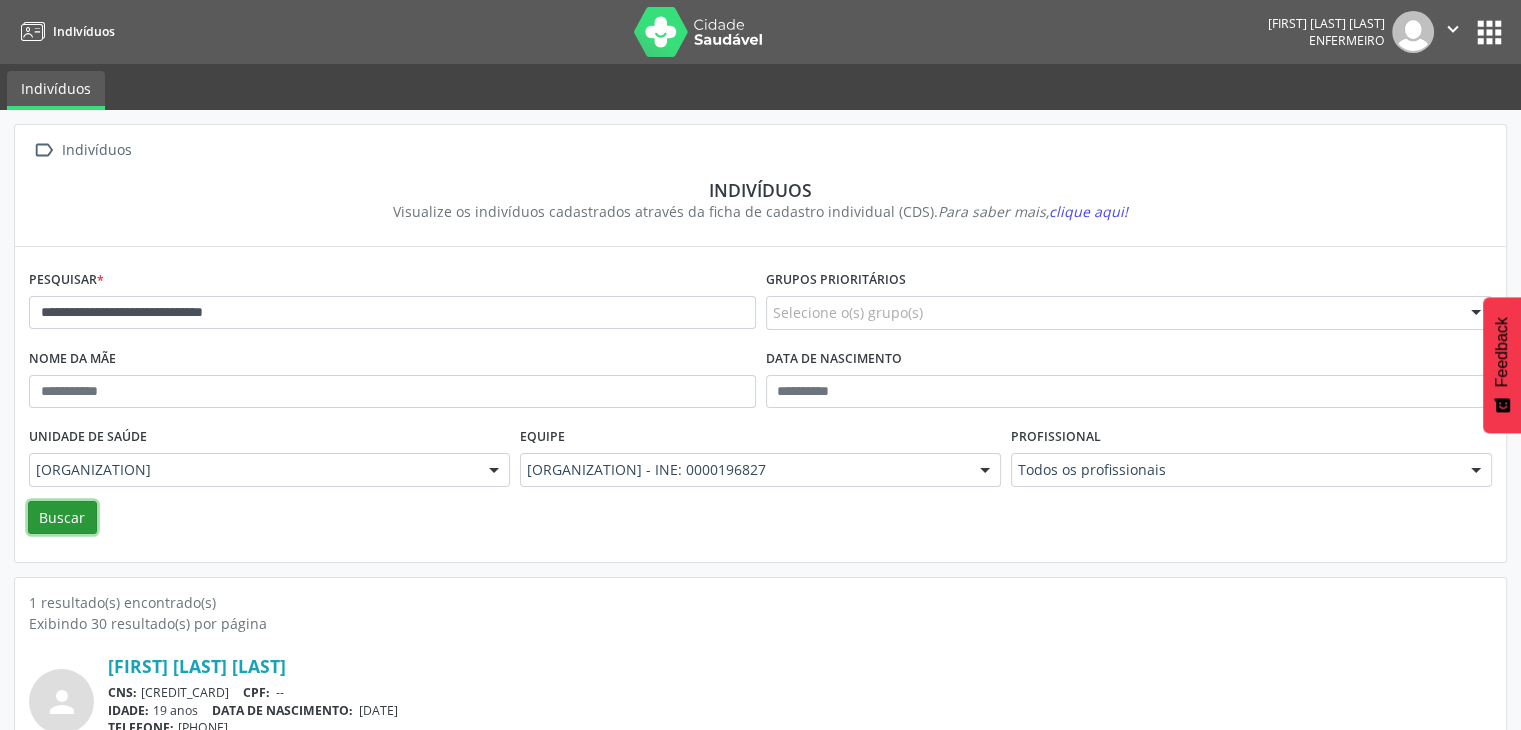 click on "Buscar" at bounding box center (62, 518) 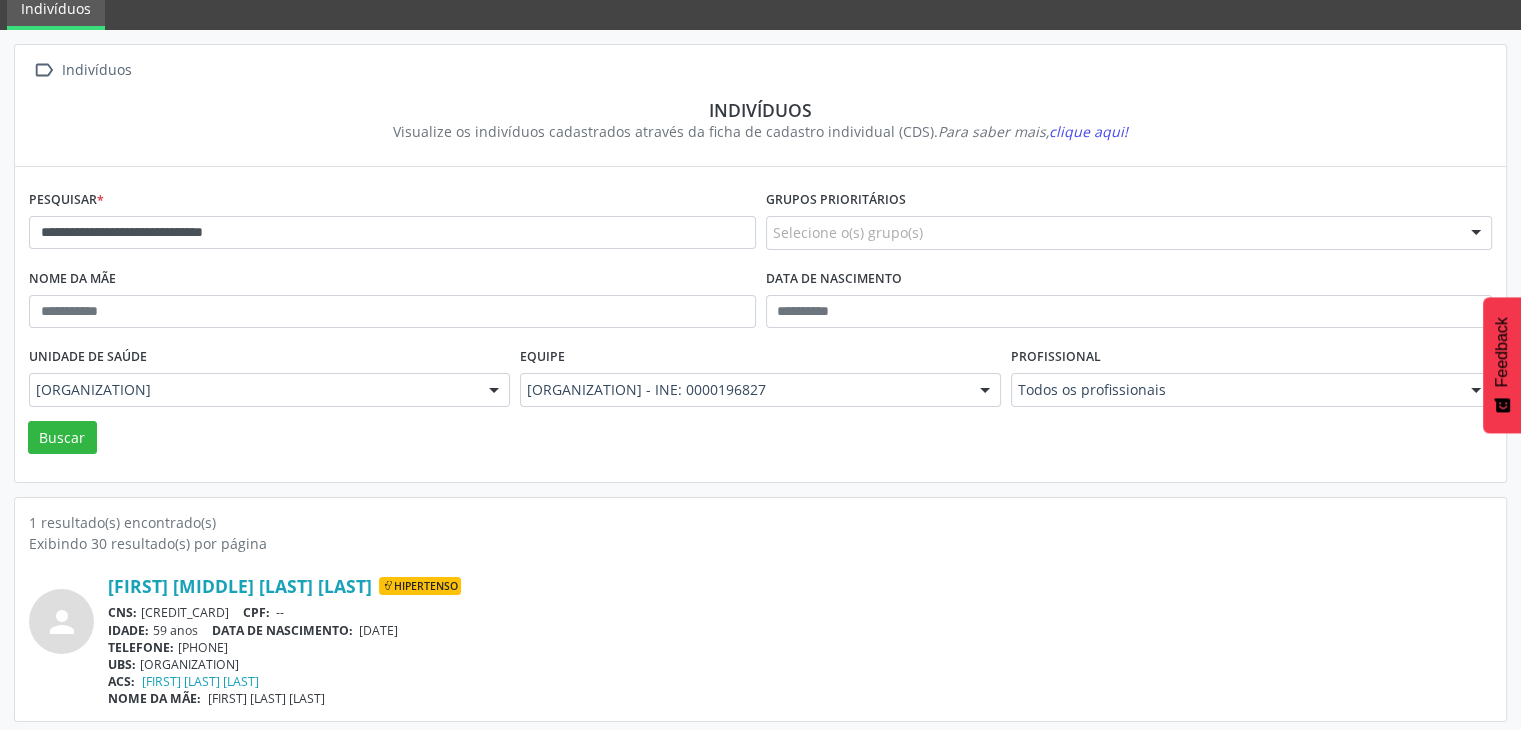 scroll, scrollTop: 84, scrollLeft: 0, axis: vertical 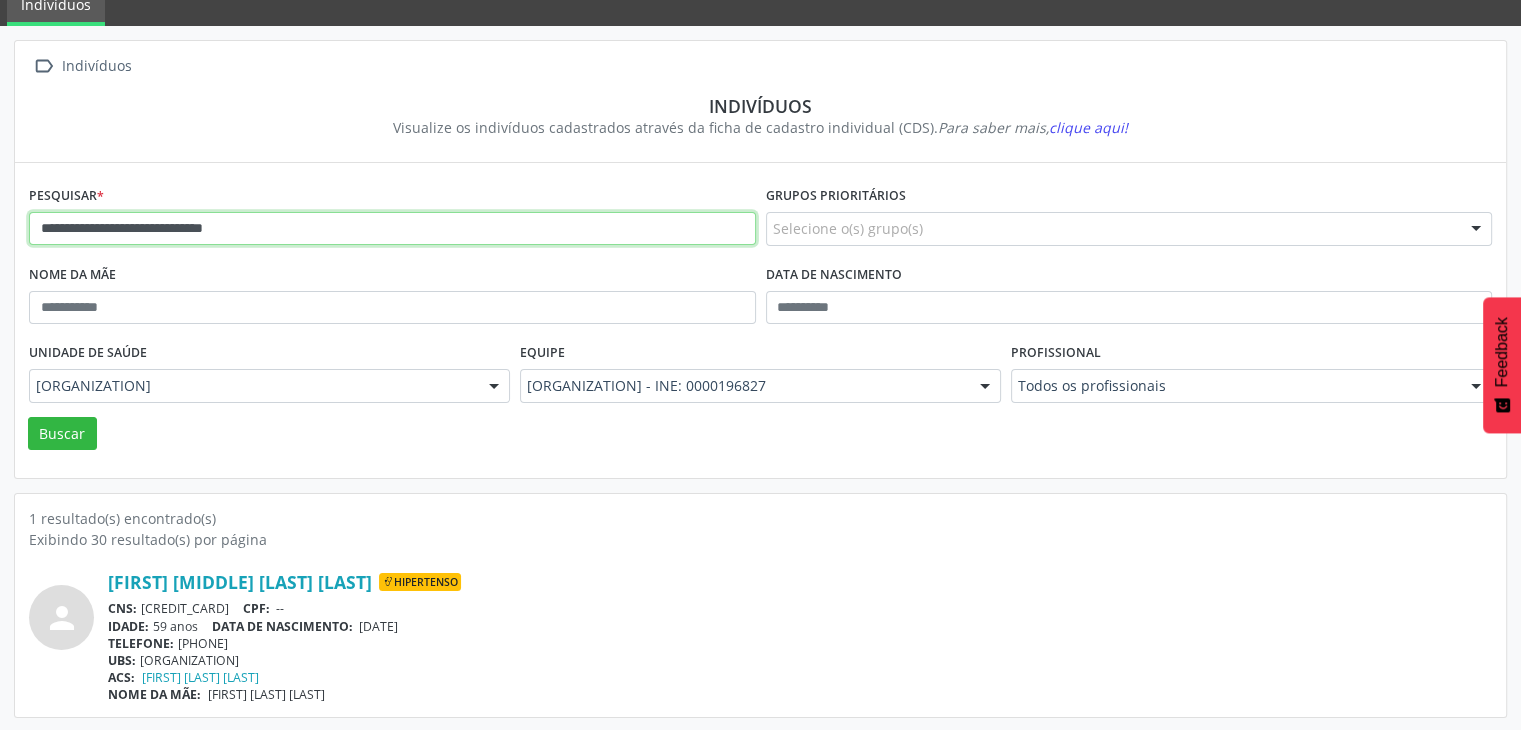 click on "**********" at bounding box center (392, 229) 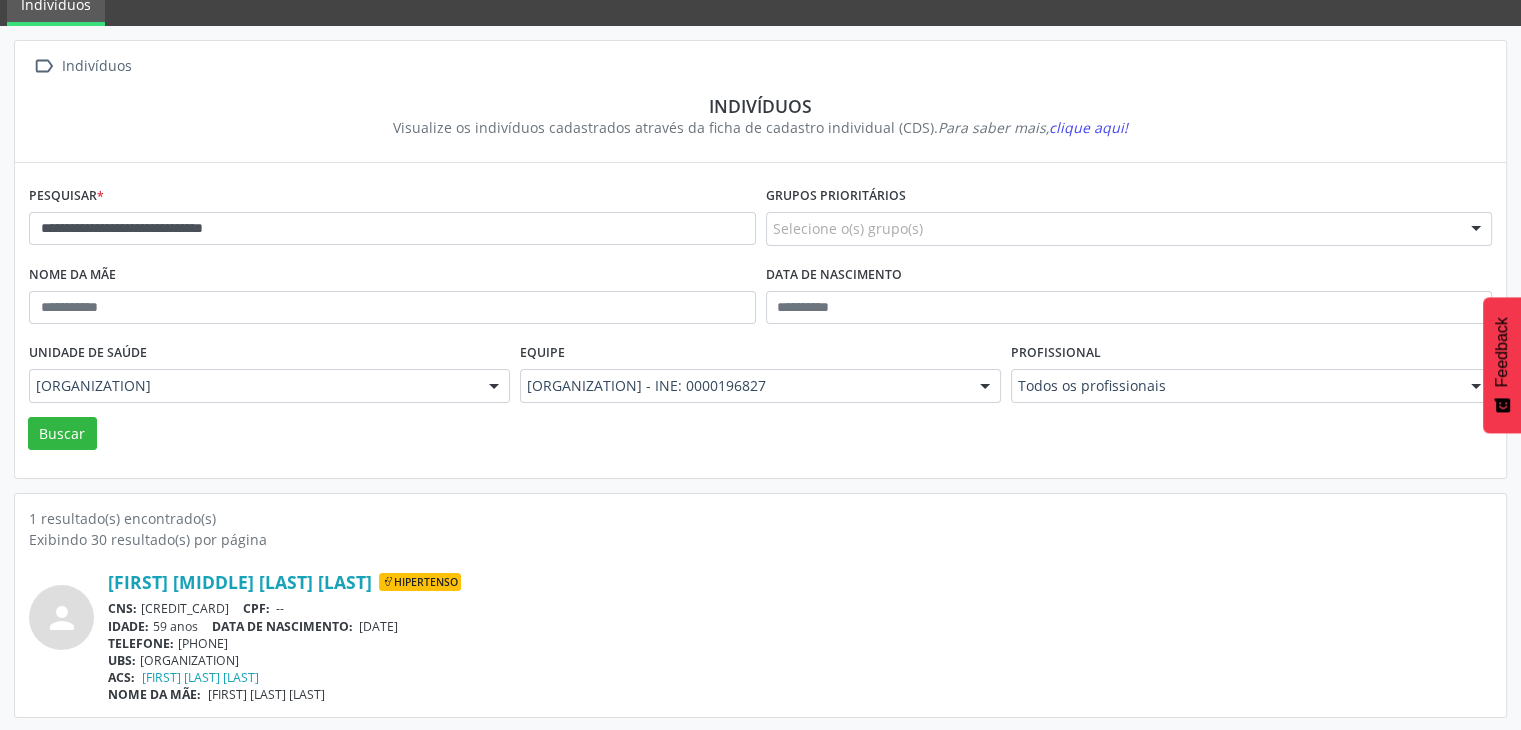 scroll, scrollTop: 0, scrollLeft: 0, axis: both 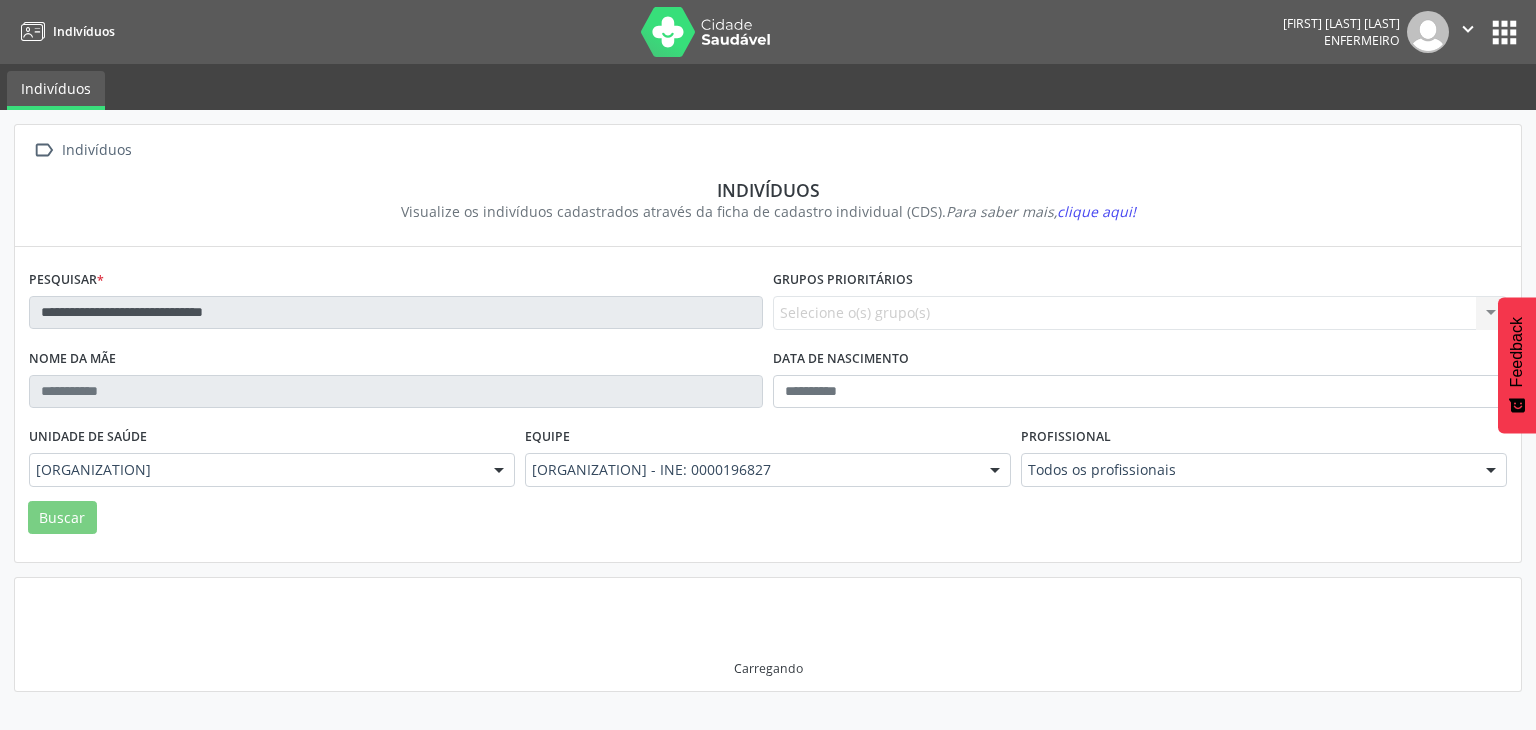 click on "**********" at bounding box center [396, 304] 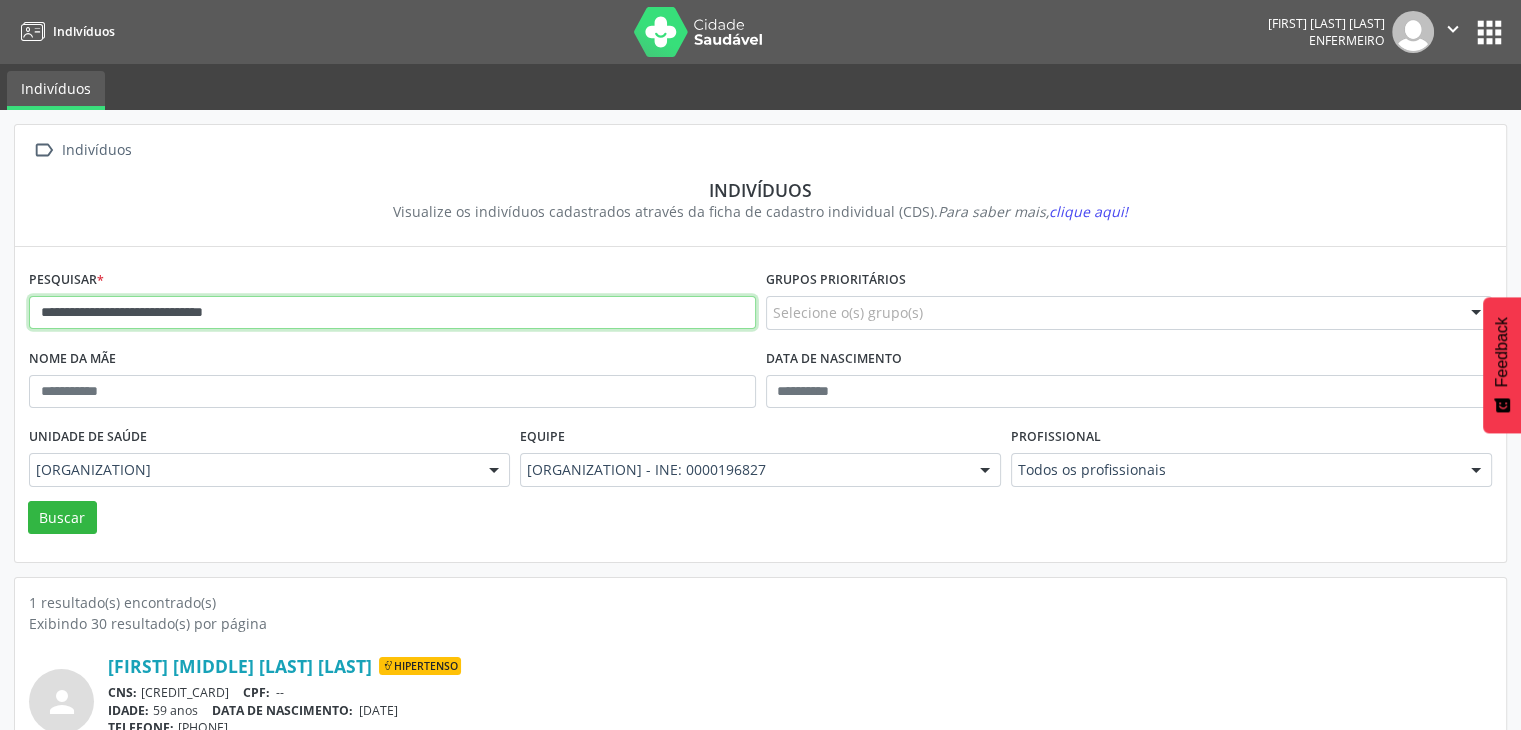 click on "**********" at bounding box center (392, 313) 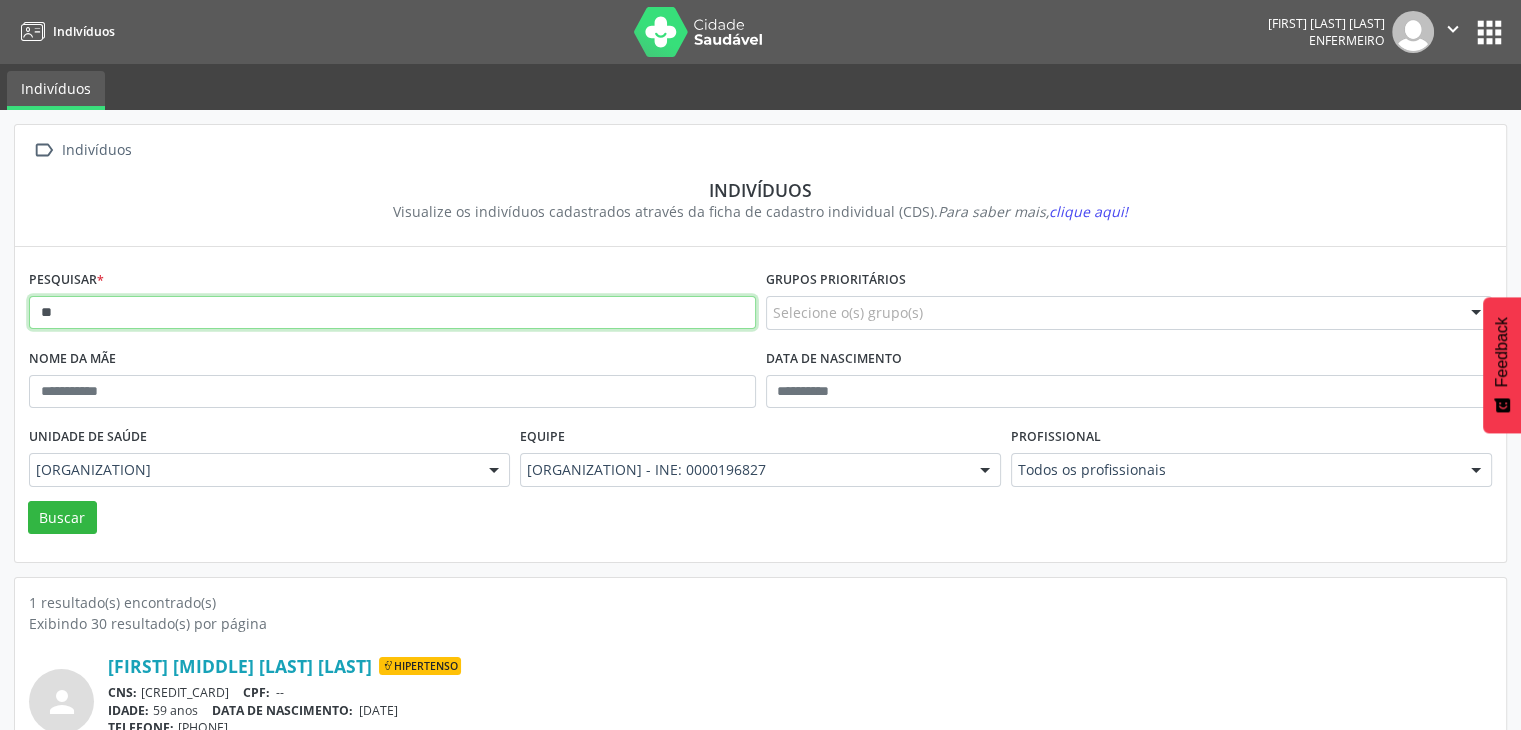 type on "*" 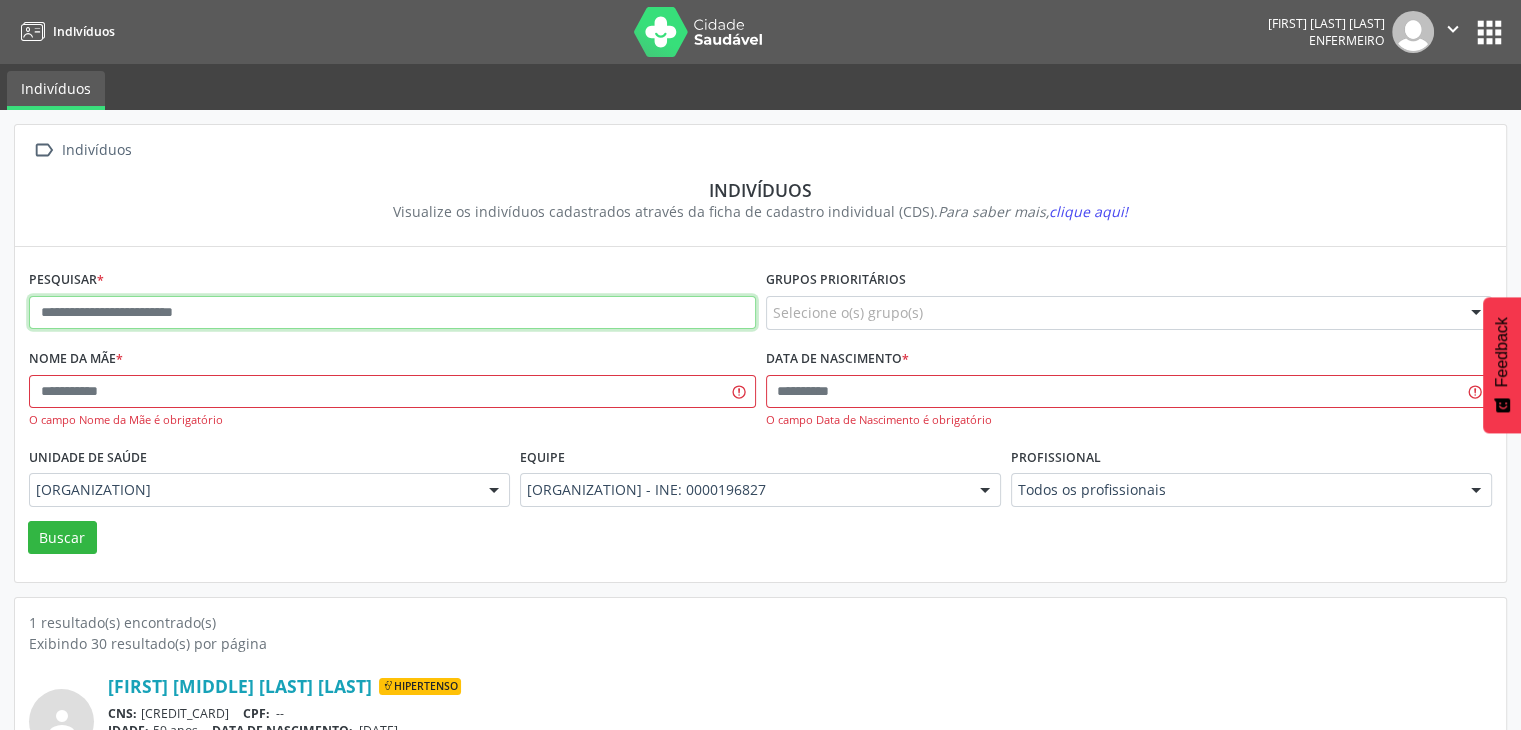paste on "**********" 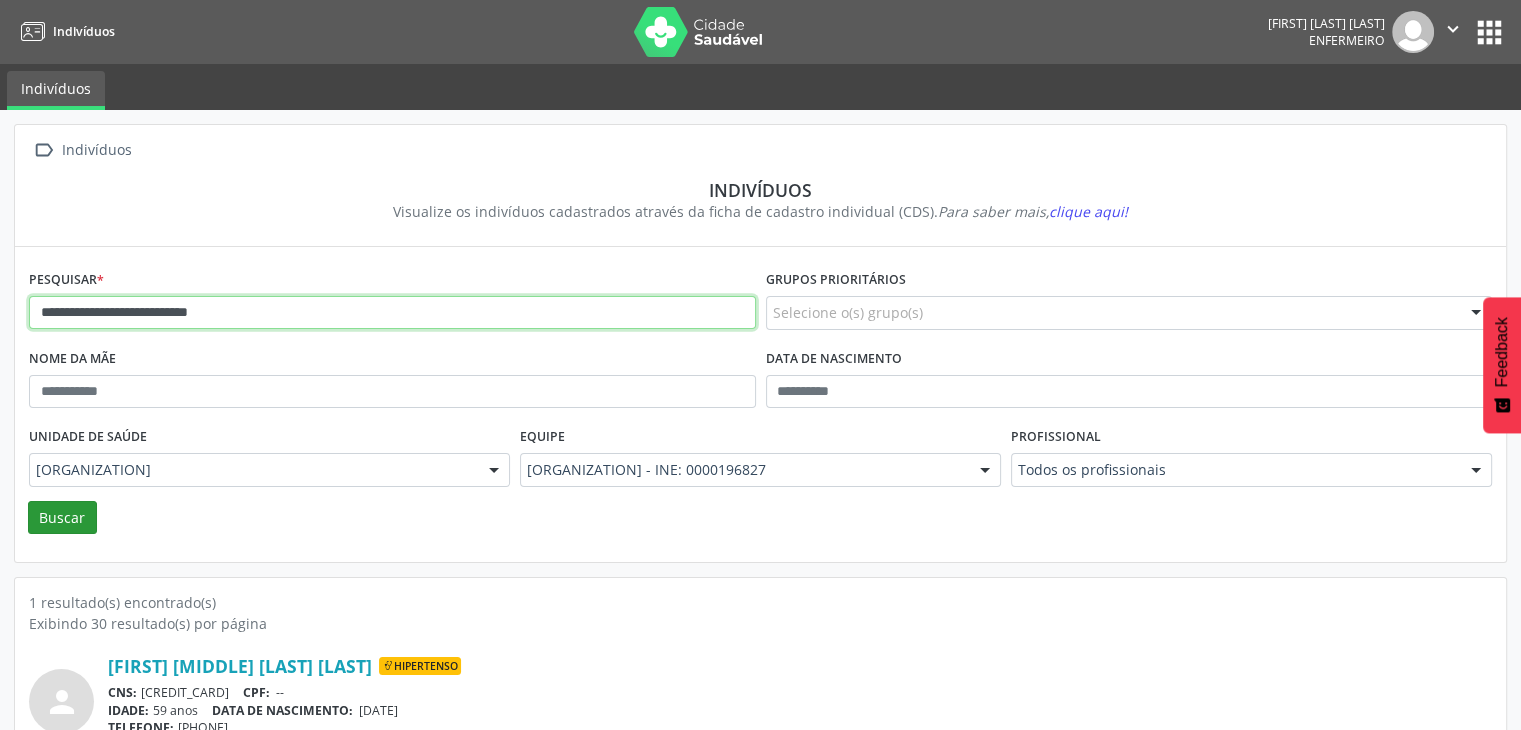 type on "**********" 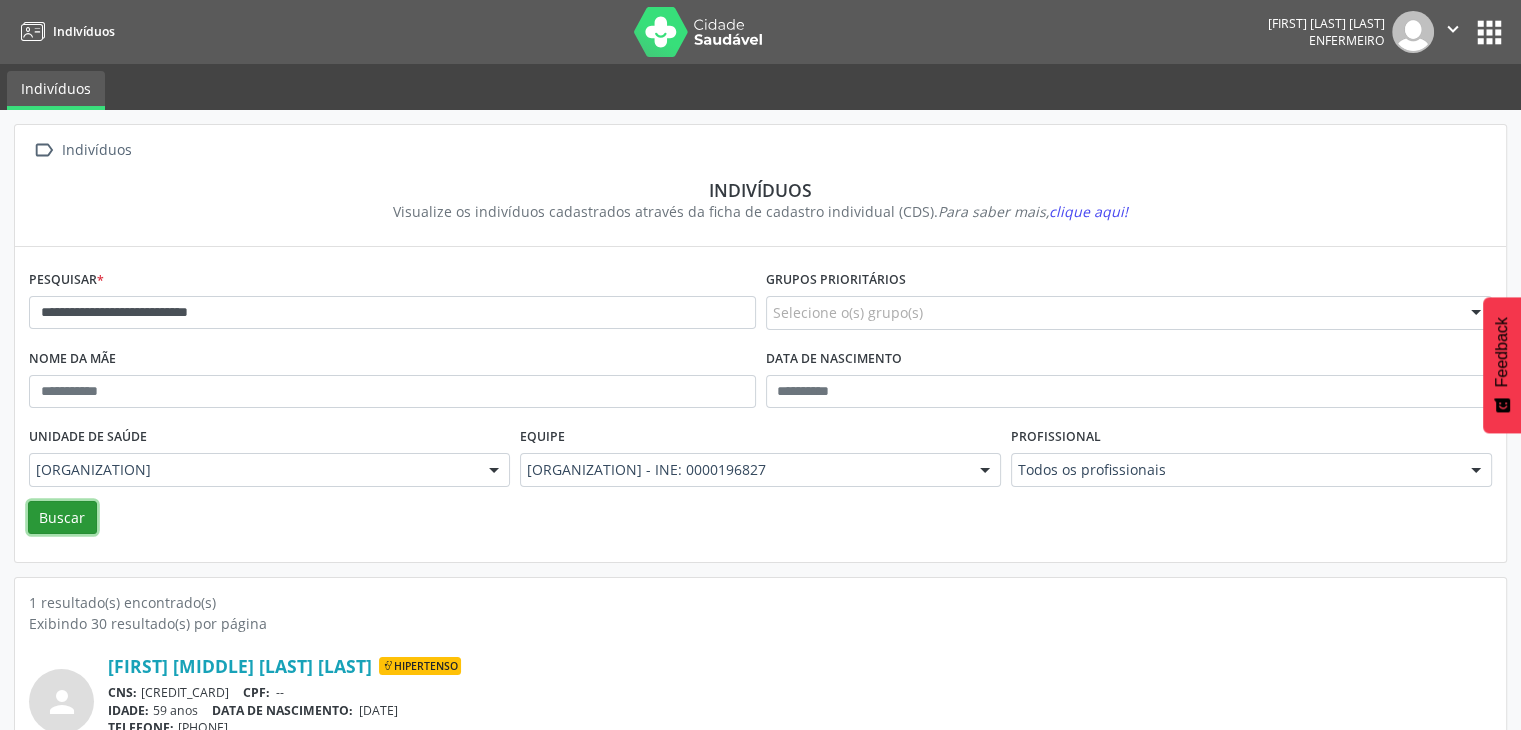 click on "Buscar" at bounding box center [62, 518] 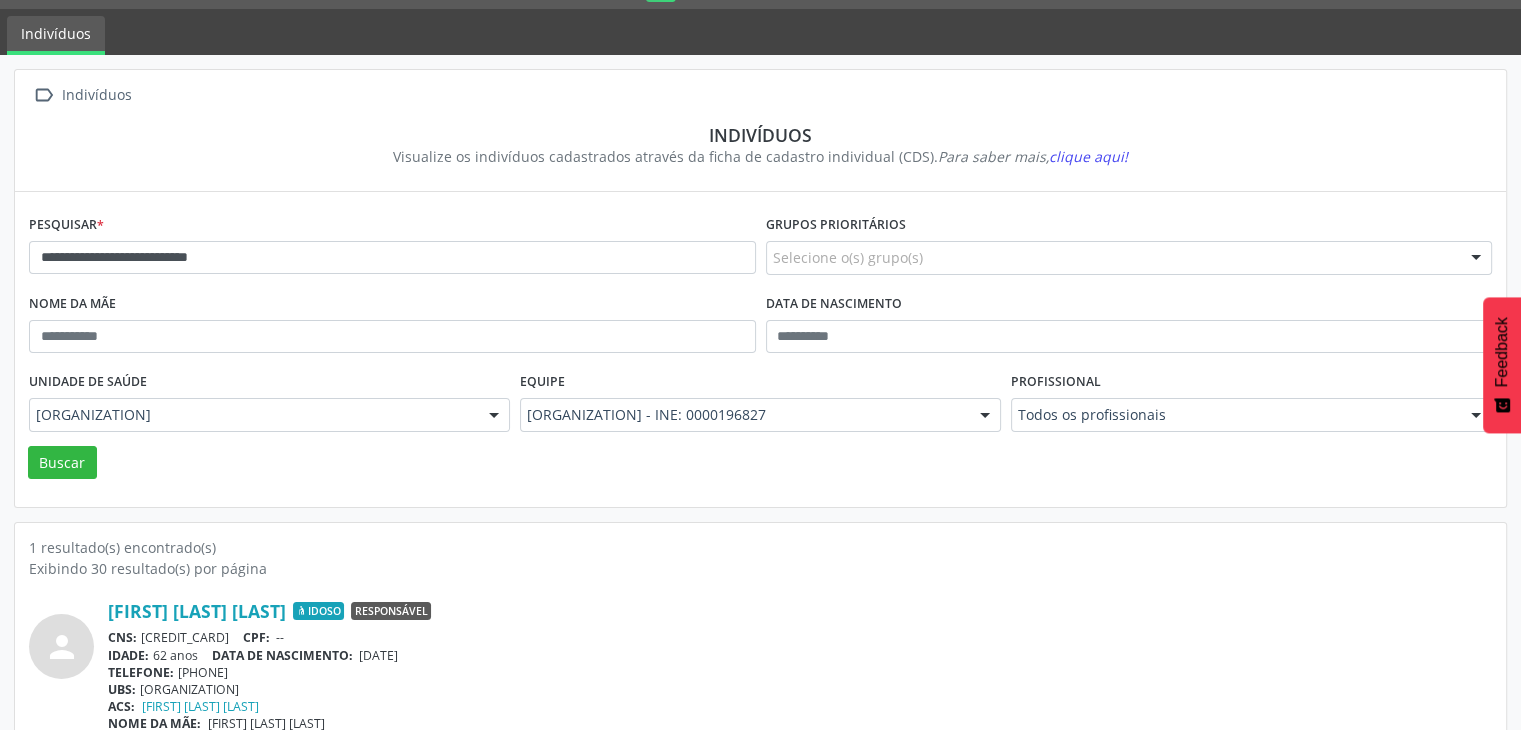 scroll, scrollTop: 84, scrollLeft: 0, axis: vertical 